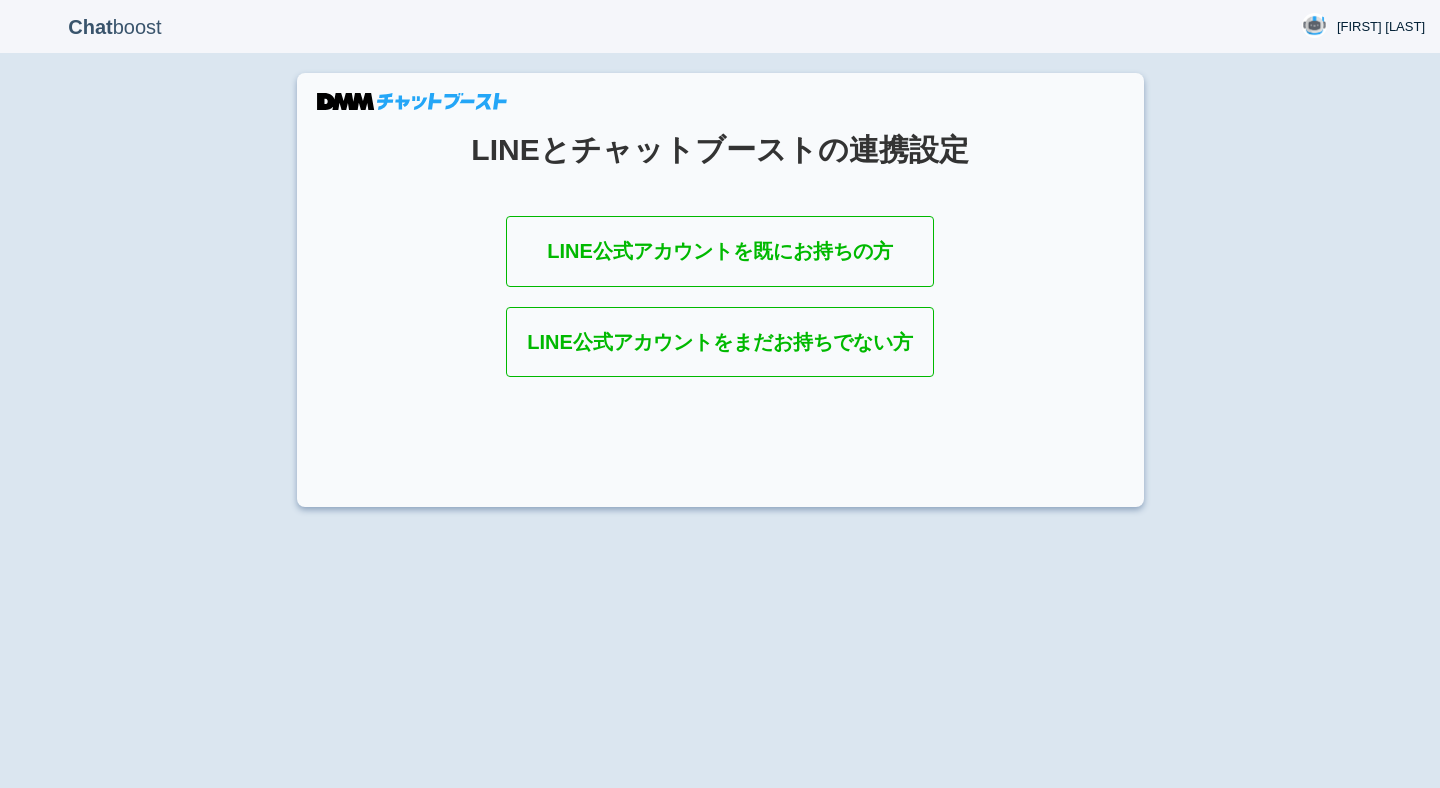 scroll, scrollTop: 0, scrollLeft: 0, axis: both 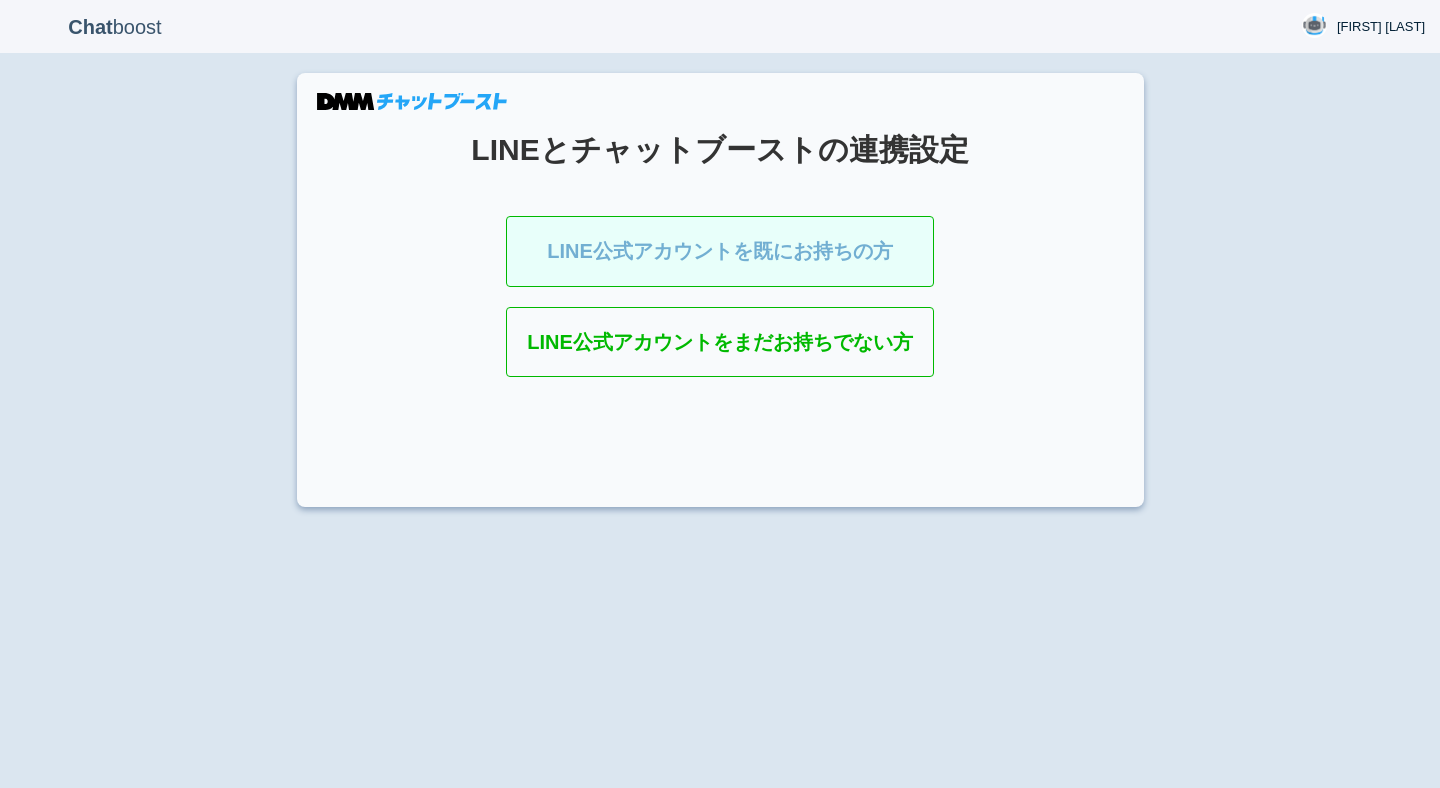 click on "LINE公式アカウントを既にお持ちの方" at bounding box center (720, 251) 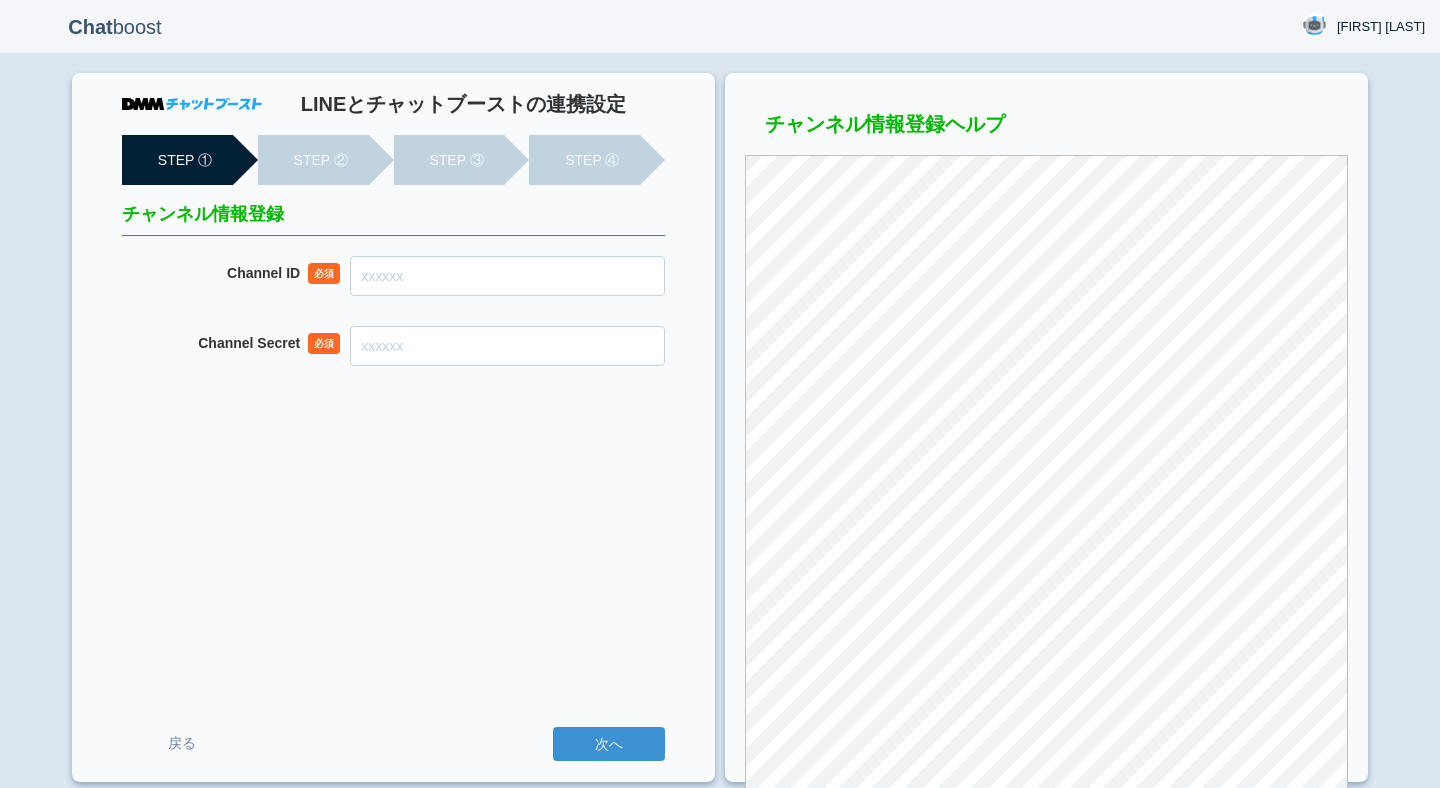 scroll, scrollTop: 0, scrollLeft: 0, axis: both 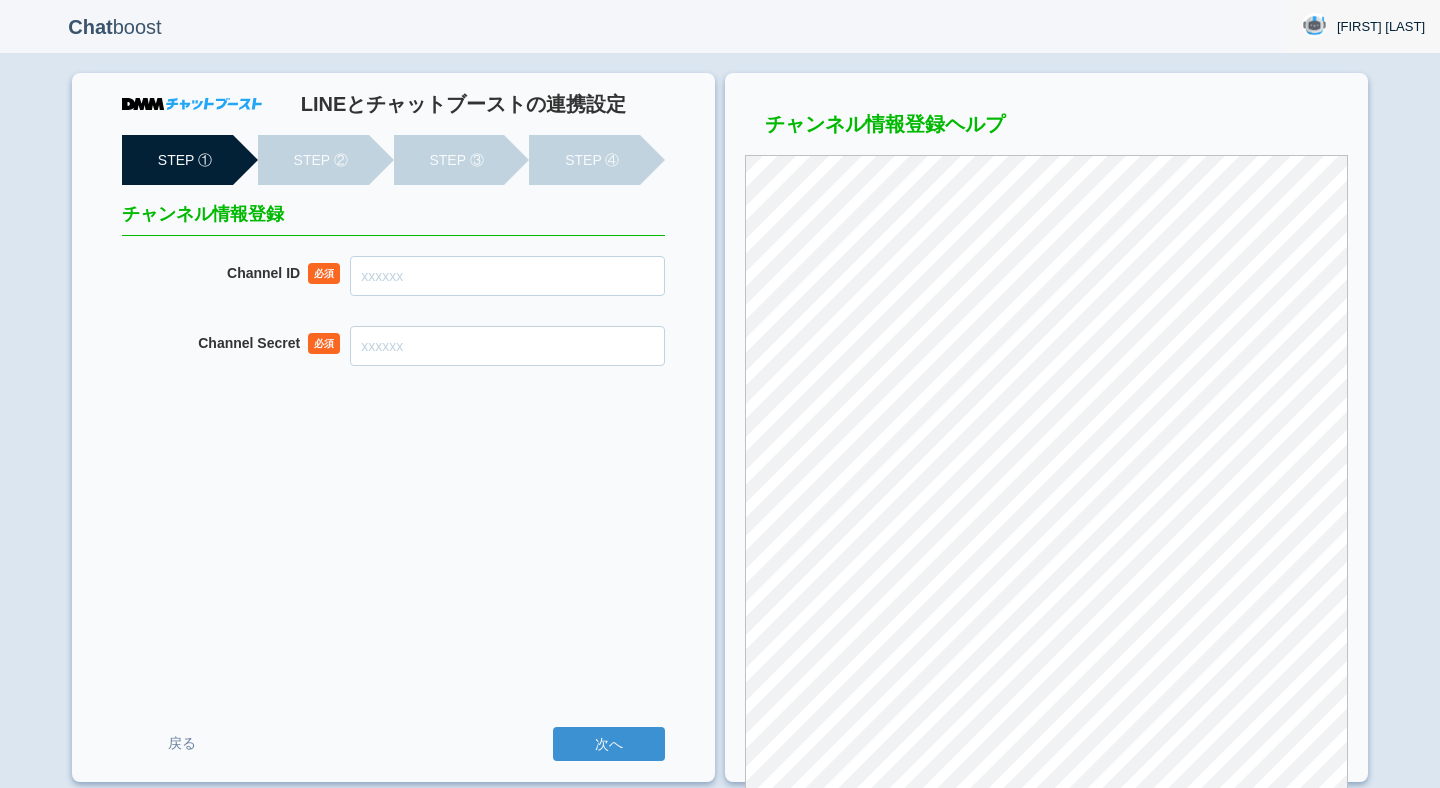 click on "横井里美" at bounding box center (1381, 27) 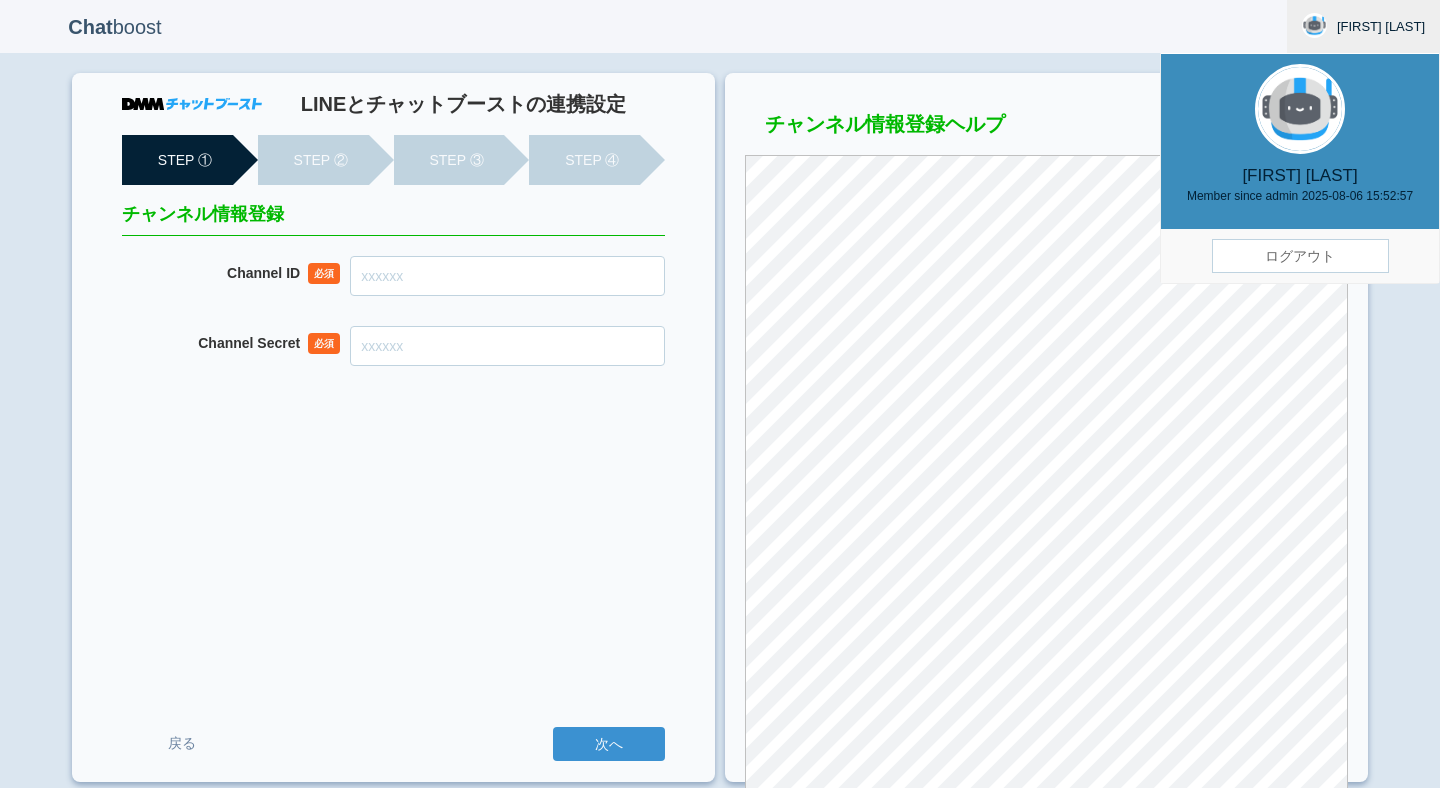 click on "ログアウト" at bounding box center [1300, 256] 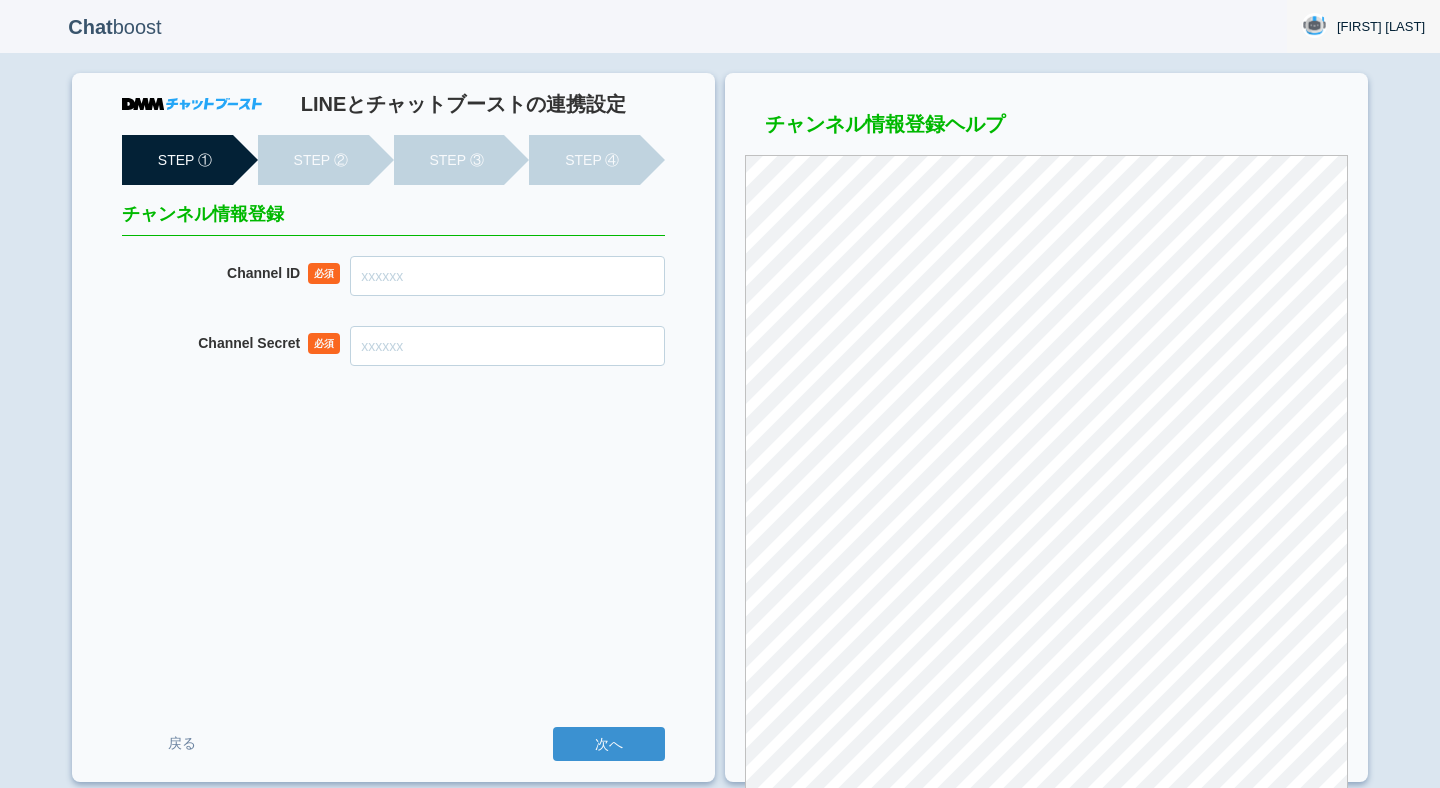 click on "横井里美" at bounding box center [1381, 27] 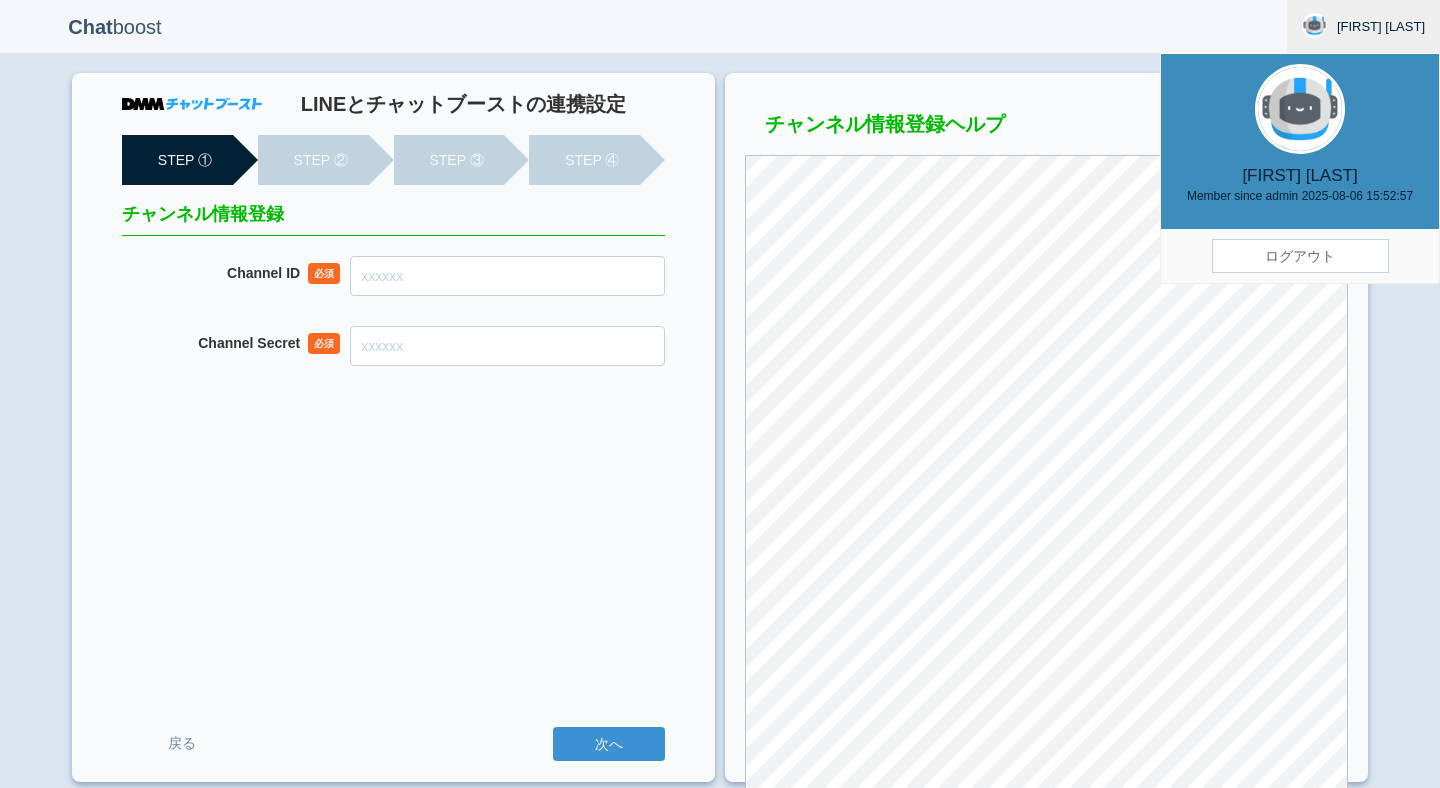 click on "ログアウト" at bounding box center [1300, 256] 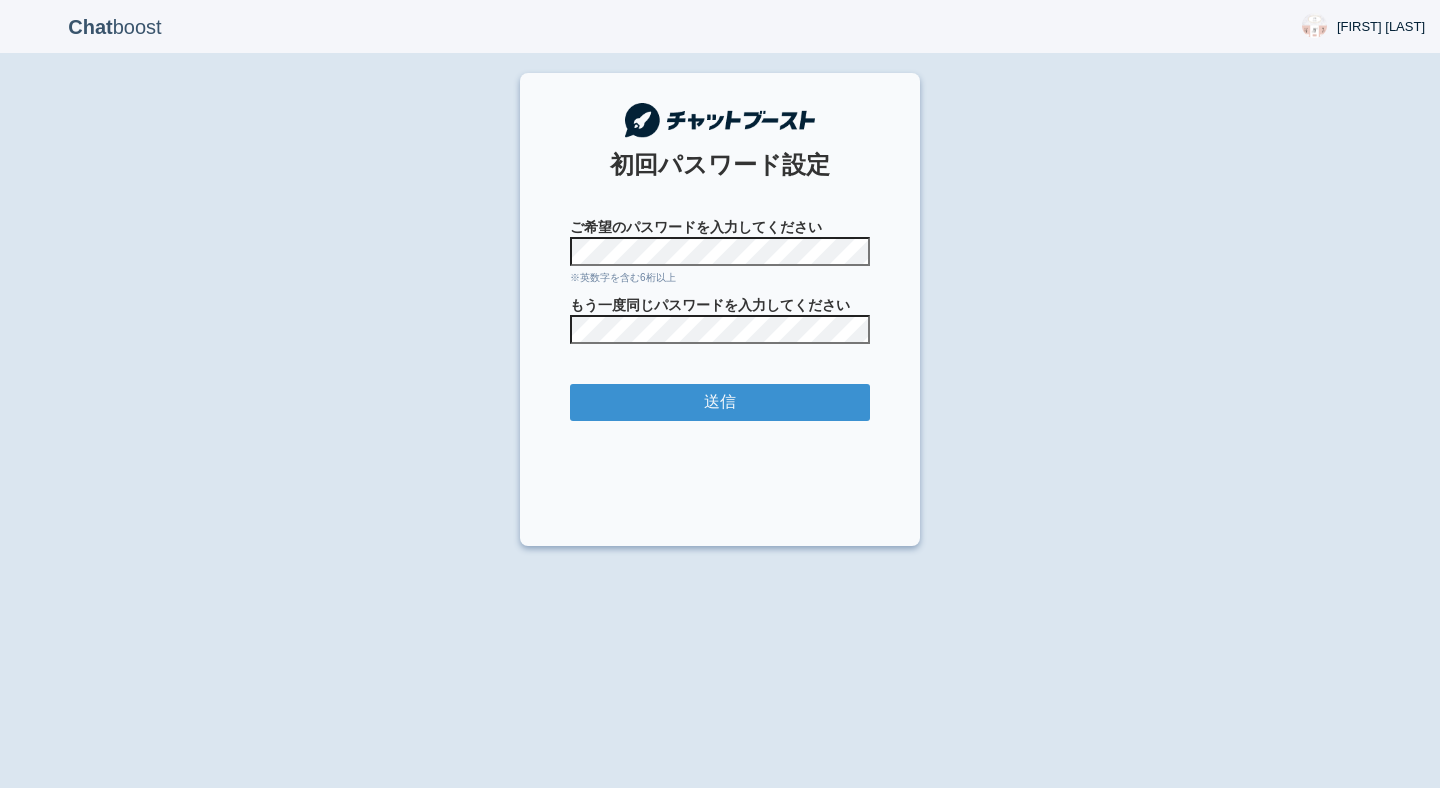 scroll, scrollTop: 0, scrollLeft: 0, axis: both 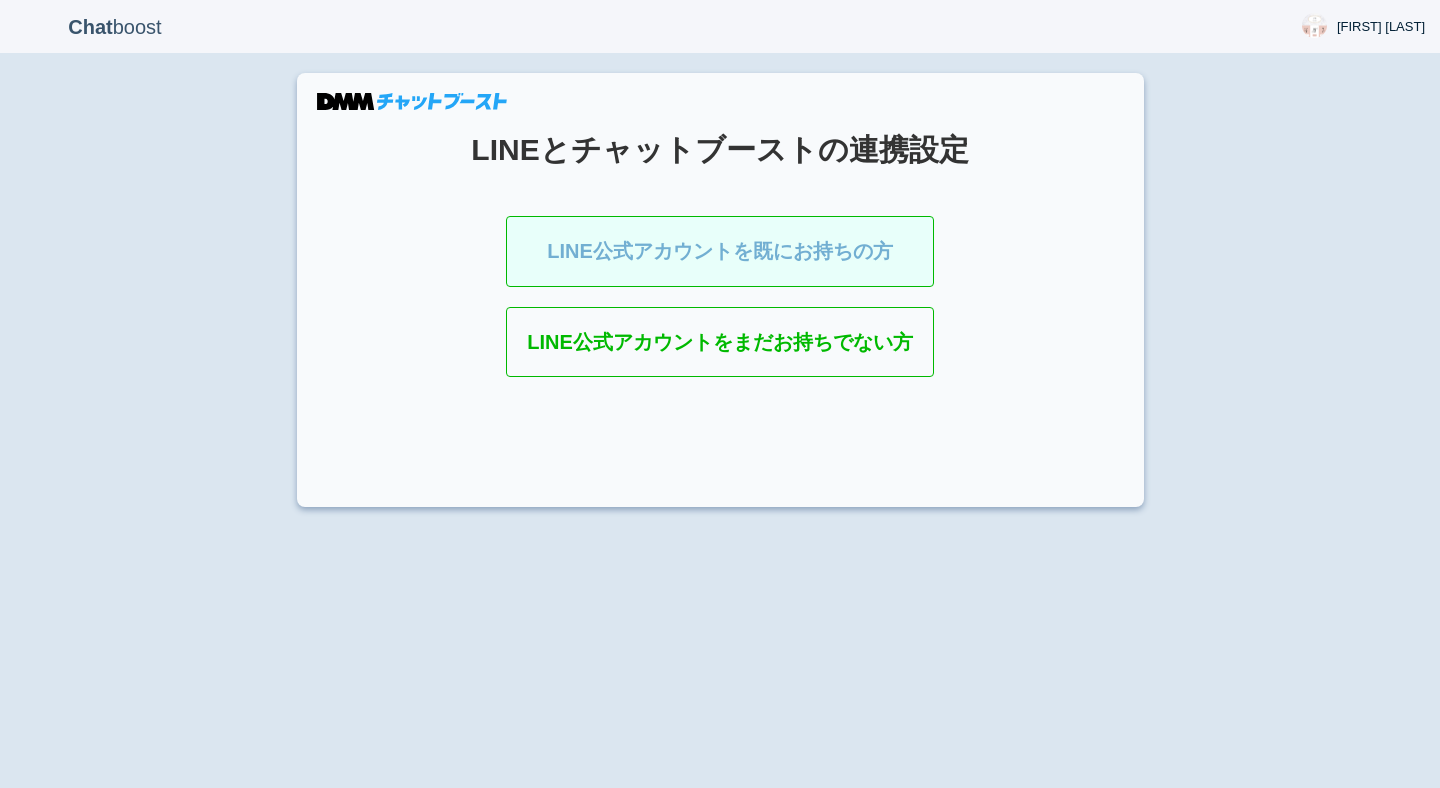 click on "LINE公式アカウントを既にお持ちの方" at bounding box center [720, 251] 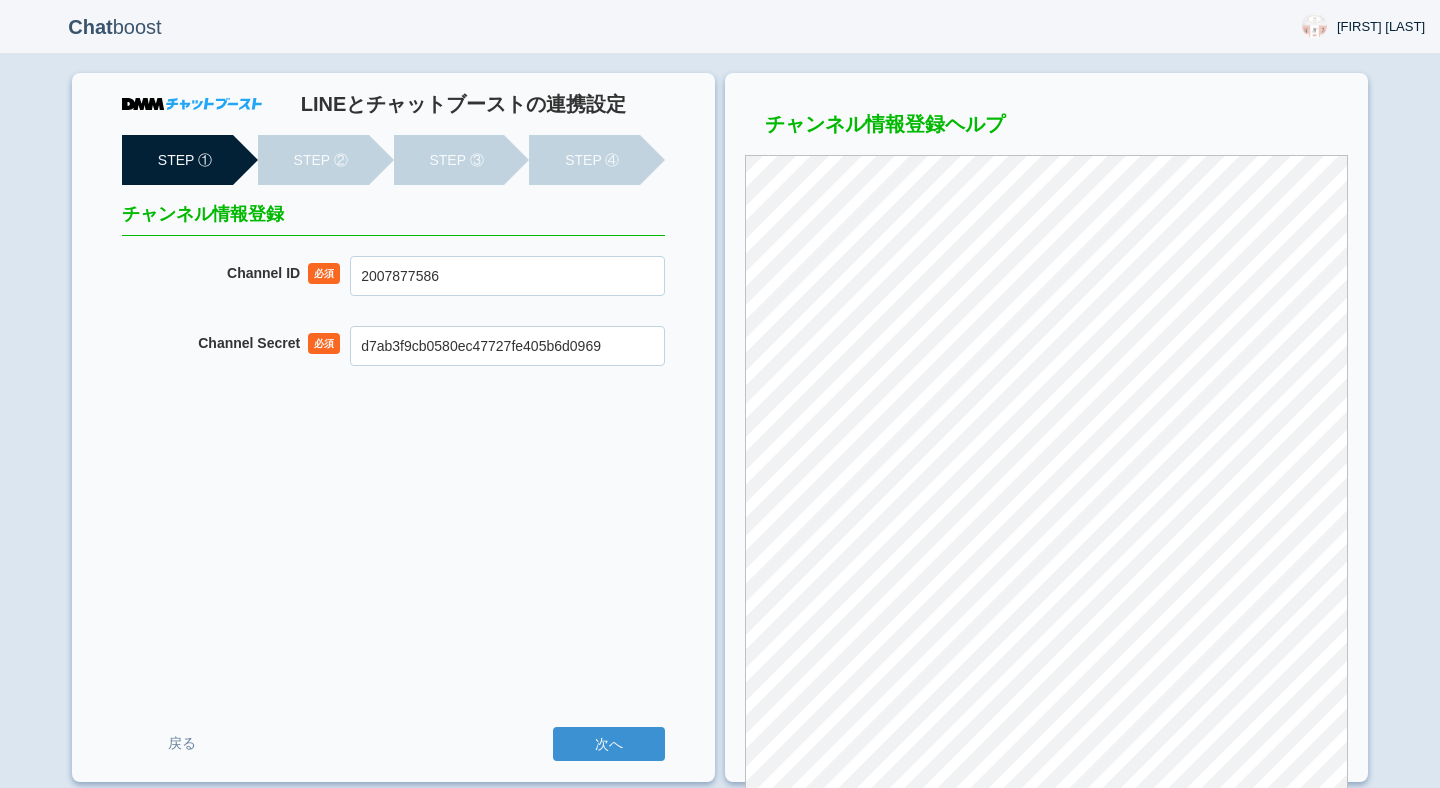 scroll, scrollTop: 0, scrollLeft: 0, axis: both 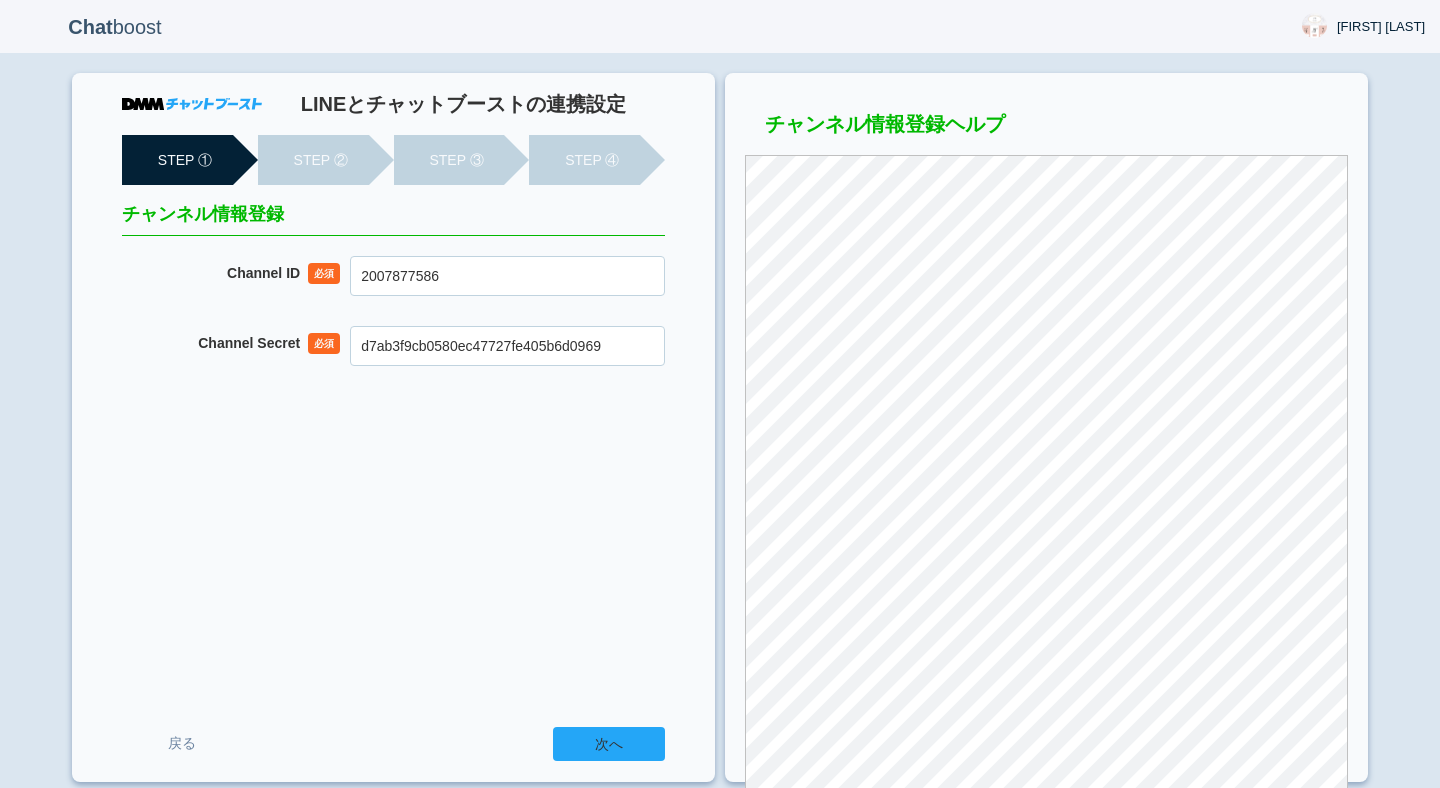 click on "次へ" at bounding box center [609, 744] 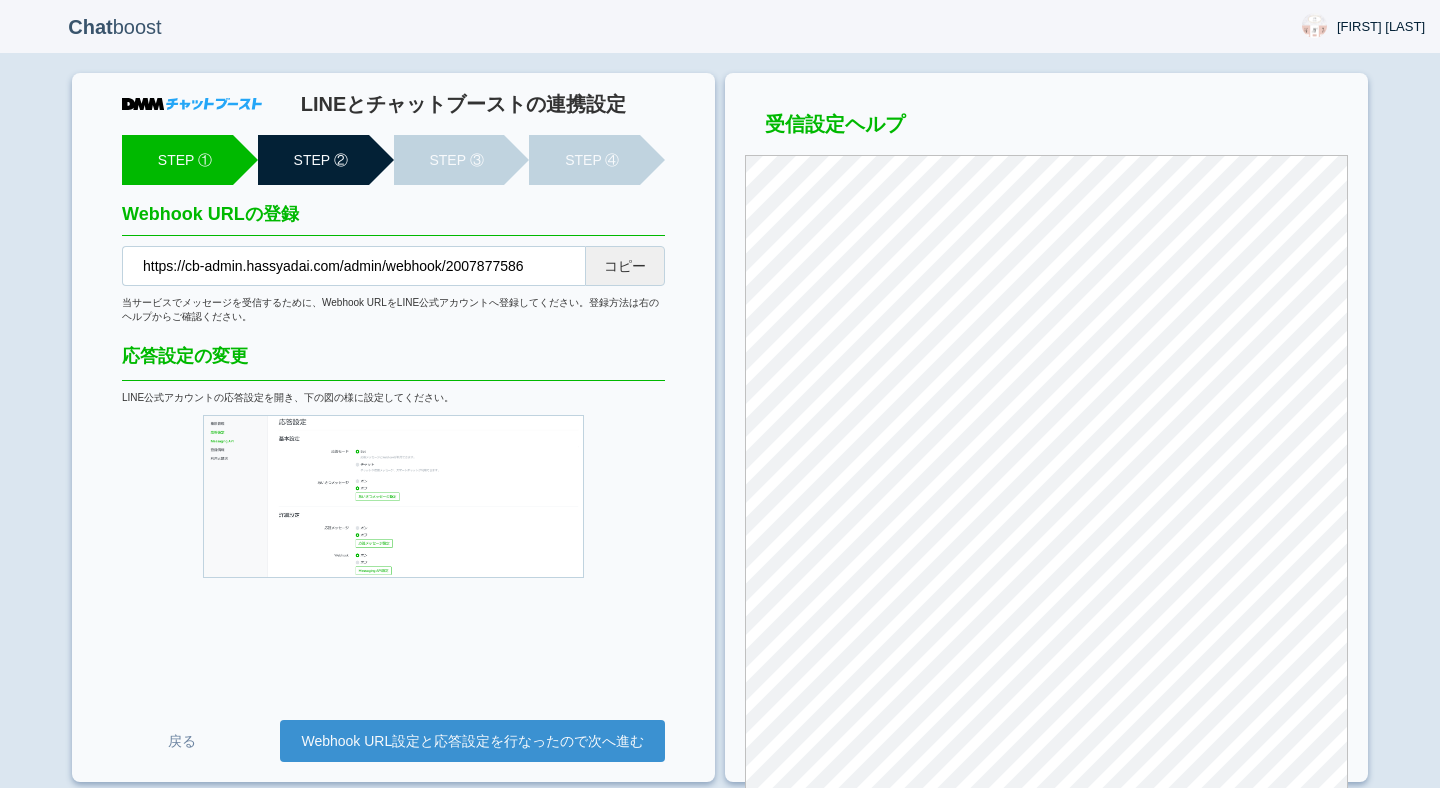 scroll, scrollTop: 0, scrollLeft: 0, axis: both 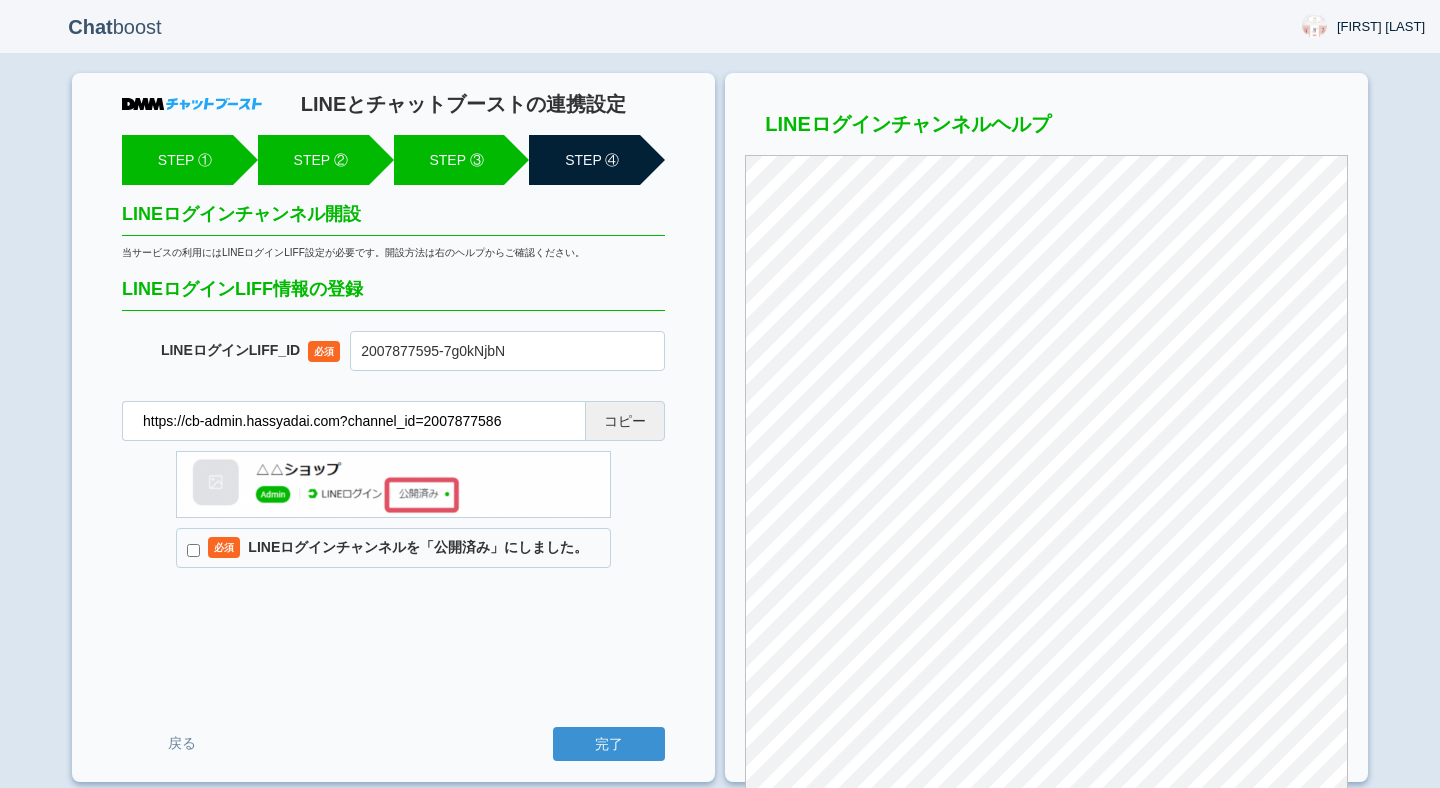 click on "必須 LINEログインチャンネルを「公開済み」にしました。" at bounding box center (393, 548) 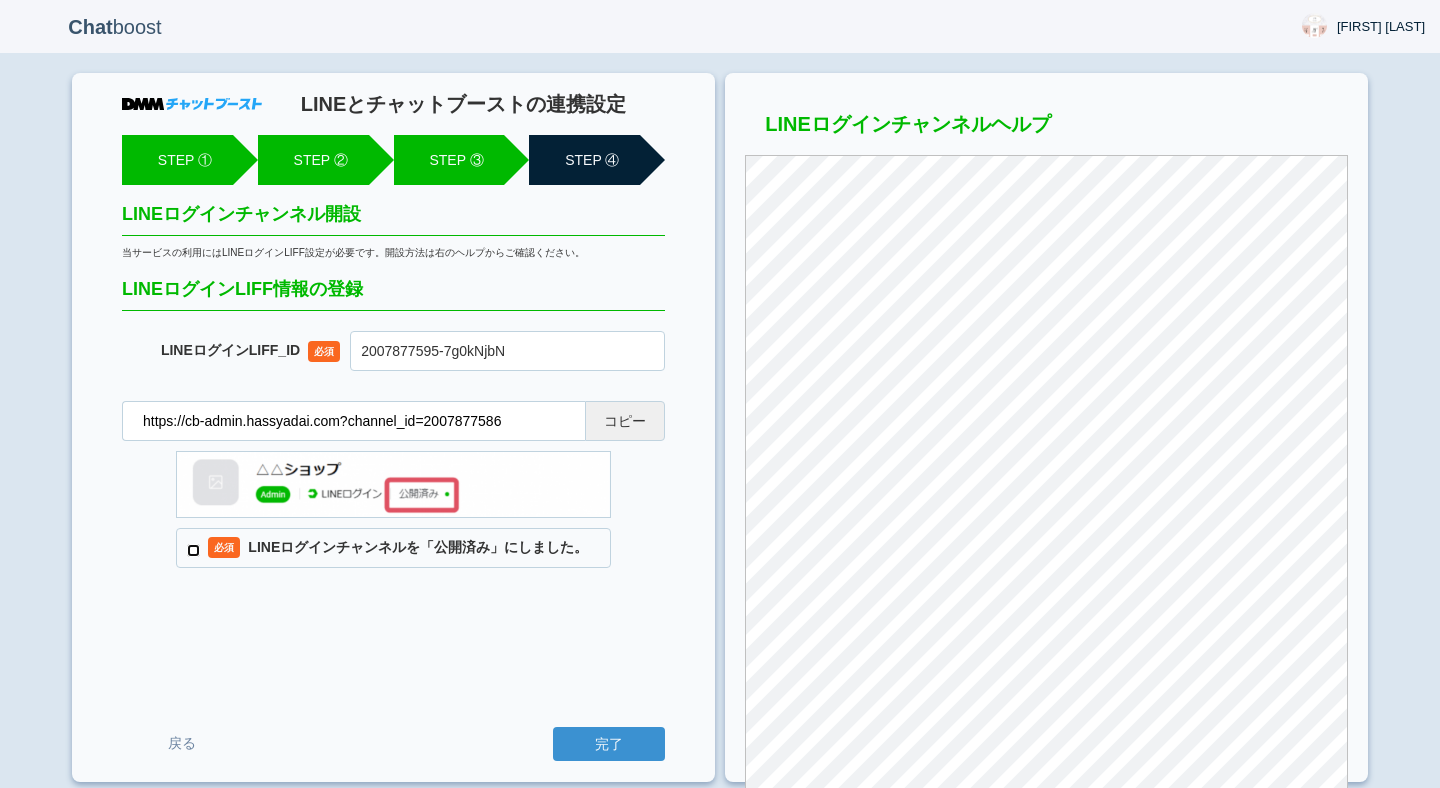 checkbox on "true" 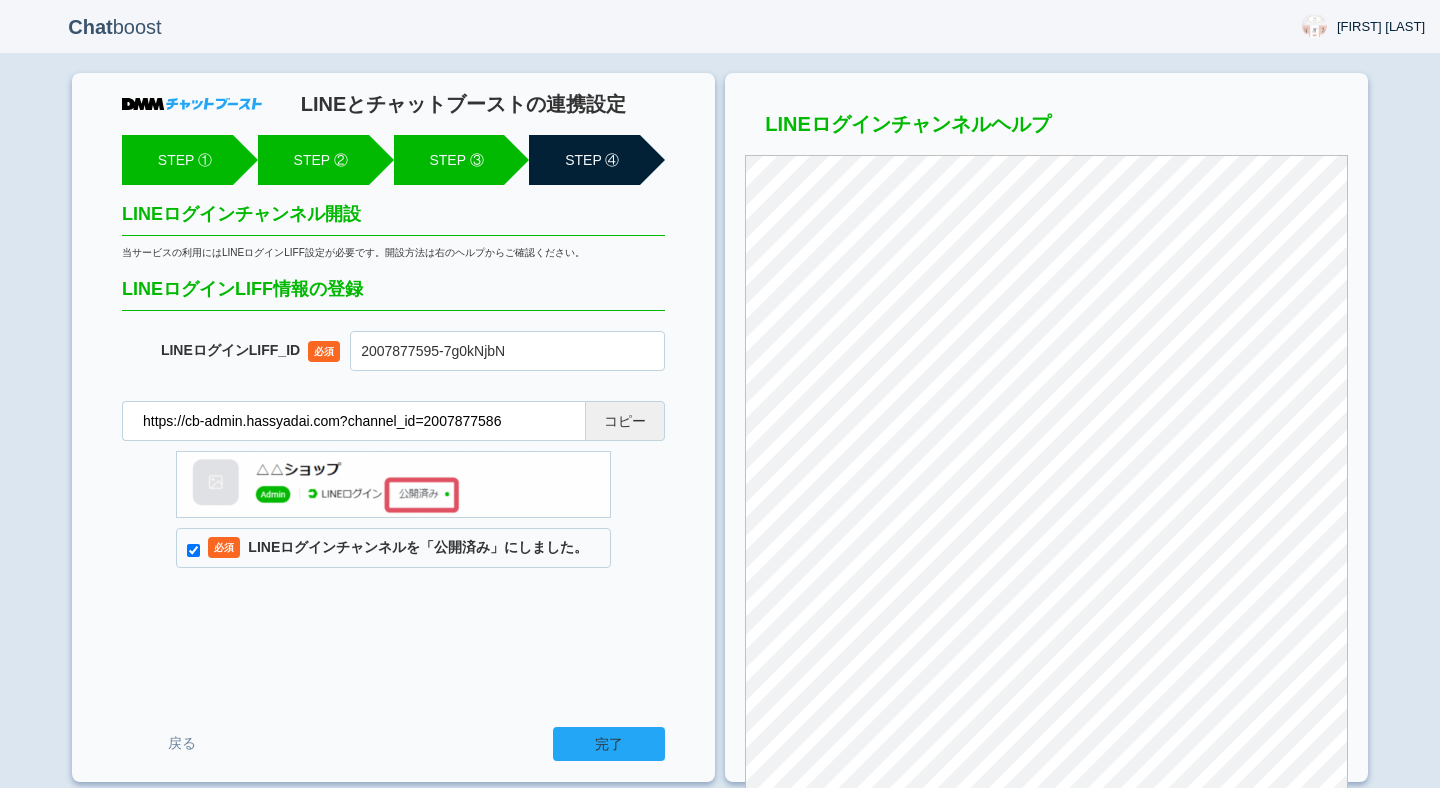 click on "完了" at bounding box center [609, 744] 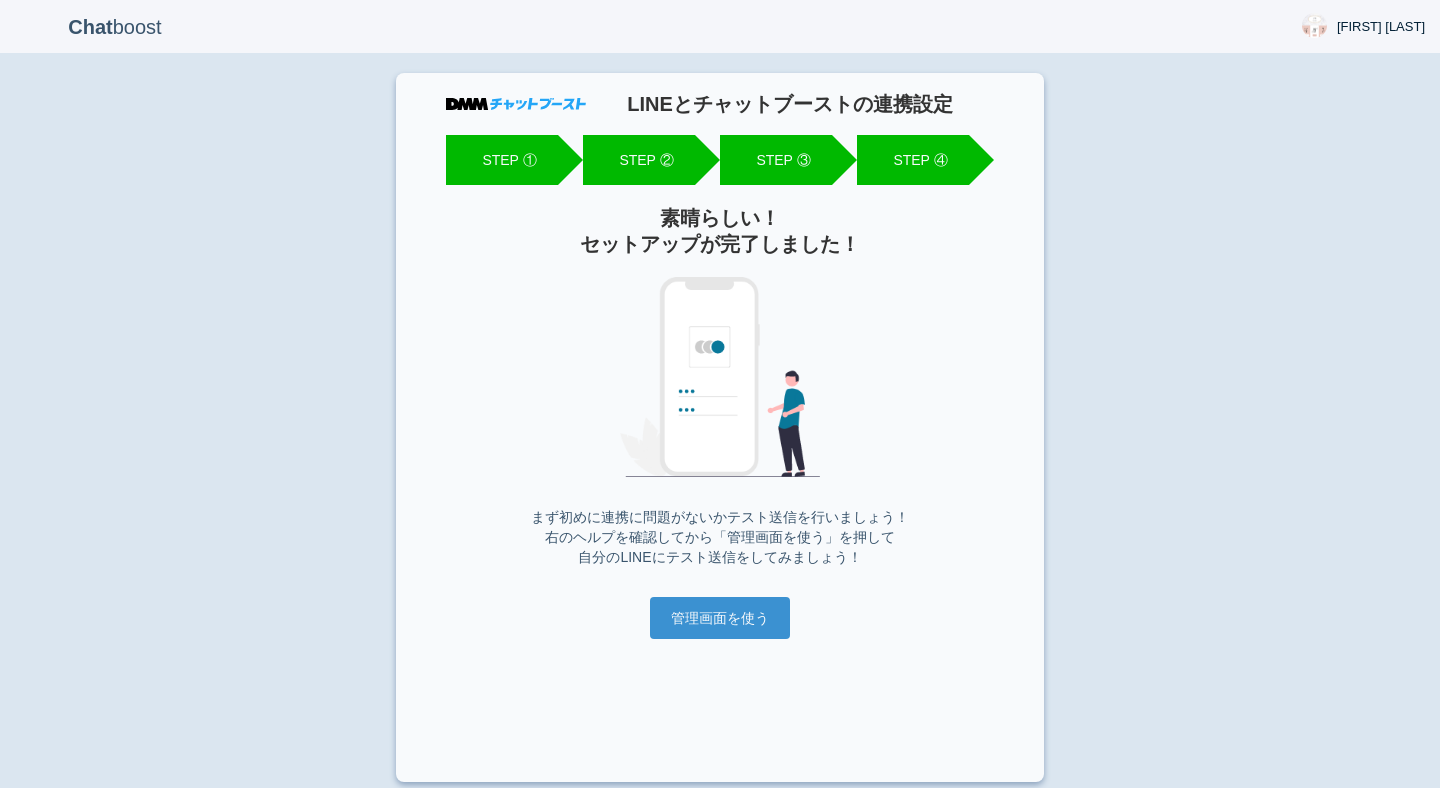 scroll, scrollTop: 0, scrollLeft: 0, axis: both 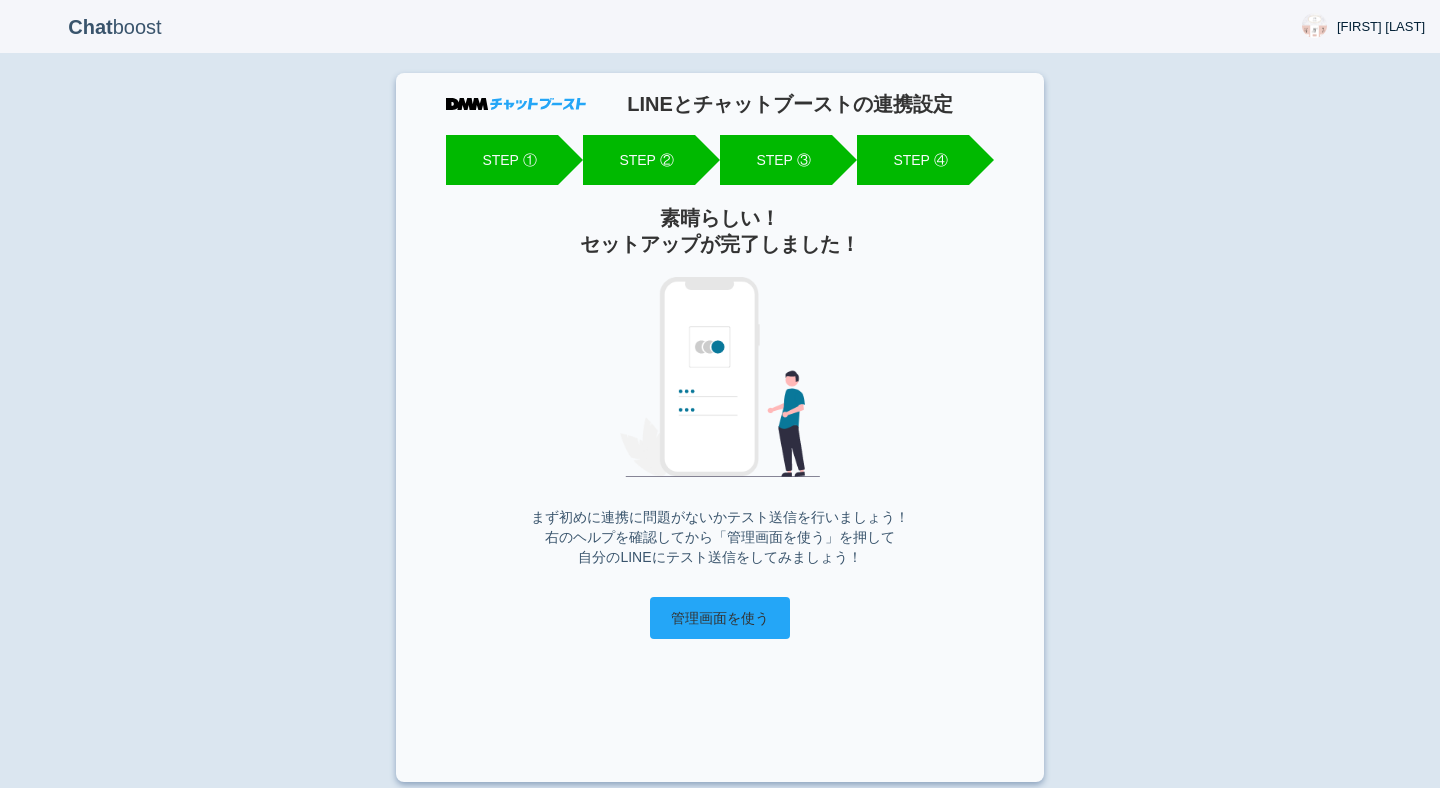 click on "管理画面を使う" at bounding box center (720, 618) 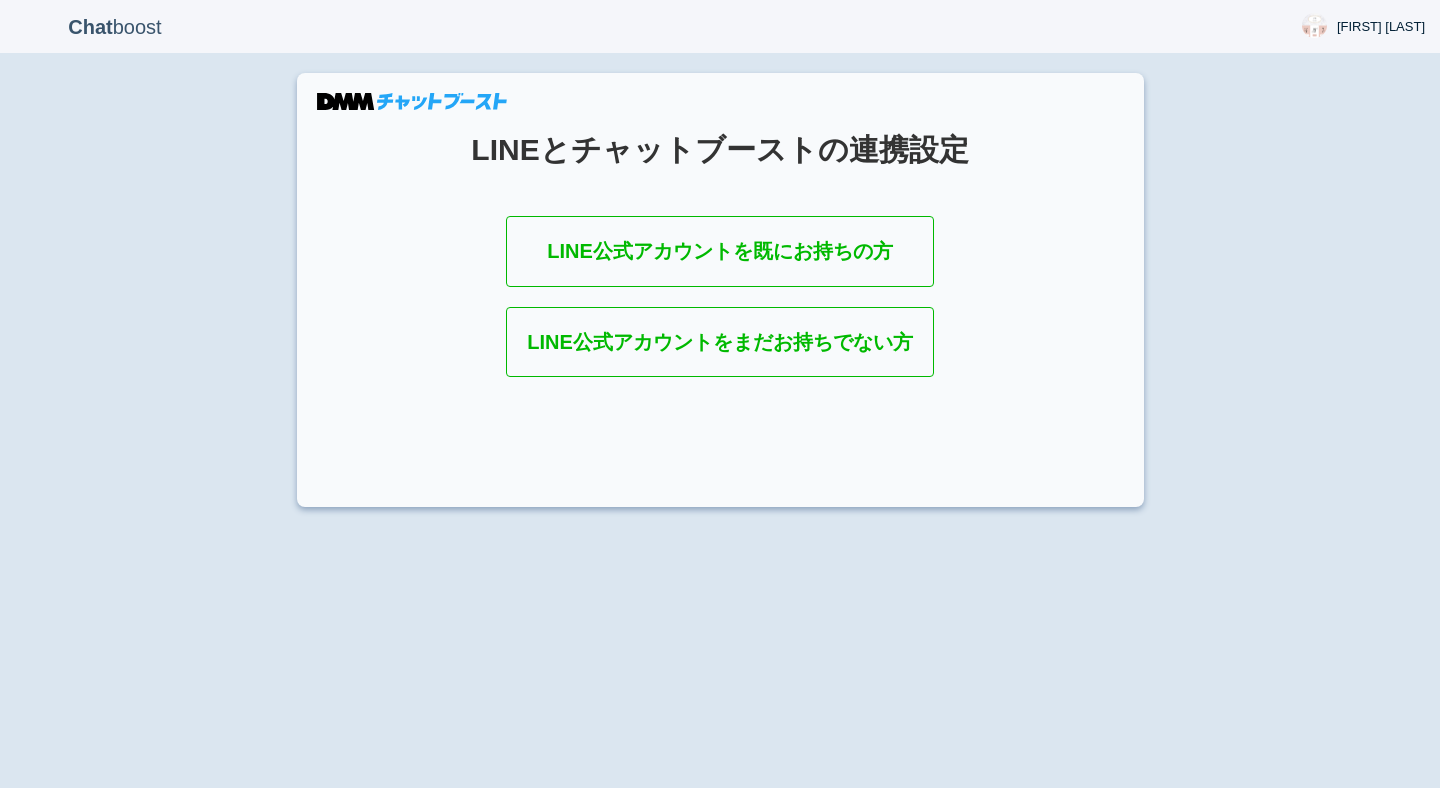 scroll, scrollTop: 0, scrollLeft: 0, axis: both 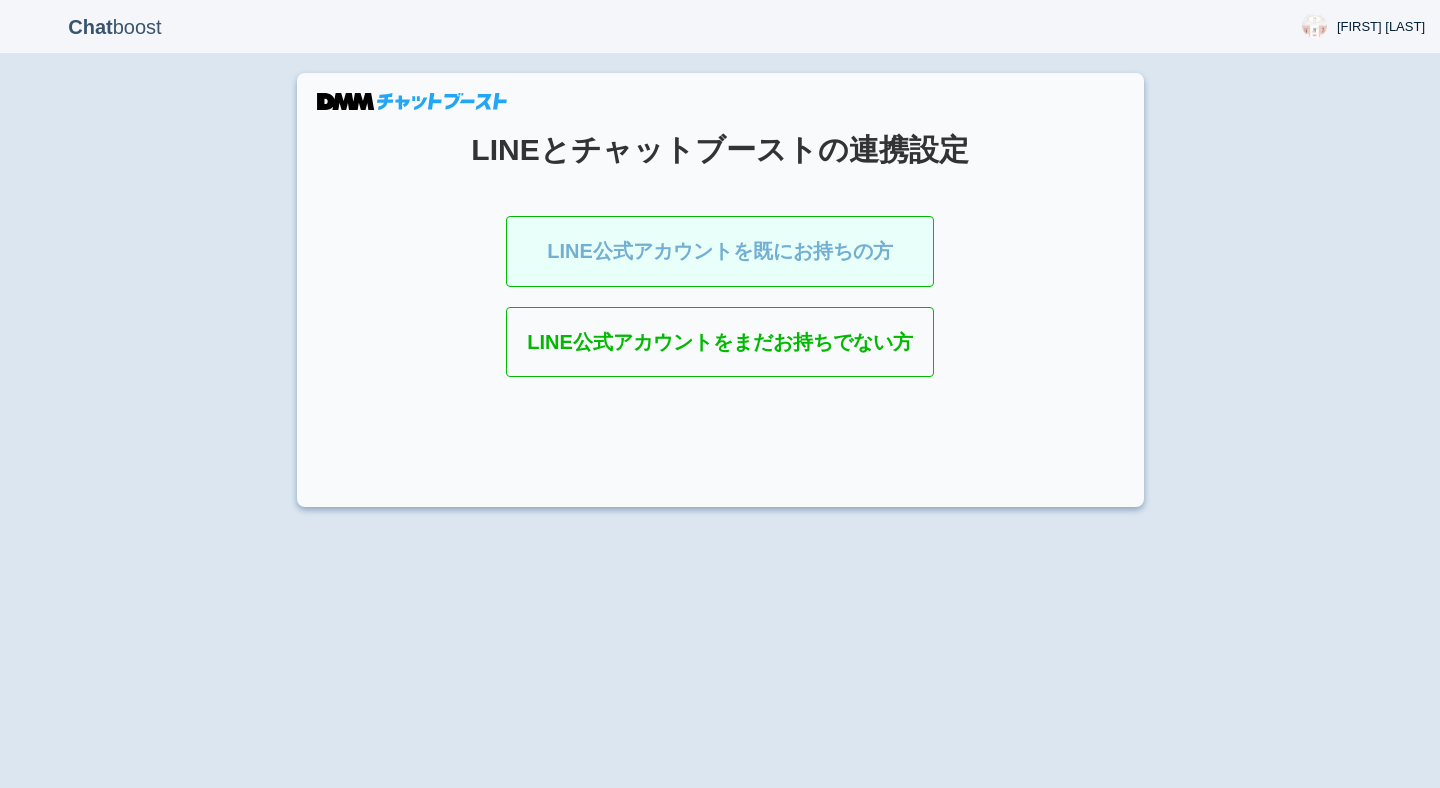 click on "LINE公式アカウントを既にお持ちの方" at bounding box center (720, 251) 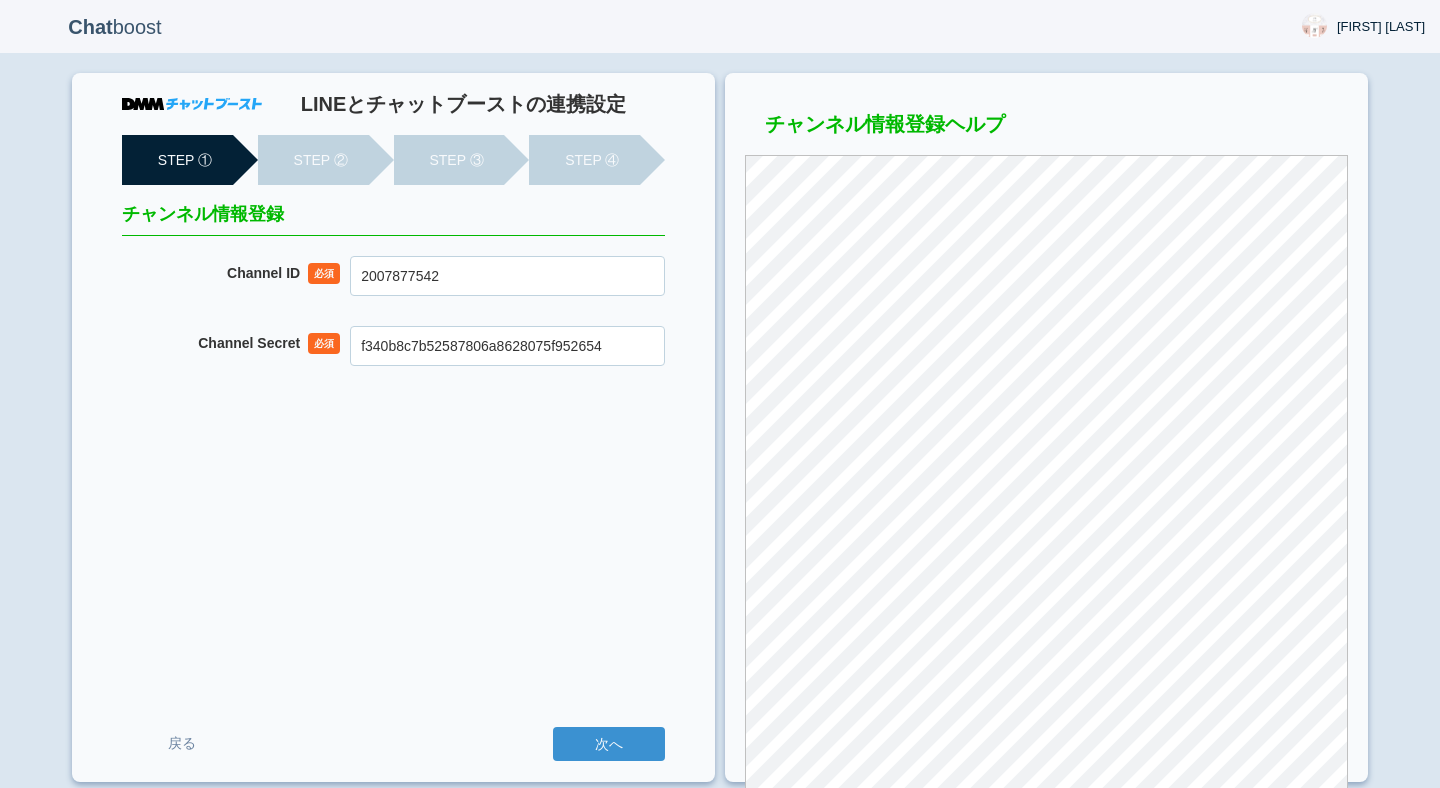 scroll, scrollTop: 0, scrollLeft: 0, axis: both 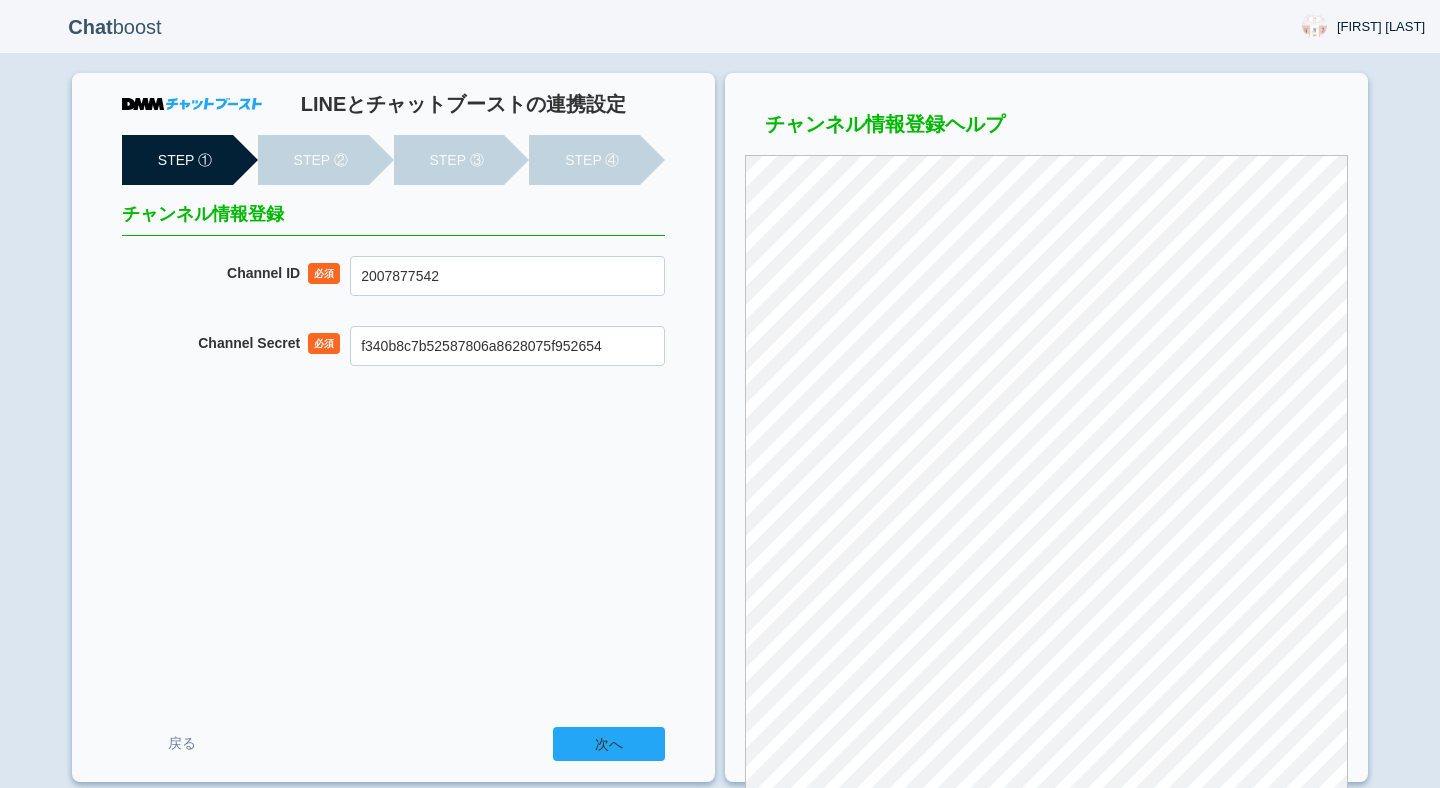 click on "次へ" at bounding box center (609, 744) 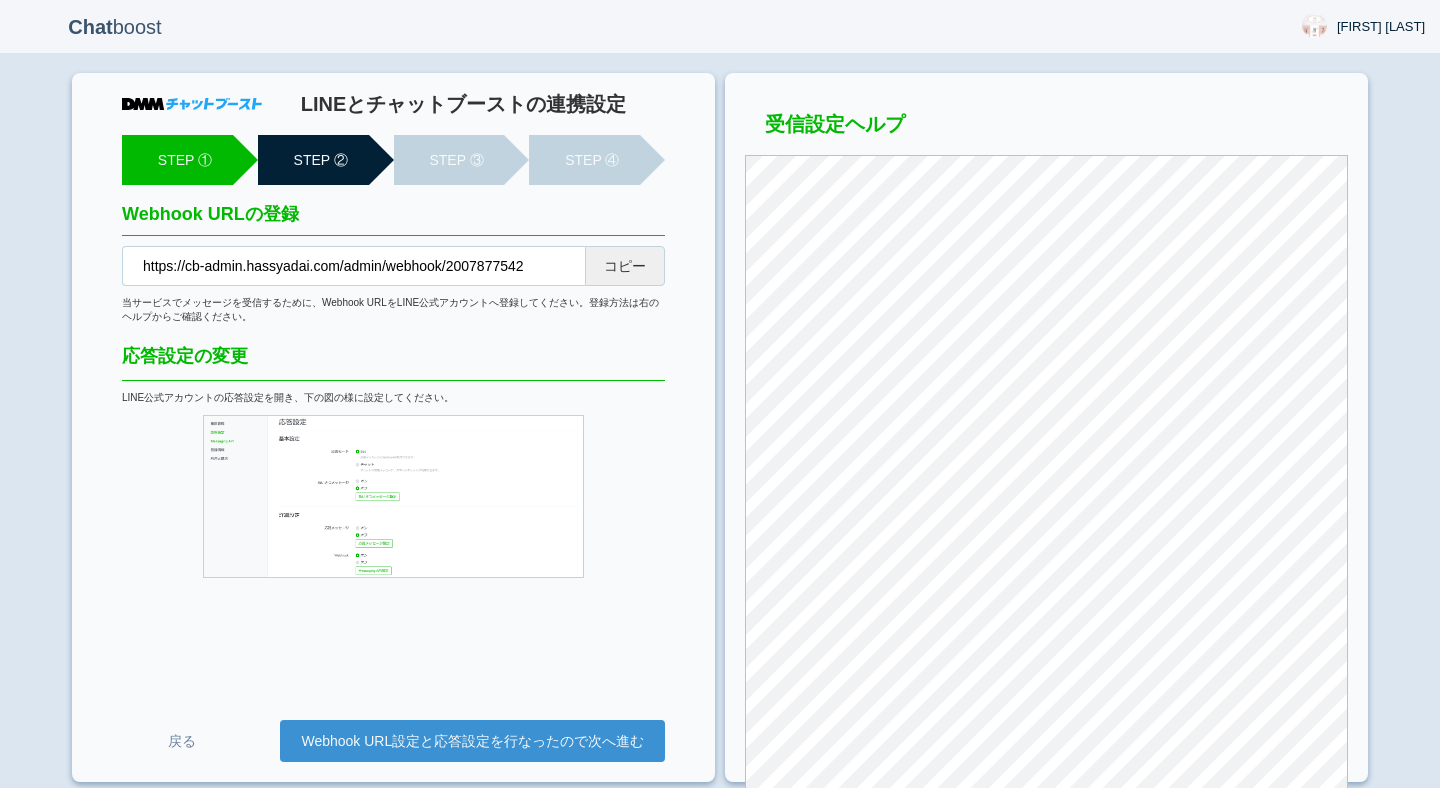 scroll, scrollTop: 0, scrollLeft: 0, axis: both 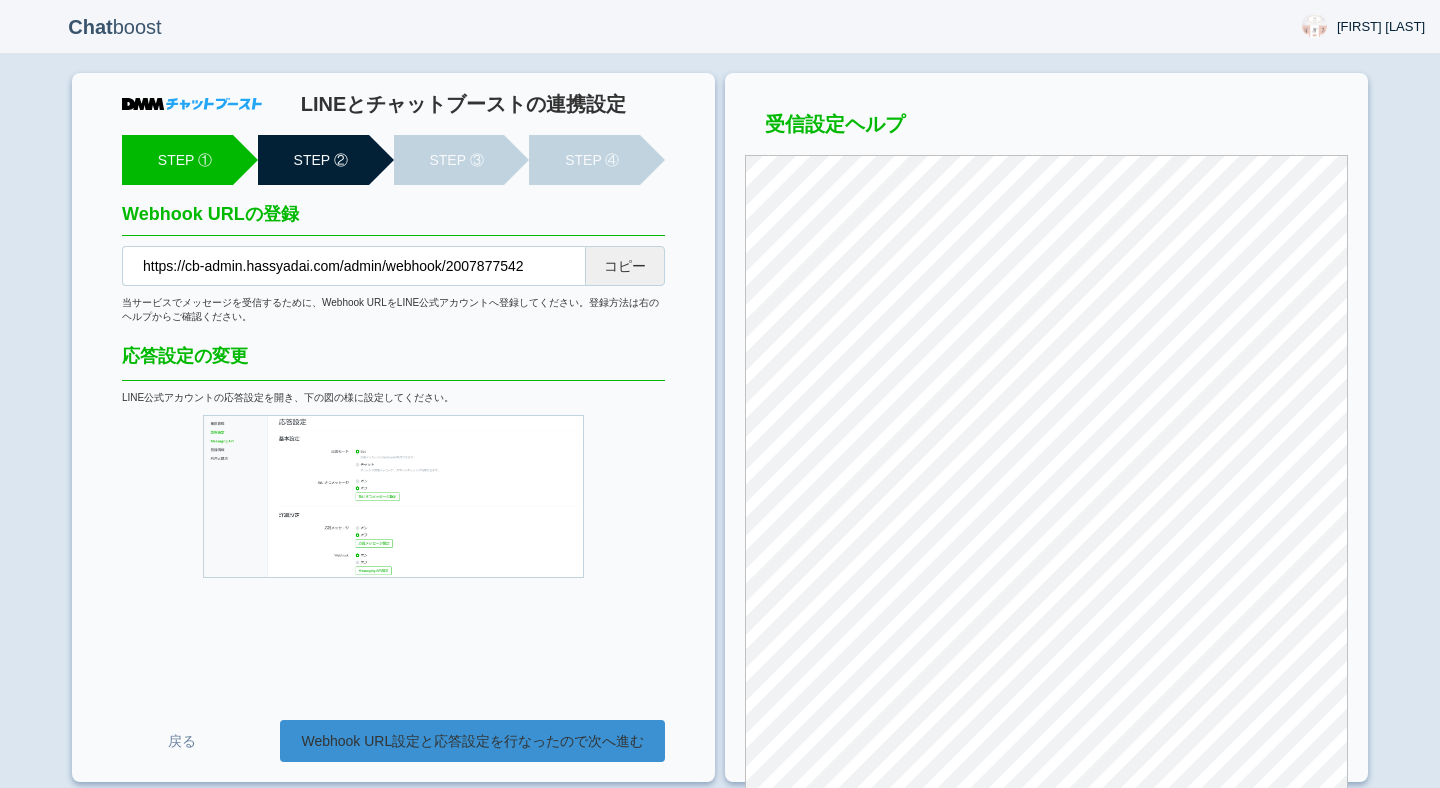 click on "Webhook URL設定と応答設定を行なったので次へ進む" at bounding box center [472, 741] 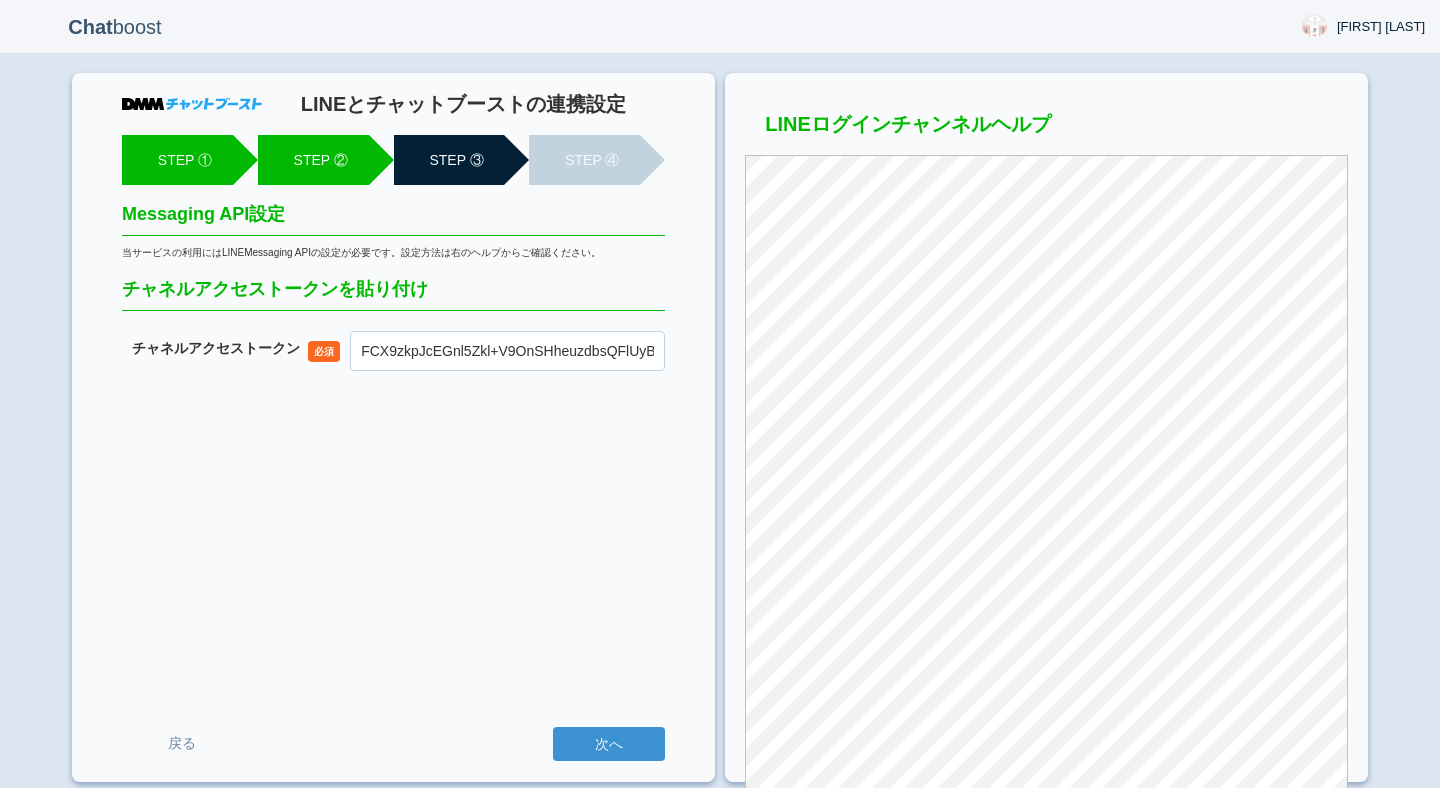scroll, scrollTop: 0, scrollLeft: 0, axis: both 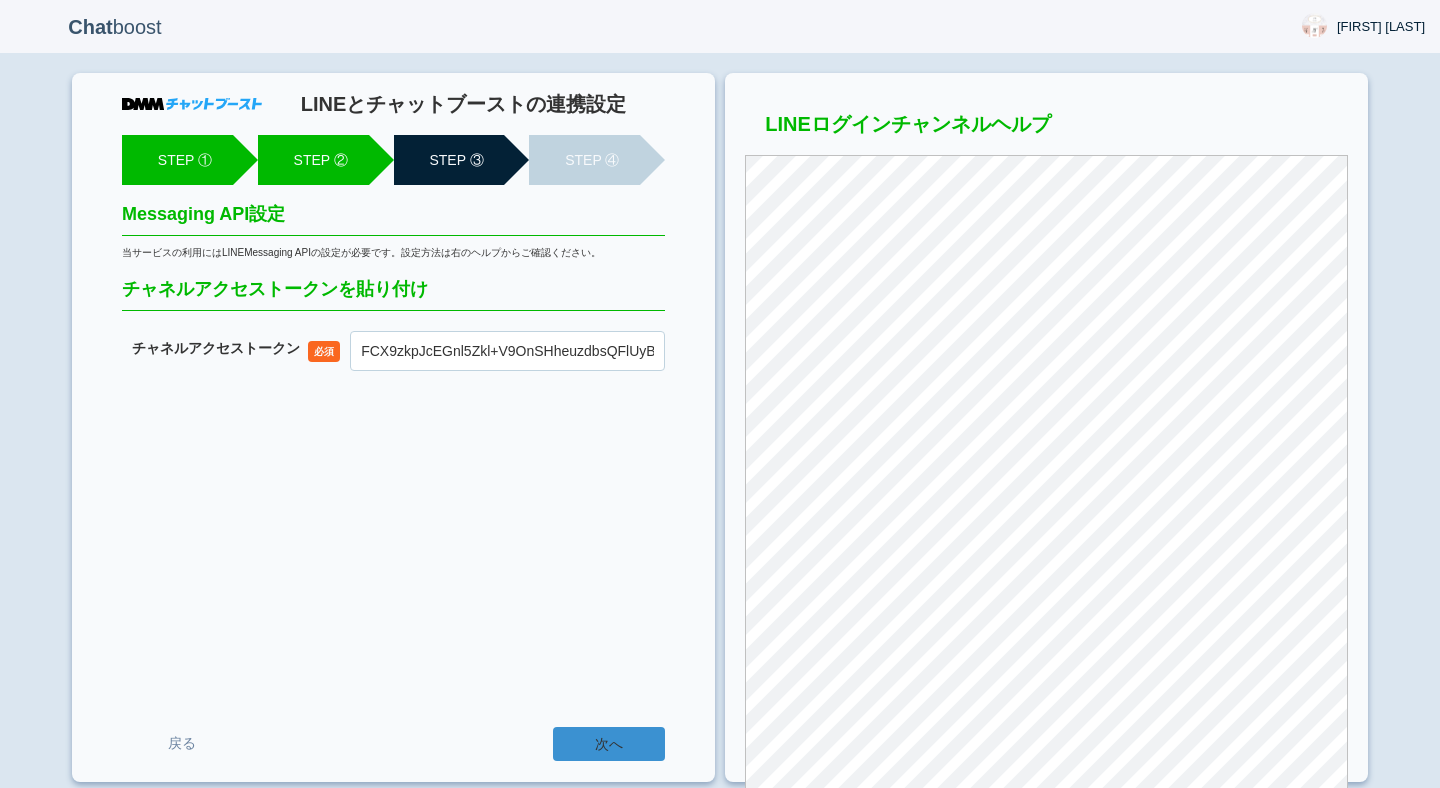 click on "次へ" at bounding box center [609, 744] 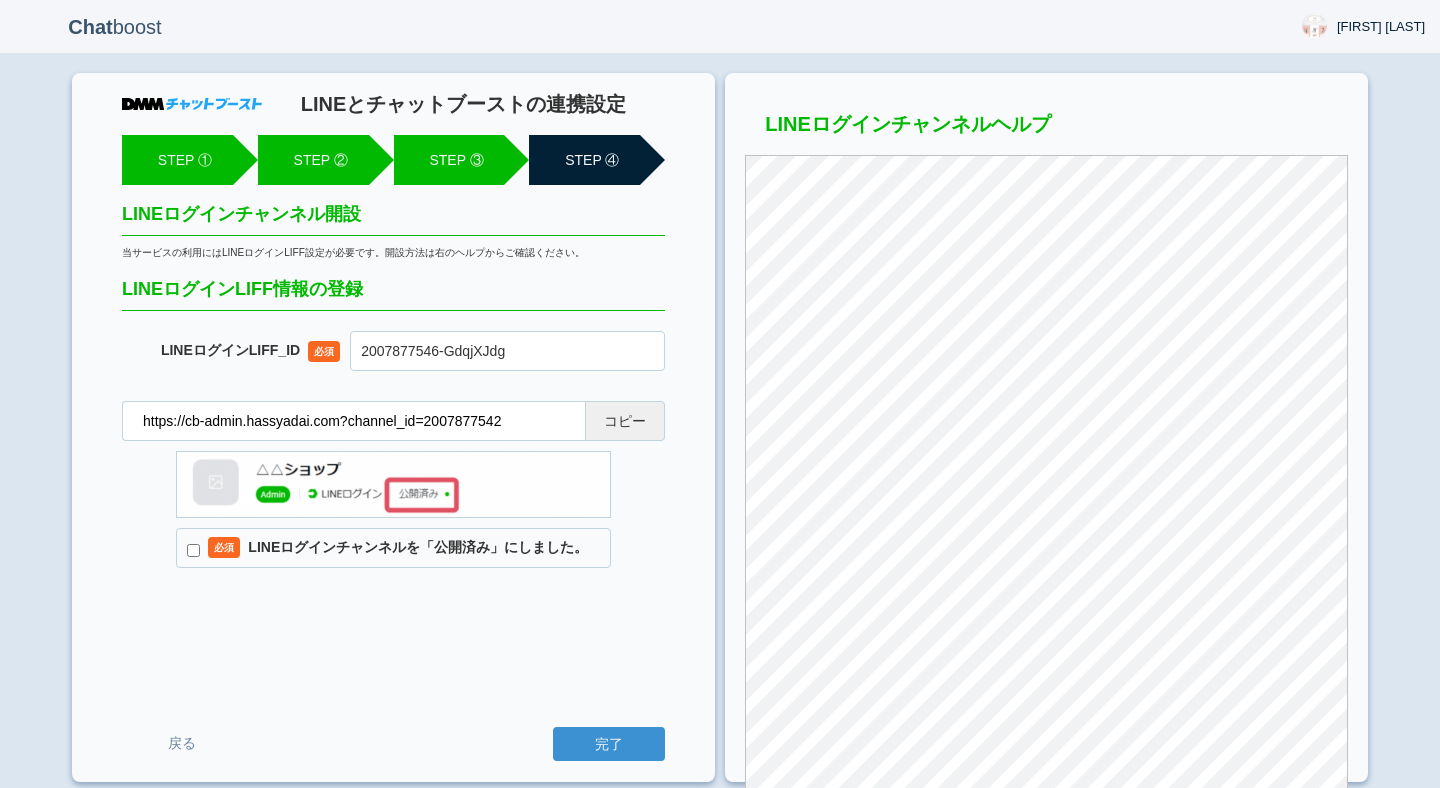 scroll, scrollTop: 0, scrollLeft: 0, axis: both 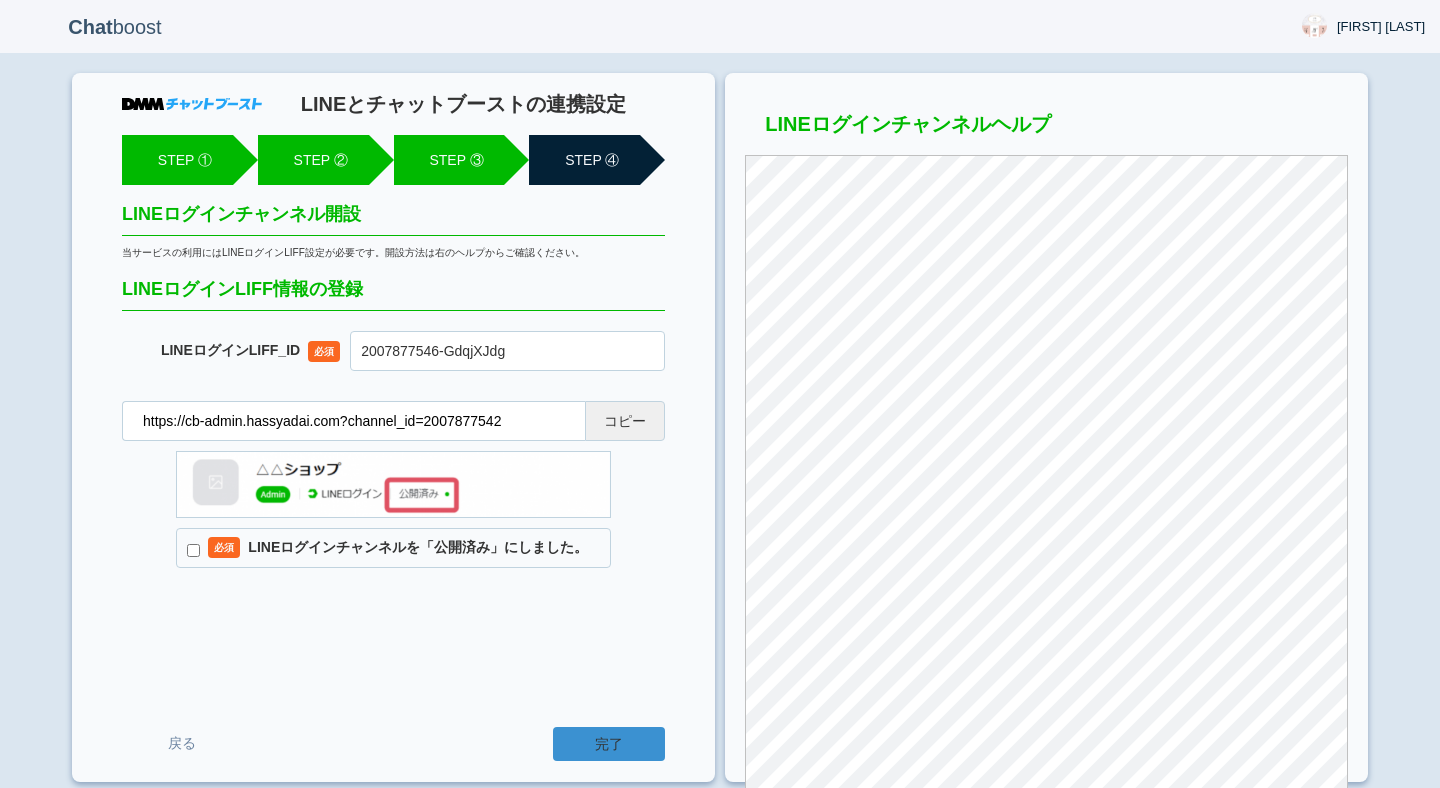 click on "完了" at bounding box center (609, 744) 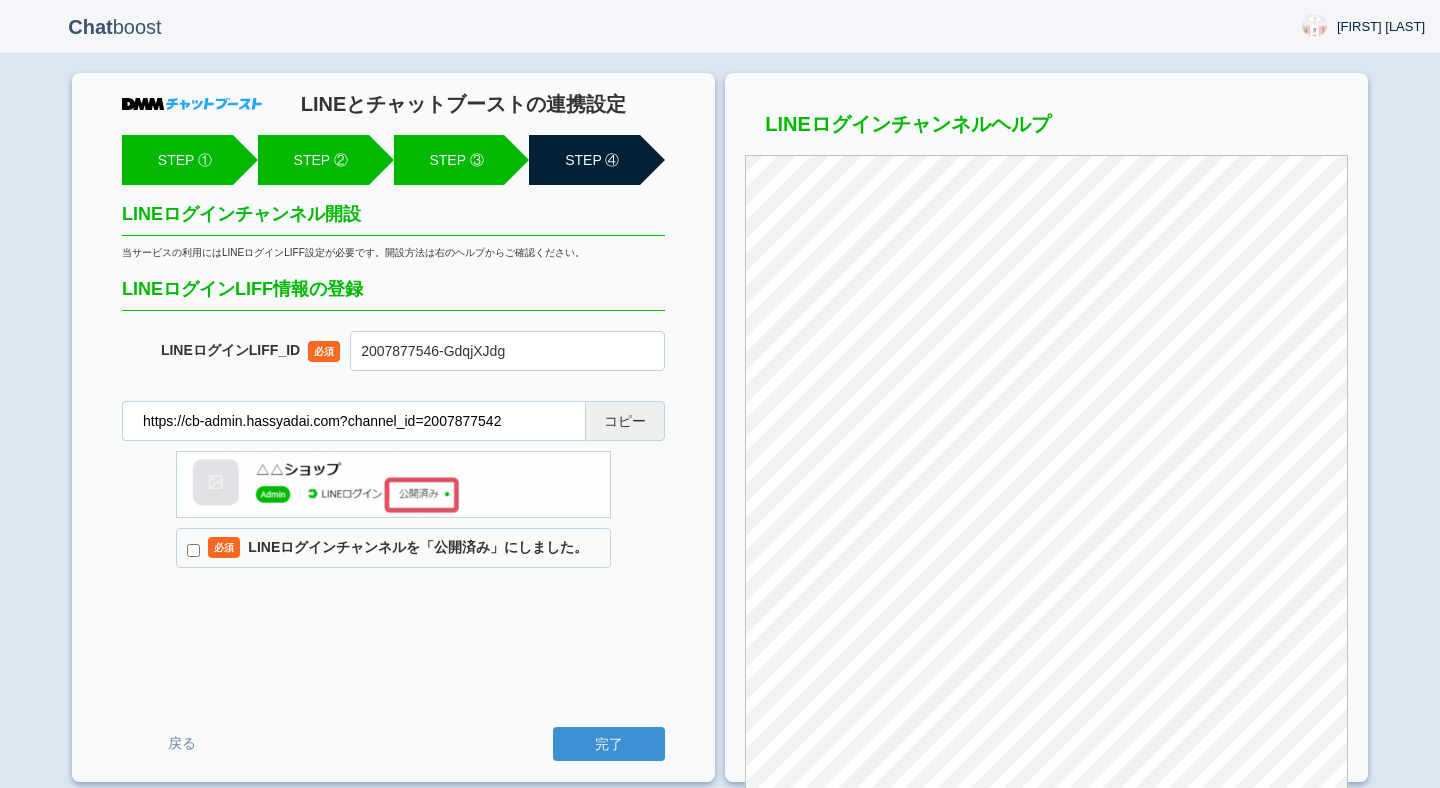 click on "必須 LINEログインチャンネルを「公開済み」にしました。" at bounding box center (393, 548) 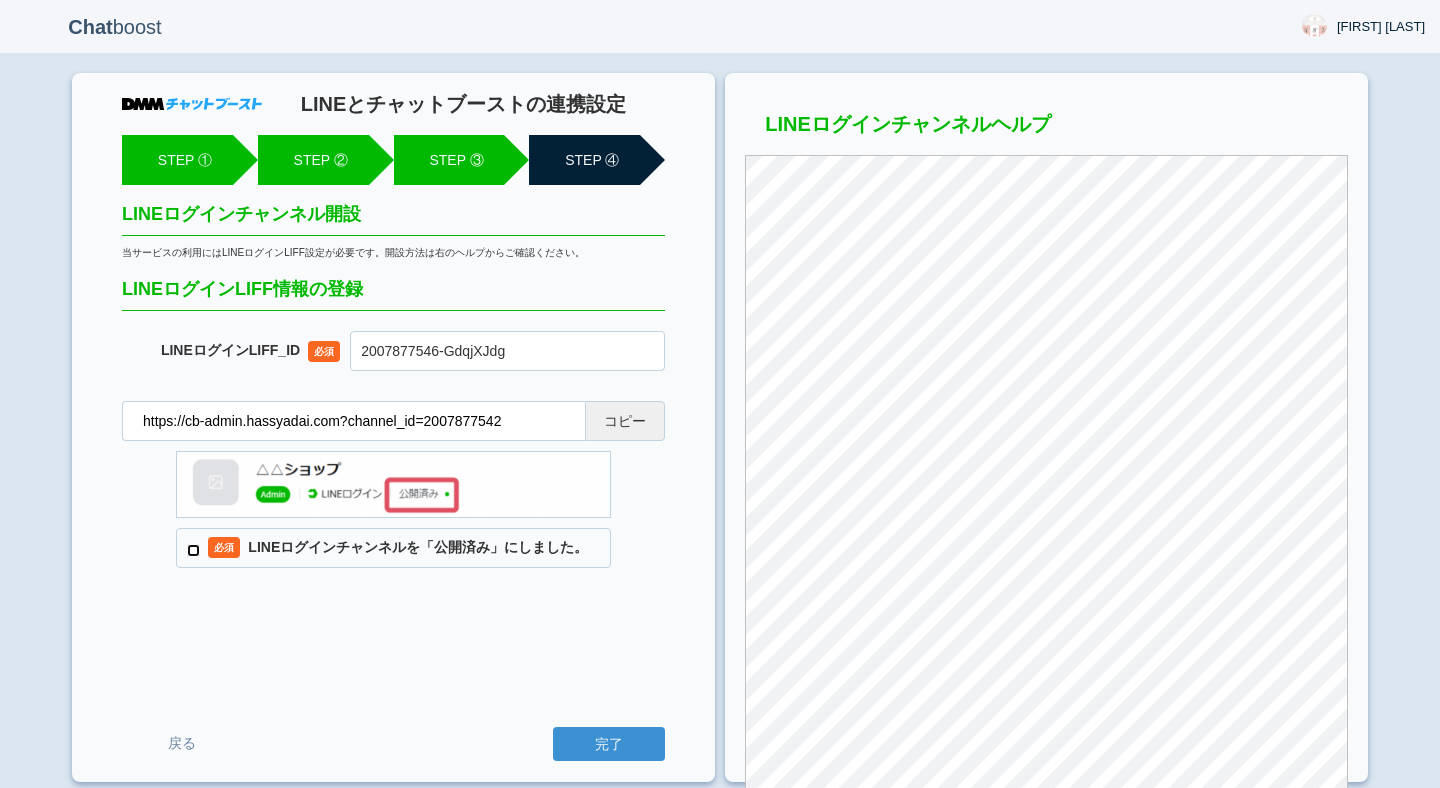 checkbox on "true" 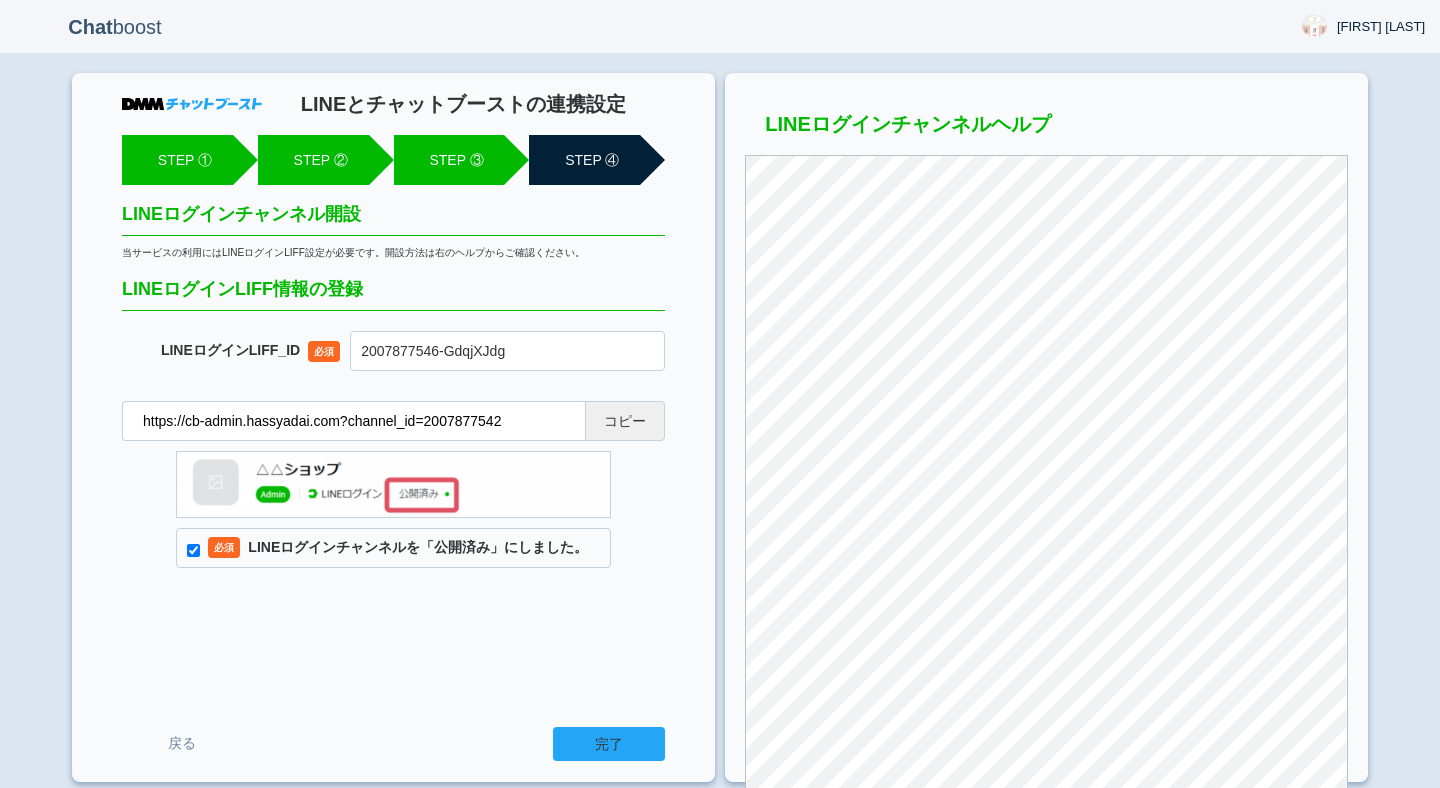 click on "完了" at bounding box center [609, 744] 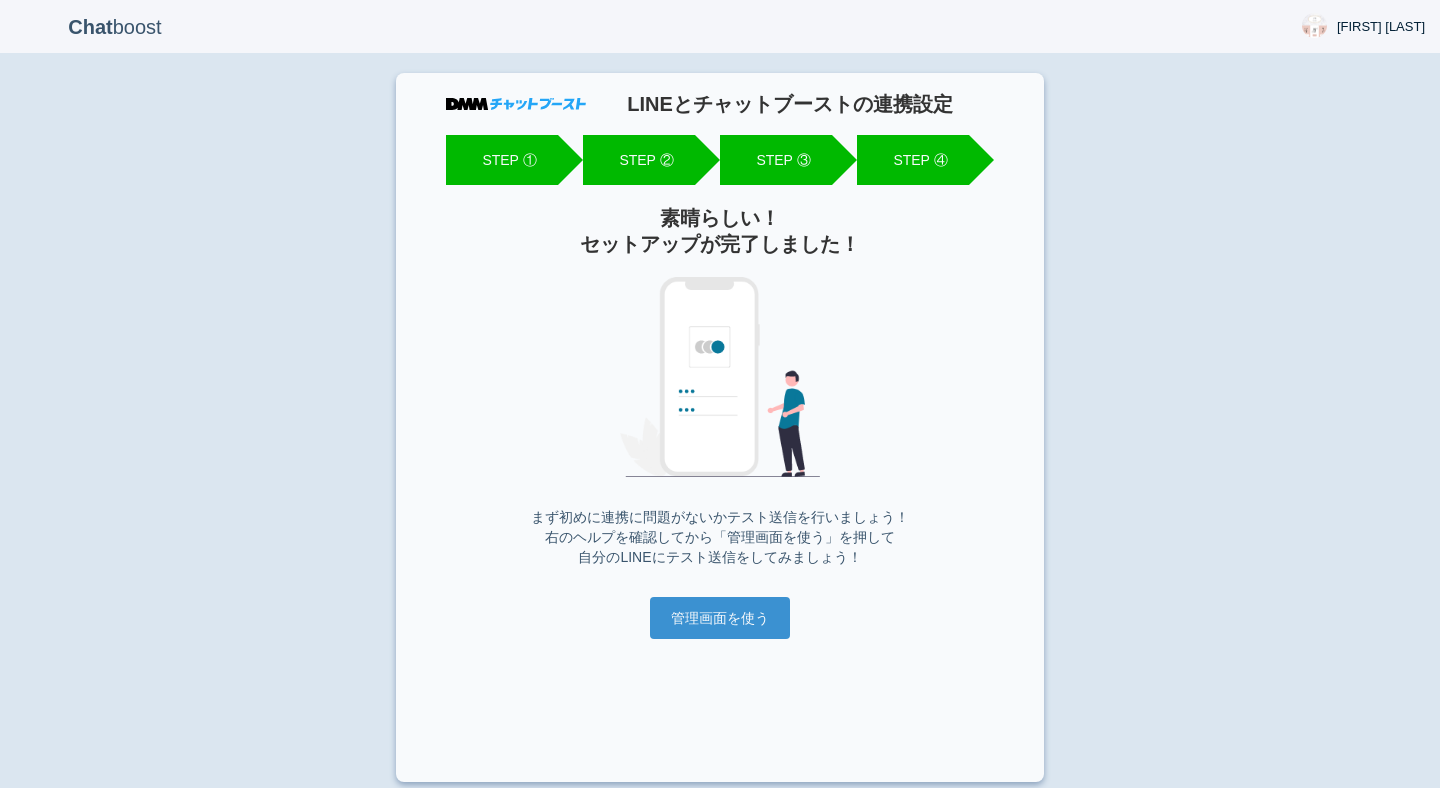 scroll, scrollTop: 0, scrollLeft: 0, axis: both 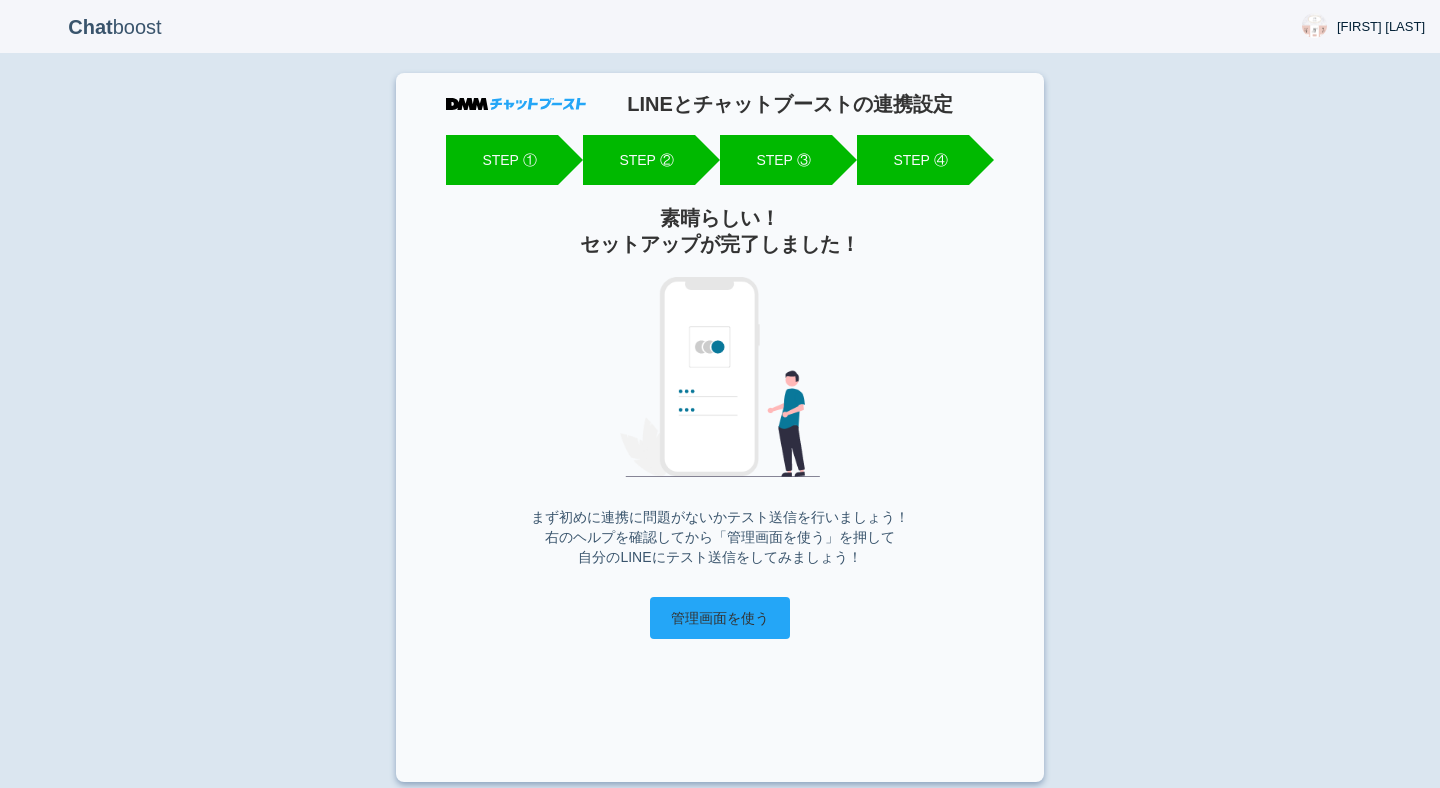 click on "管理画面を使う" at bounding box center (720, 618) 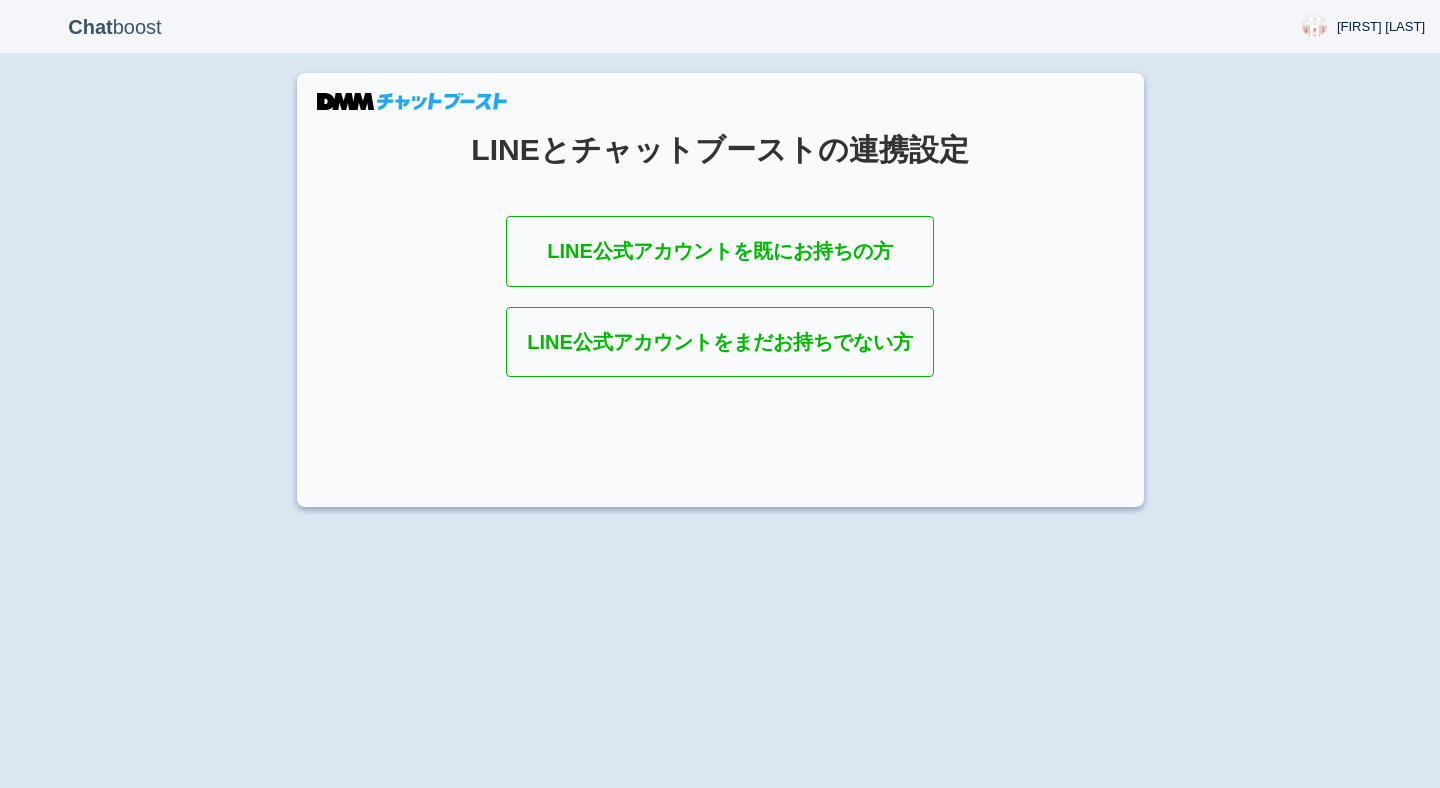 scroll, scrollTop: 0, scrollLeft: 0, axis: both 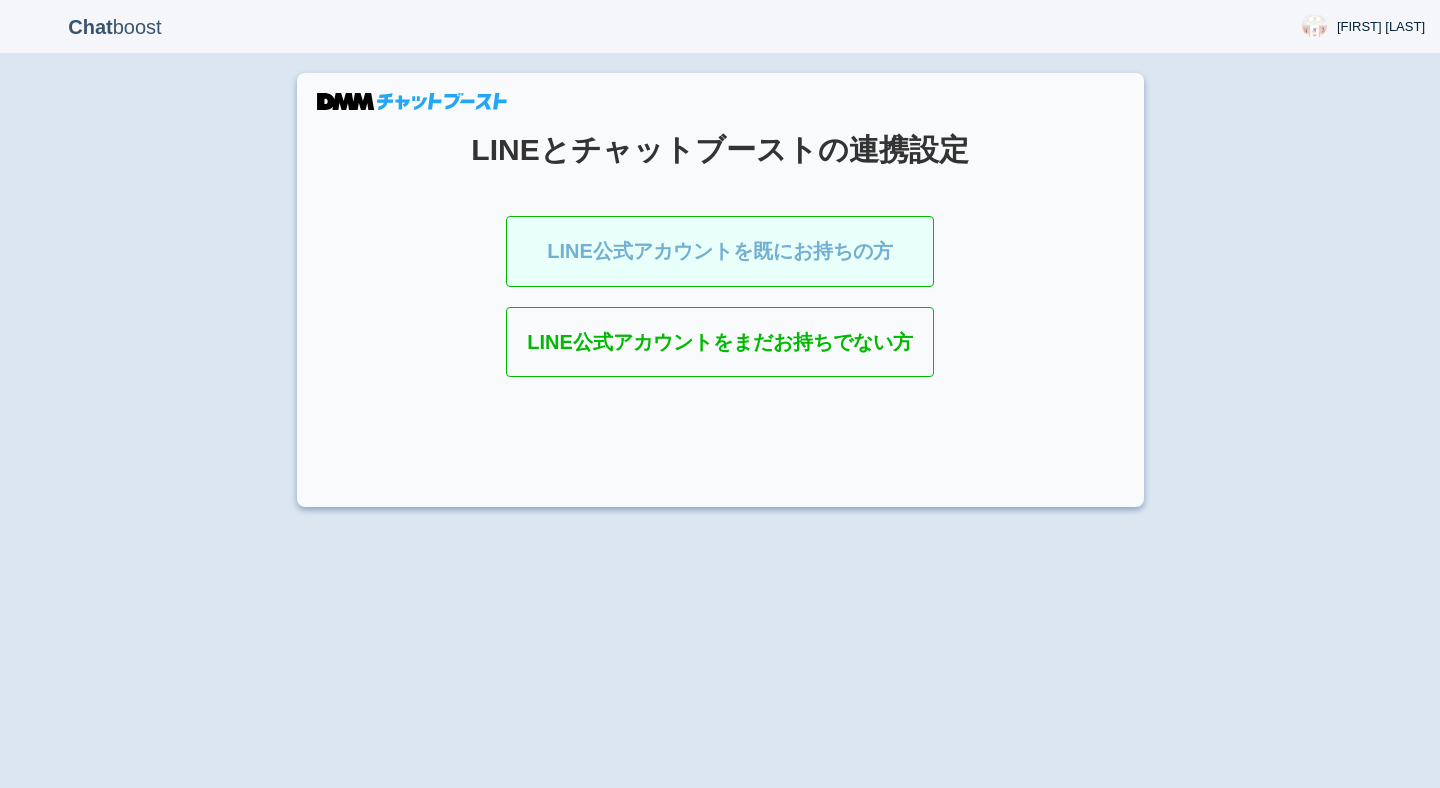 click on "LINE公式アカウントを既にお持ちの方" at bounding box center [720, 251] 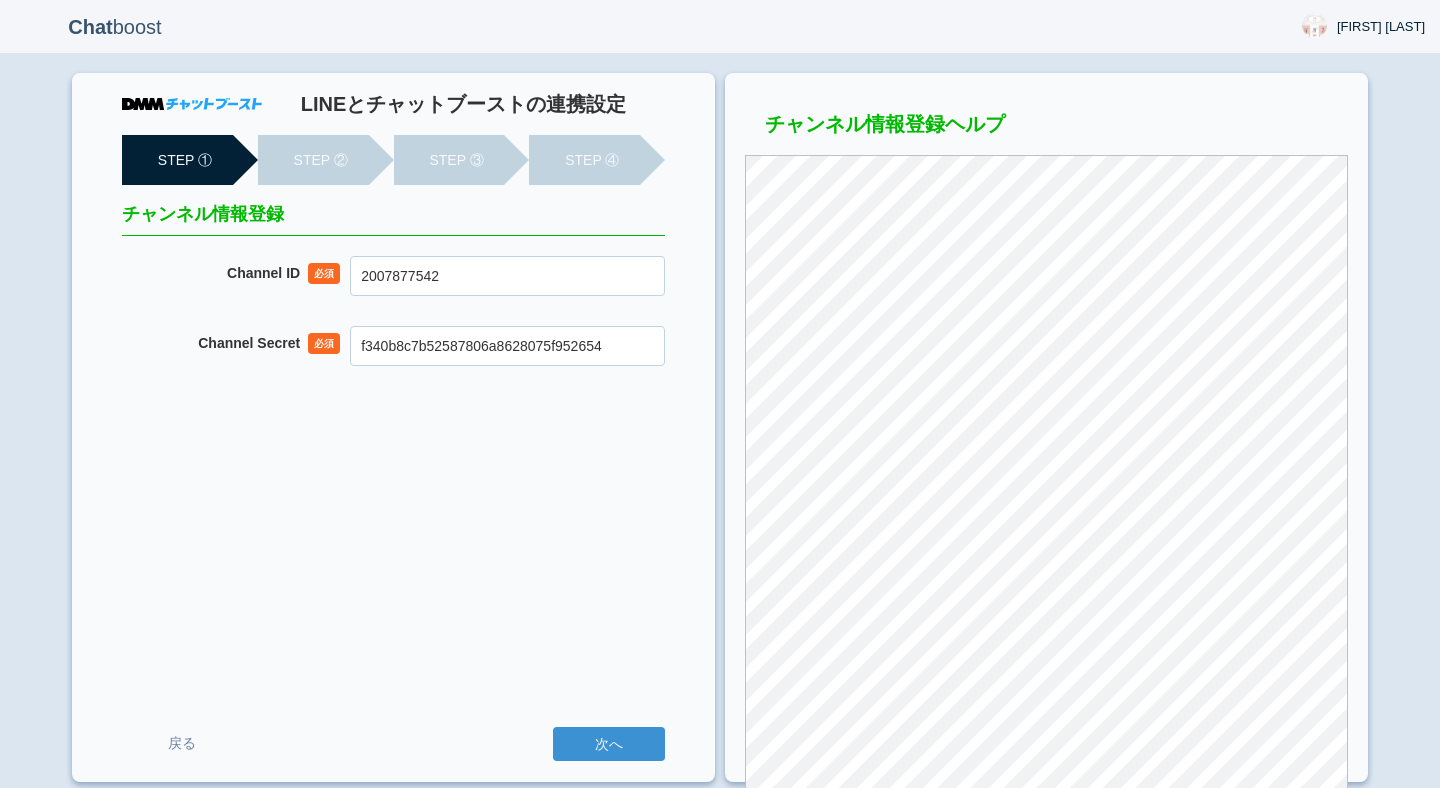 scroll, scrollTop: 0, scrollLeft: 0, axis: both 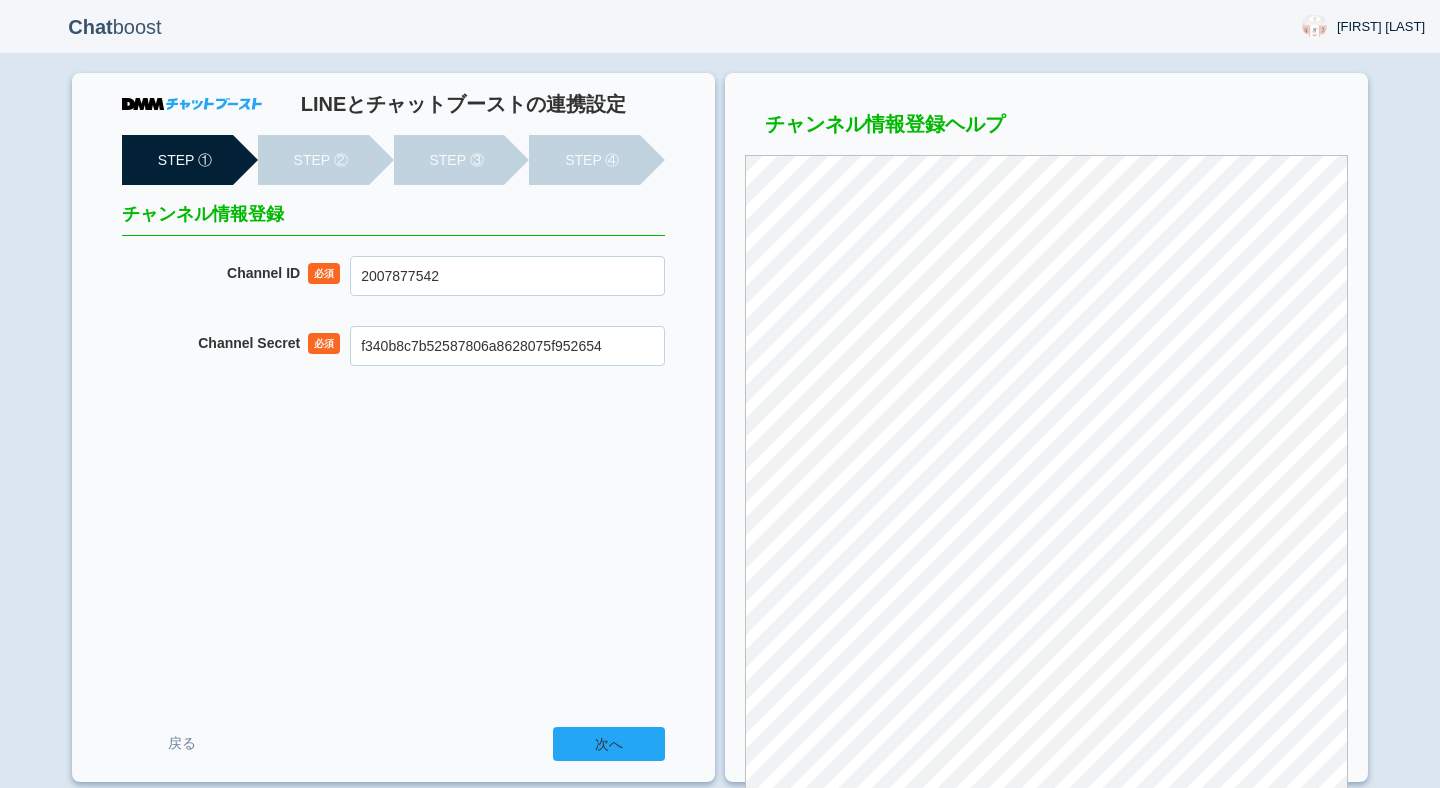 click on "次へ" at bounding box center [609, 744] 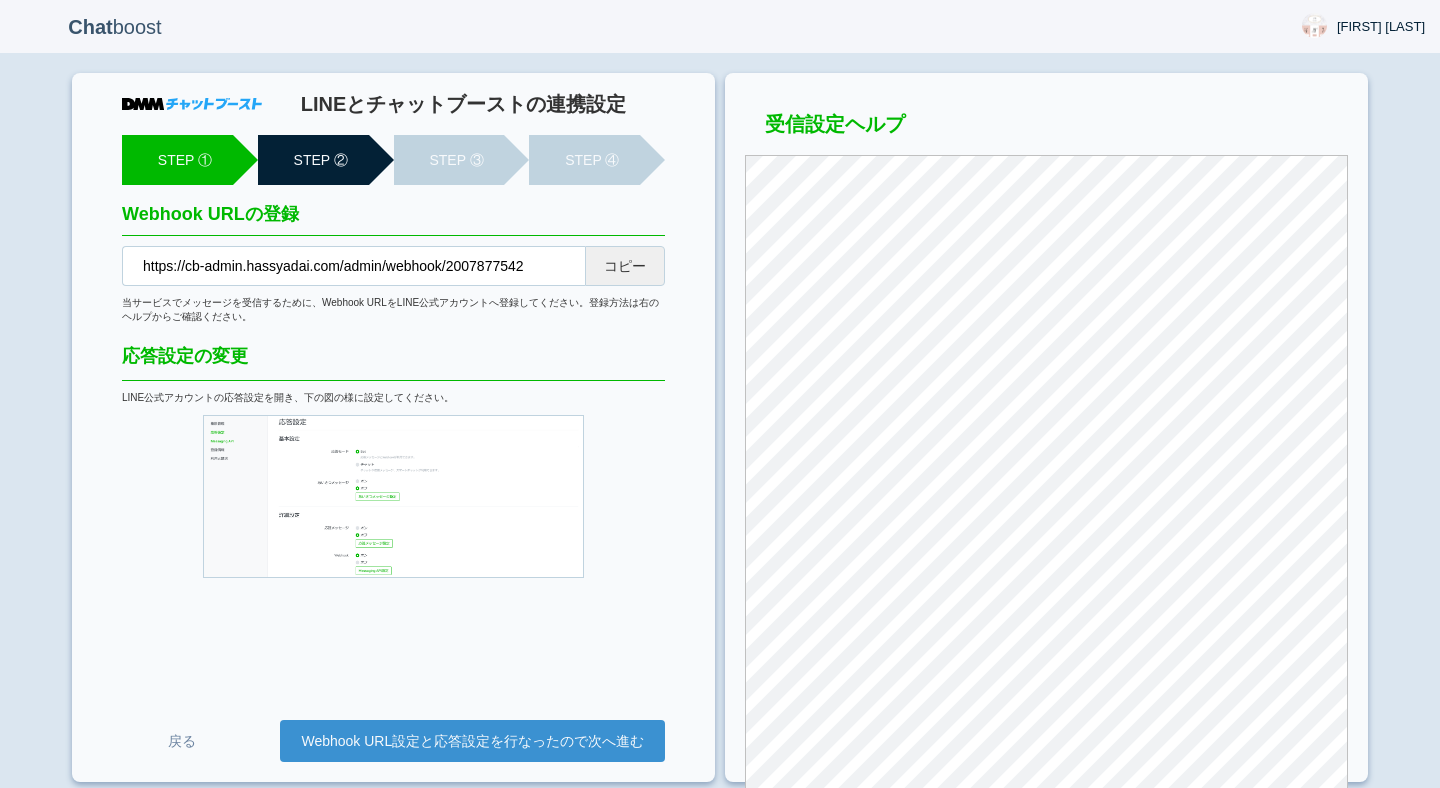 scroll, scrollTop: 0, scrollLeft: 0, axis: both 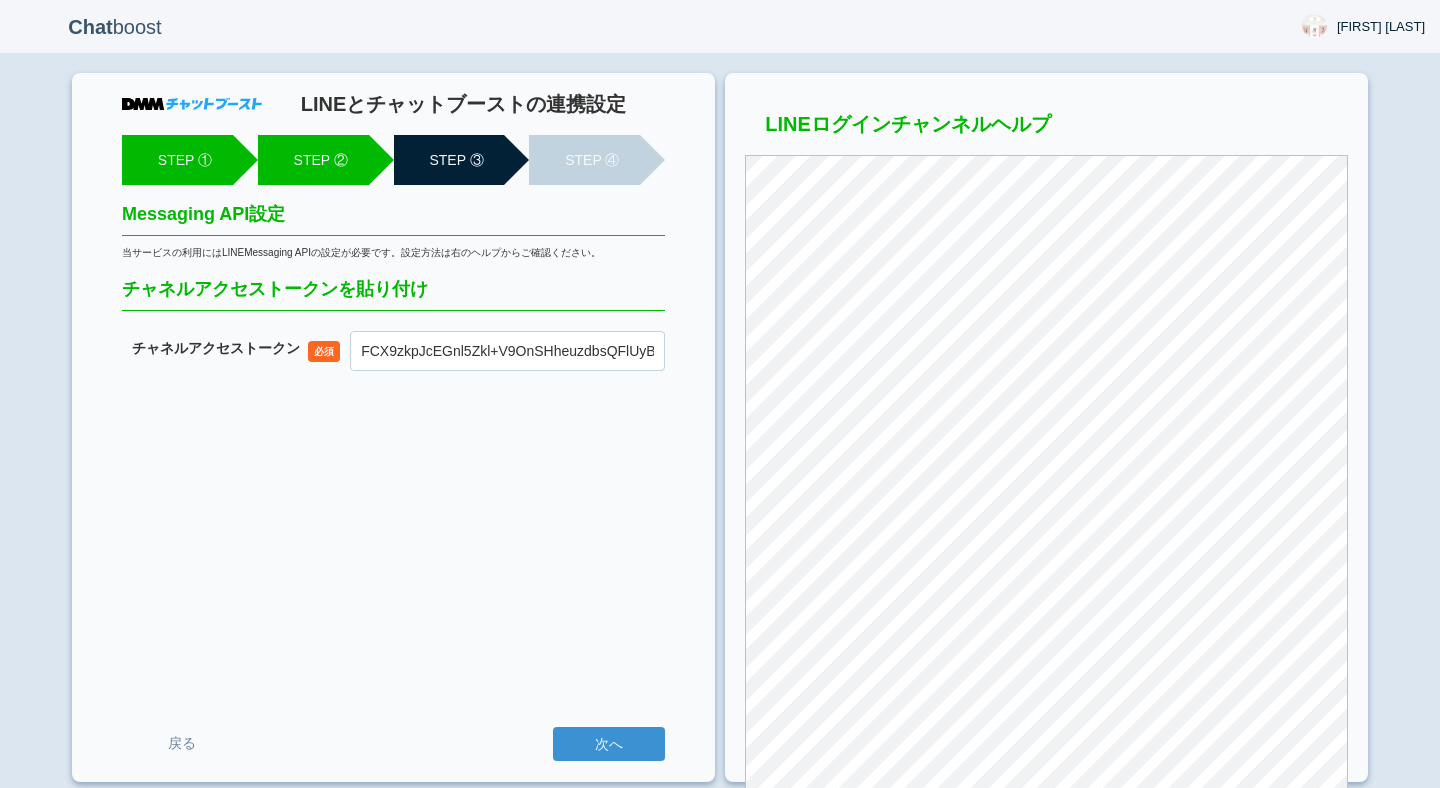 click on "次へ" at bounding box center (609, 744) 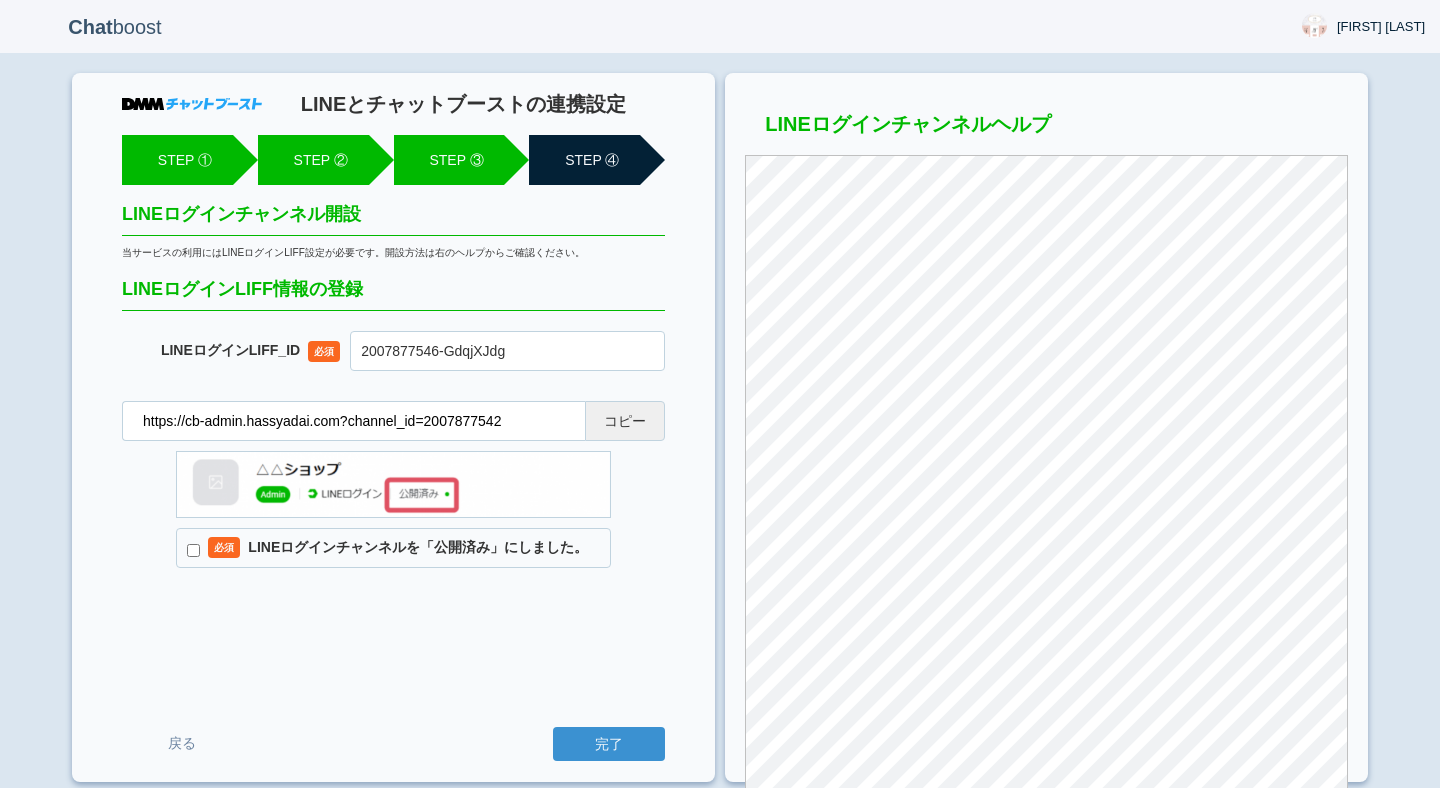 scroll, scrollTop: 0, scrollLeft: 0, axis: both 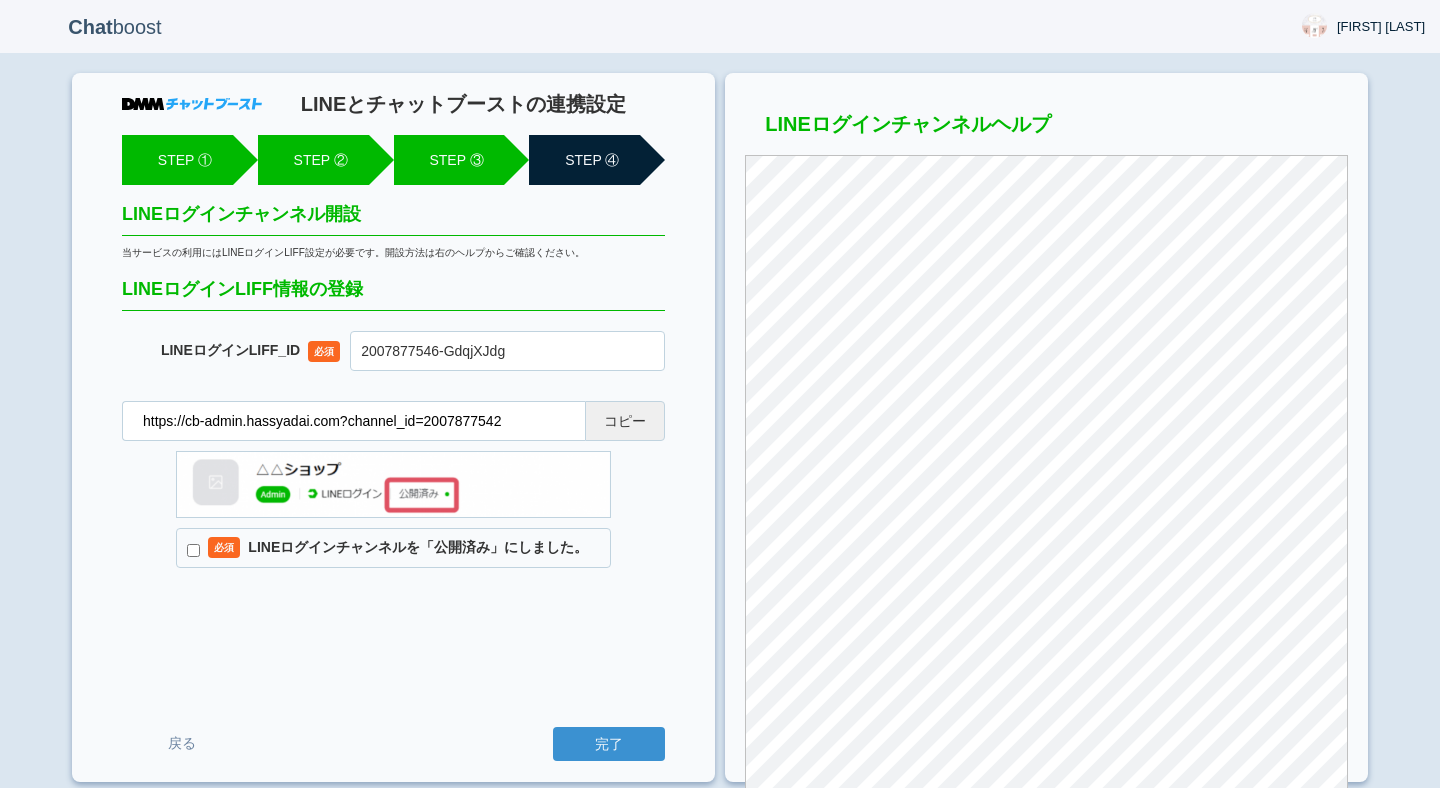 click on "必須 LINEログインチャンネルを「公開済み」にしました。" at bounding box center [393, 548] 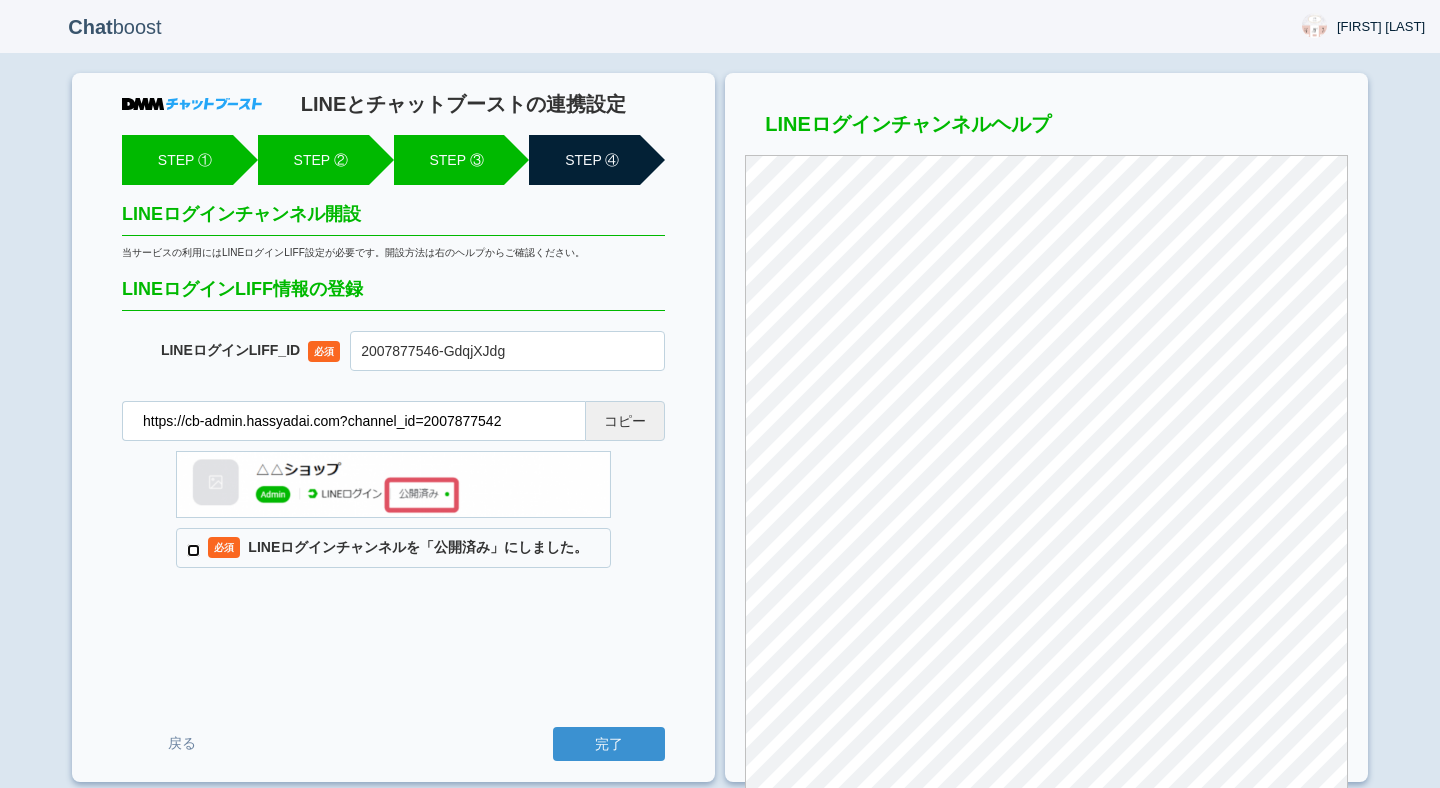 checkbox on "true" 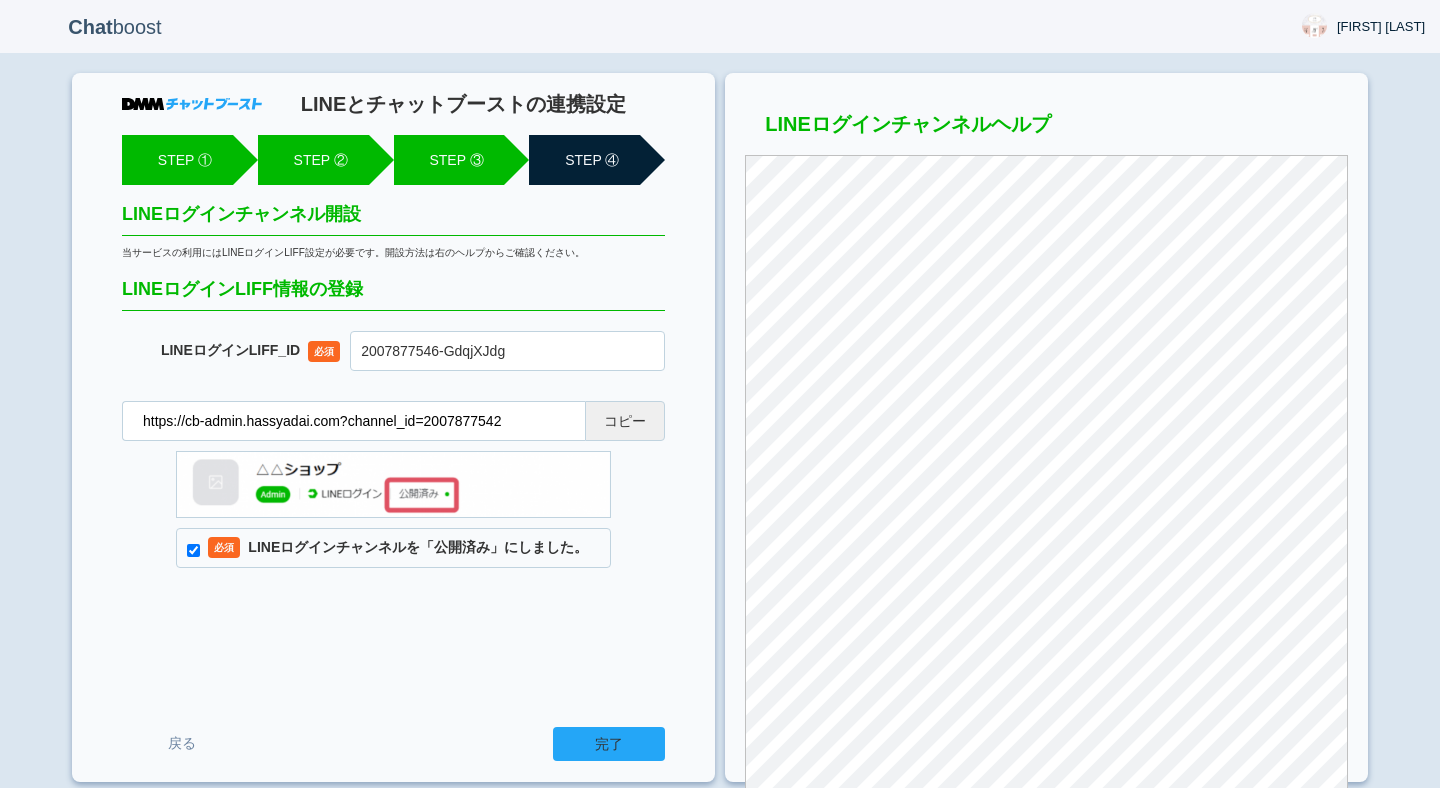click on "完了" at bounding box center (609, 744) 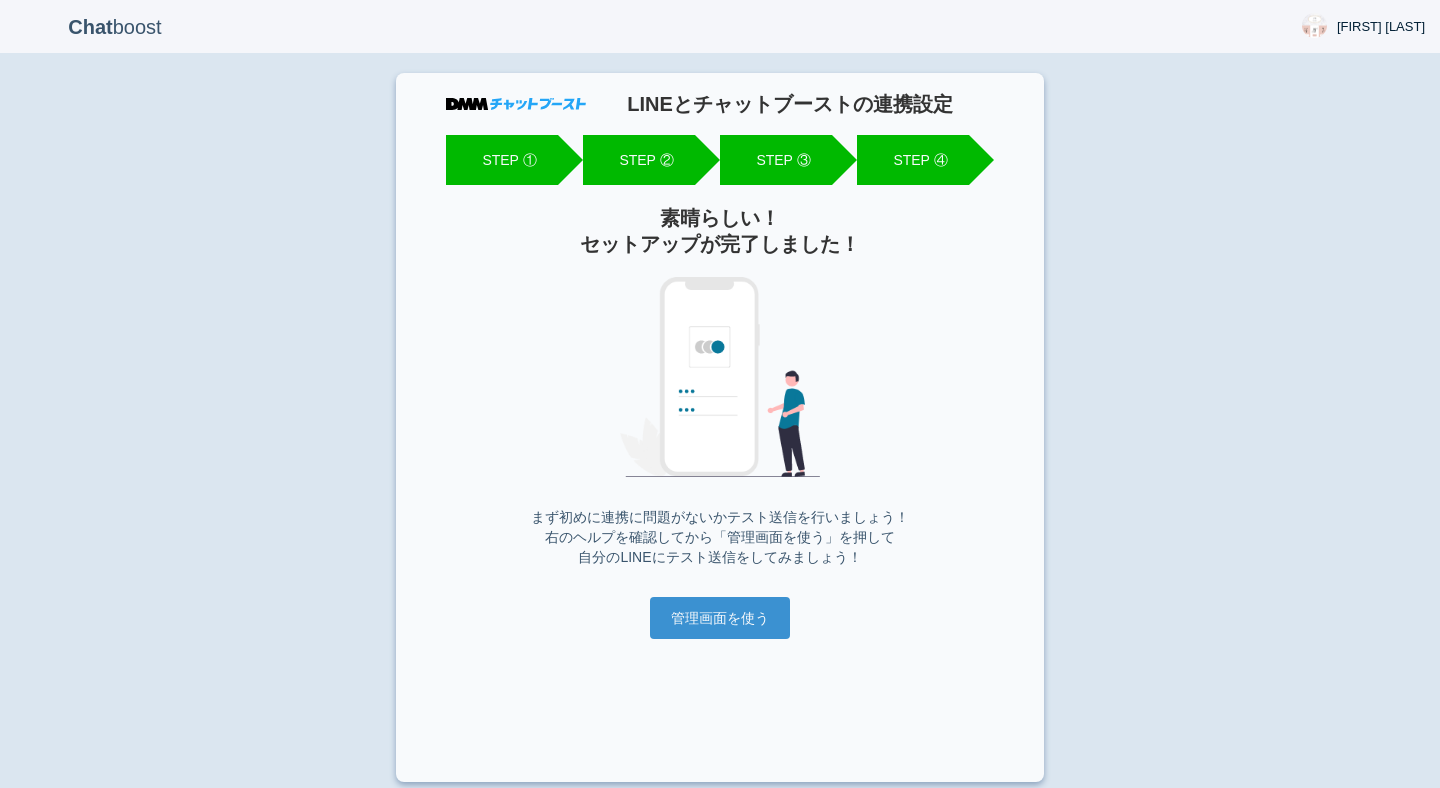 scroll, scrollTop: 0, scrollLeft: 0, axis: both 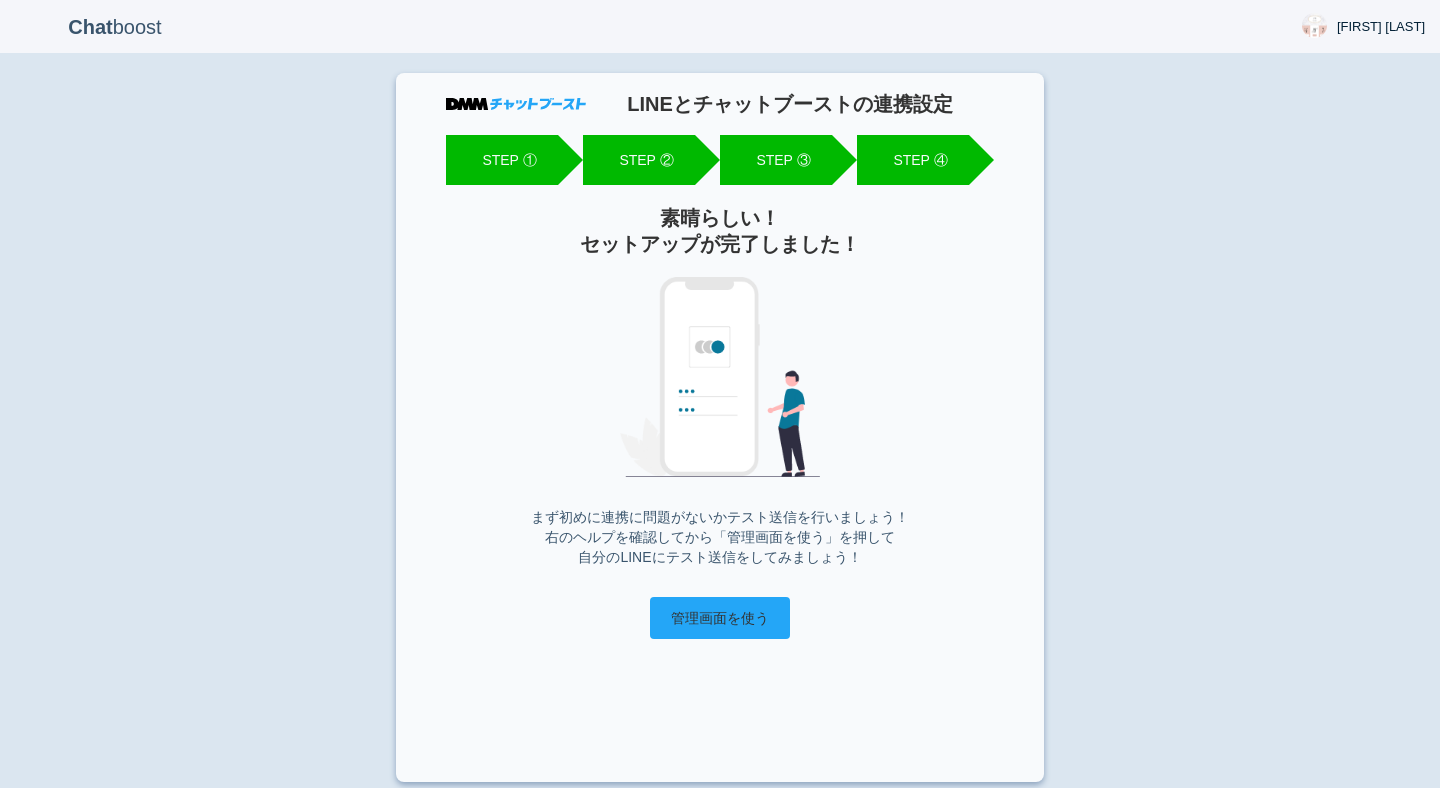 click on "管理画面を使う" at bounding box center [720, 618] 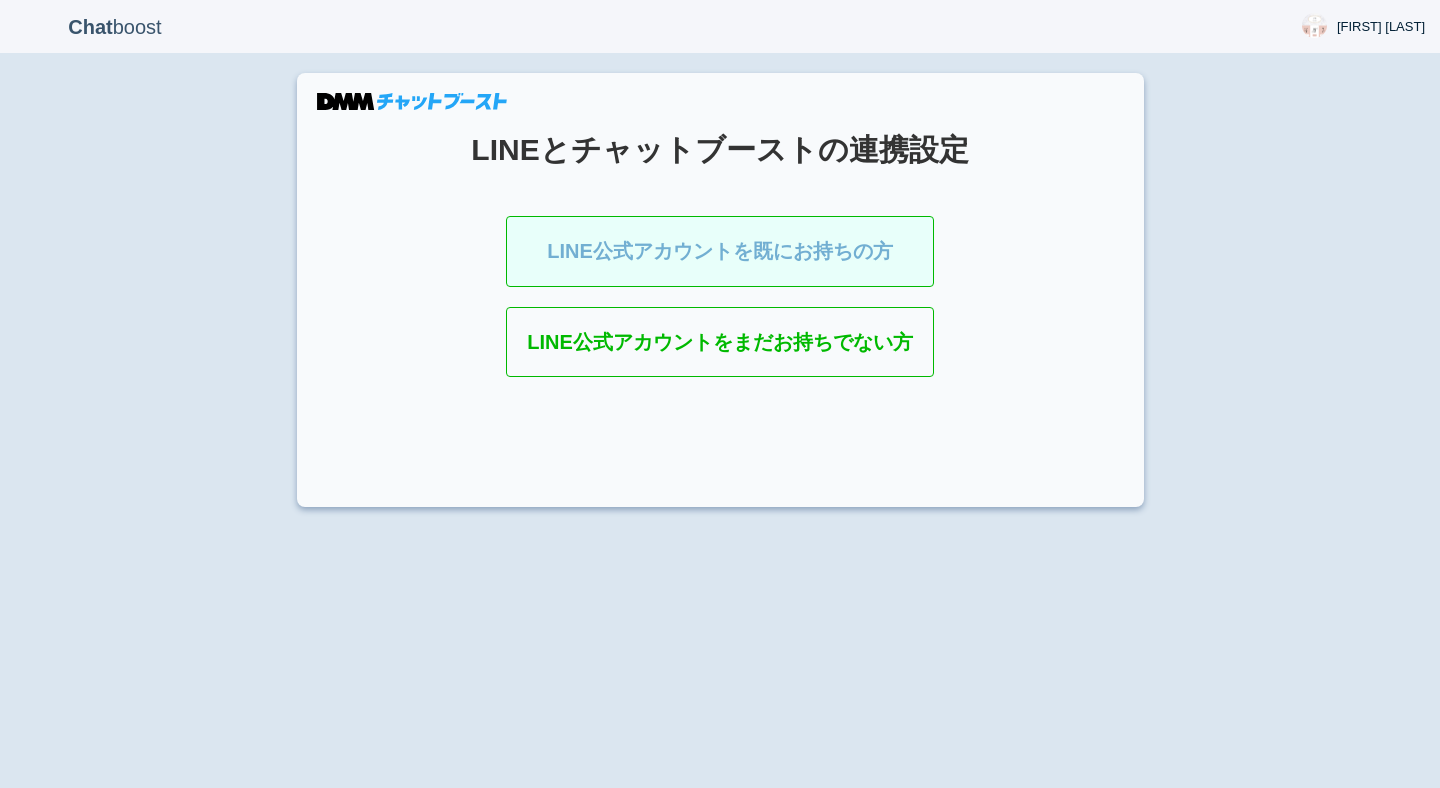 scroll, scrollTop: 0, scrollLeft: 0, axis: both 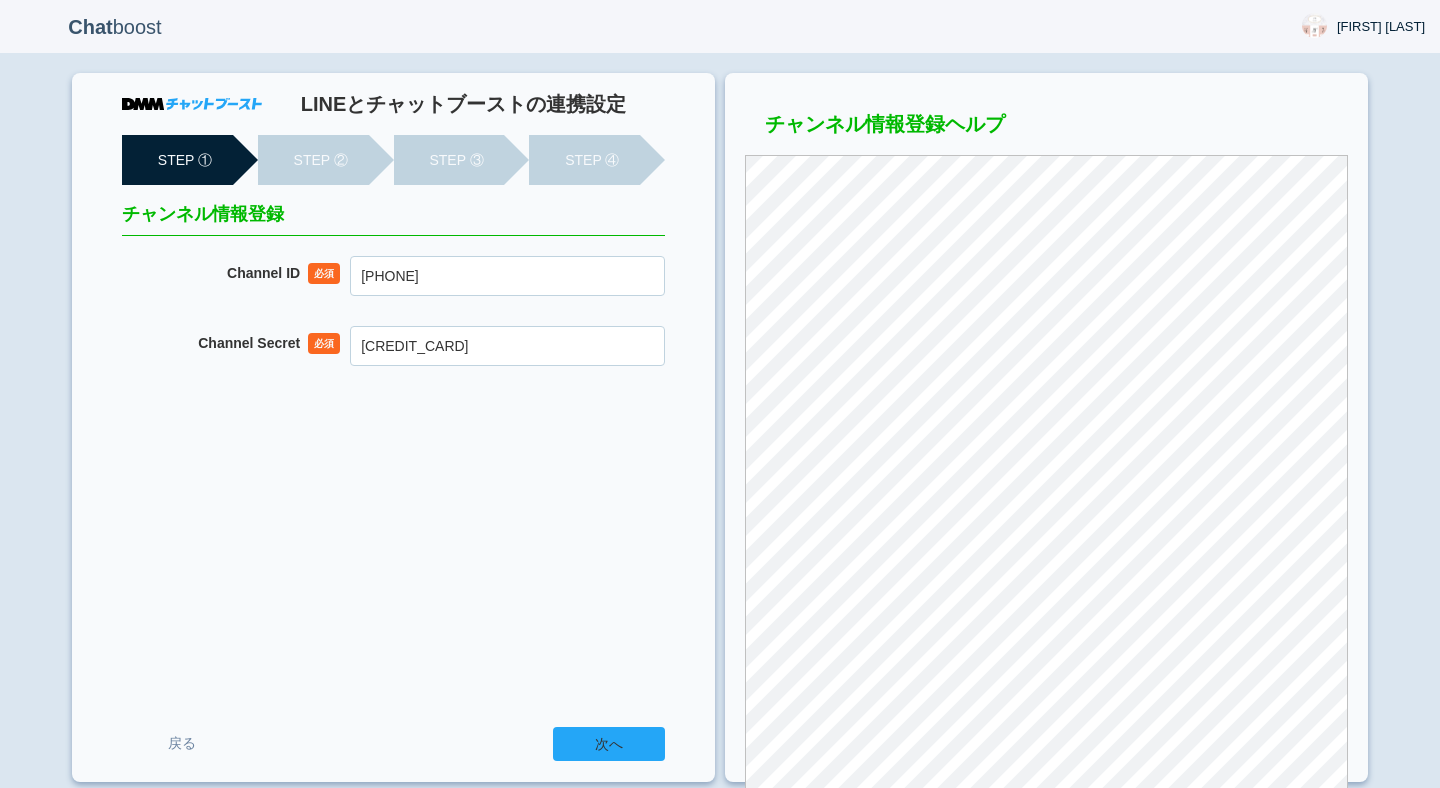 click on "次へ" at bounding box center (609, 744) 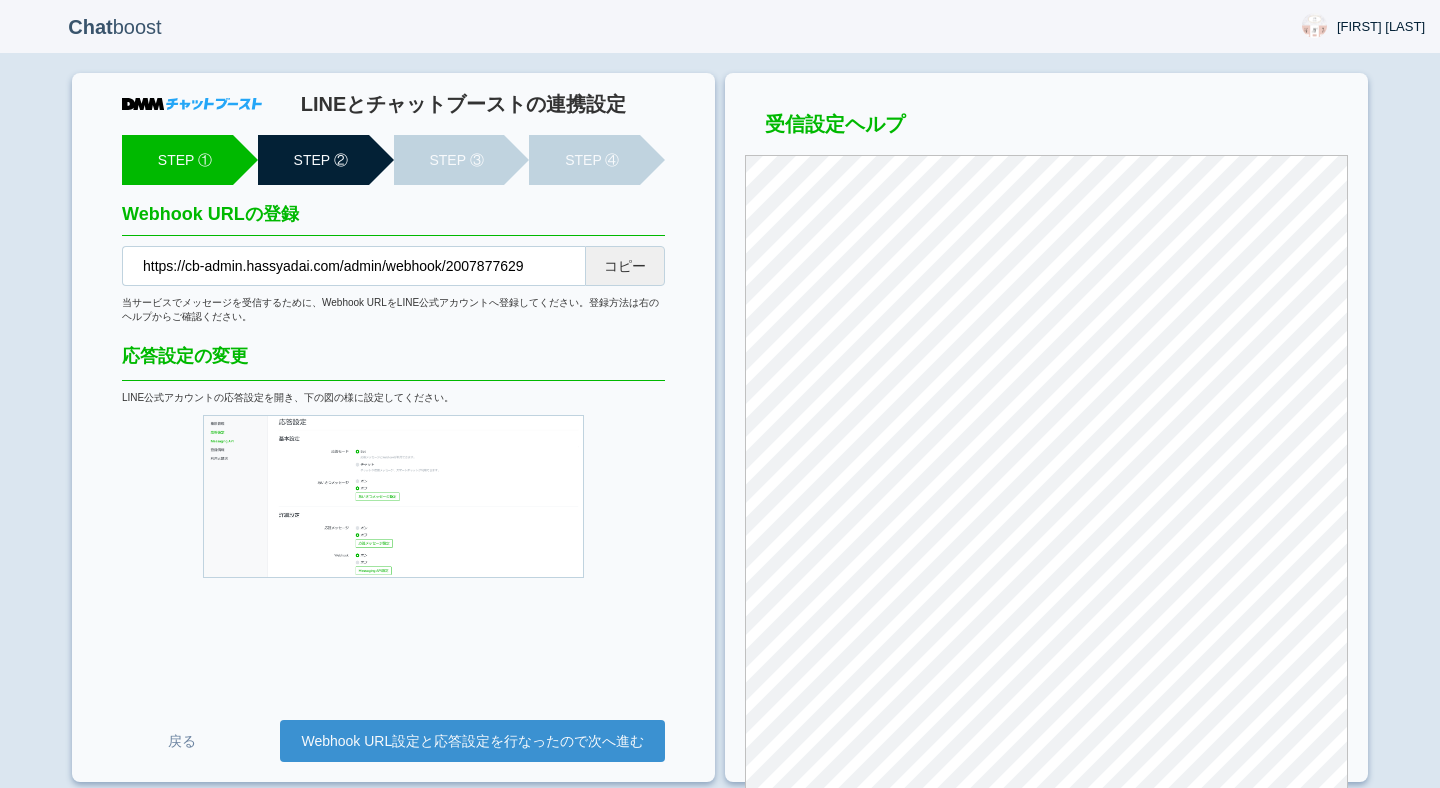 scroll, scrollTop: 0, scrollLeft: 0, axis: both 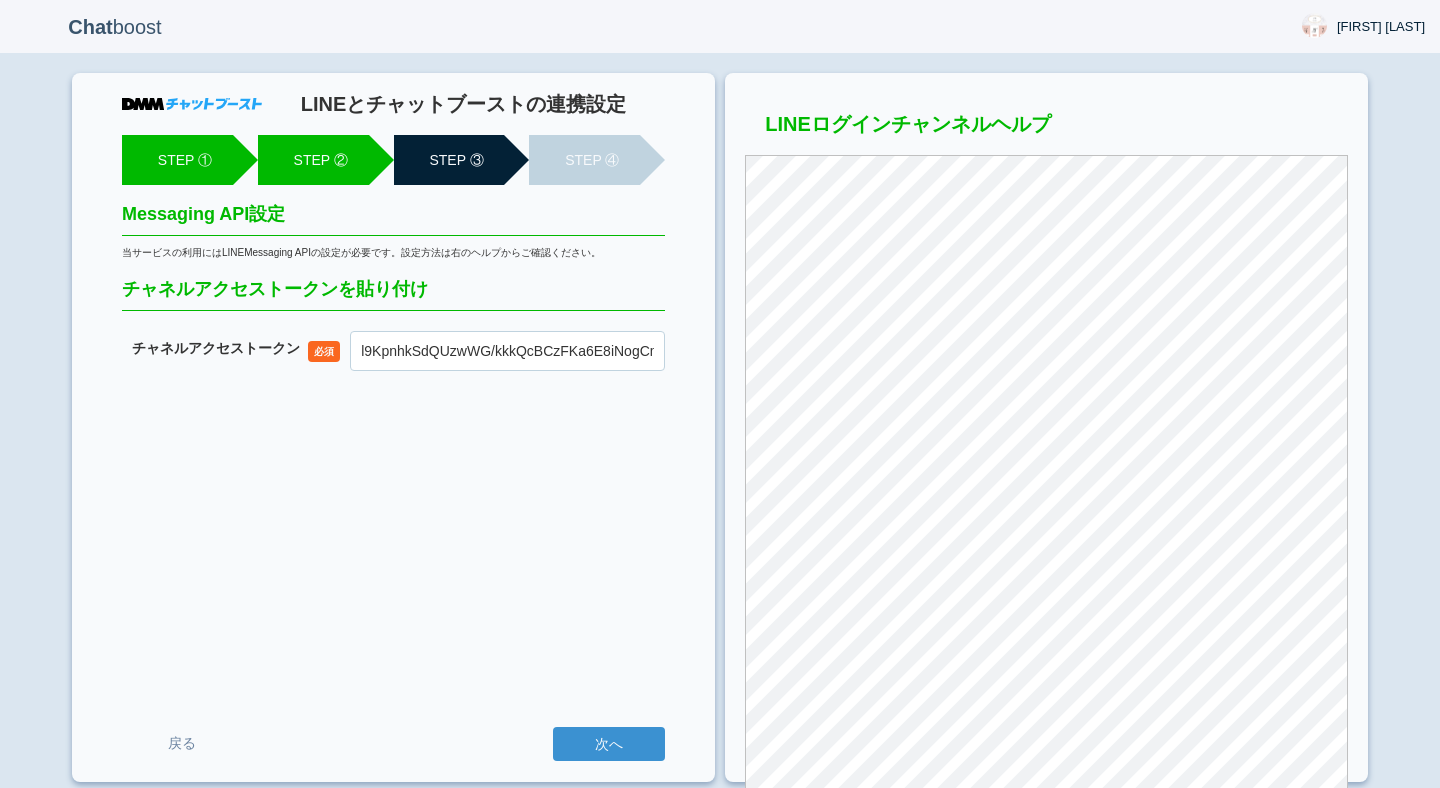 click on "次へ" at bounding box center [609, 744] 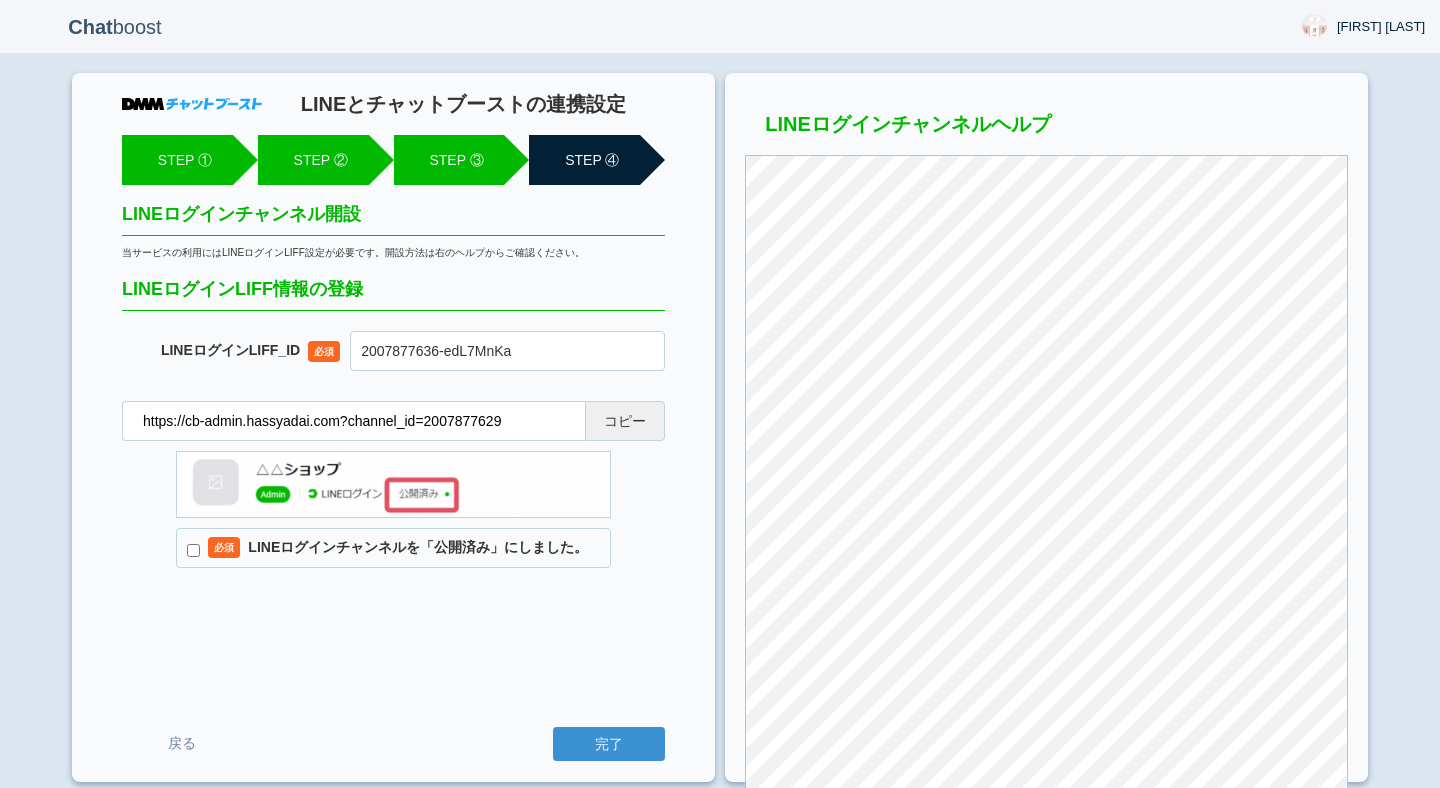 scroll, scrollTop: 0, scrollLeft: 0, axis: both 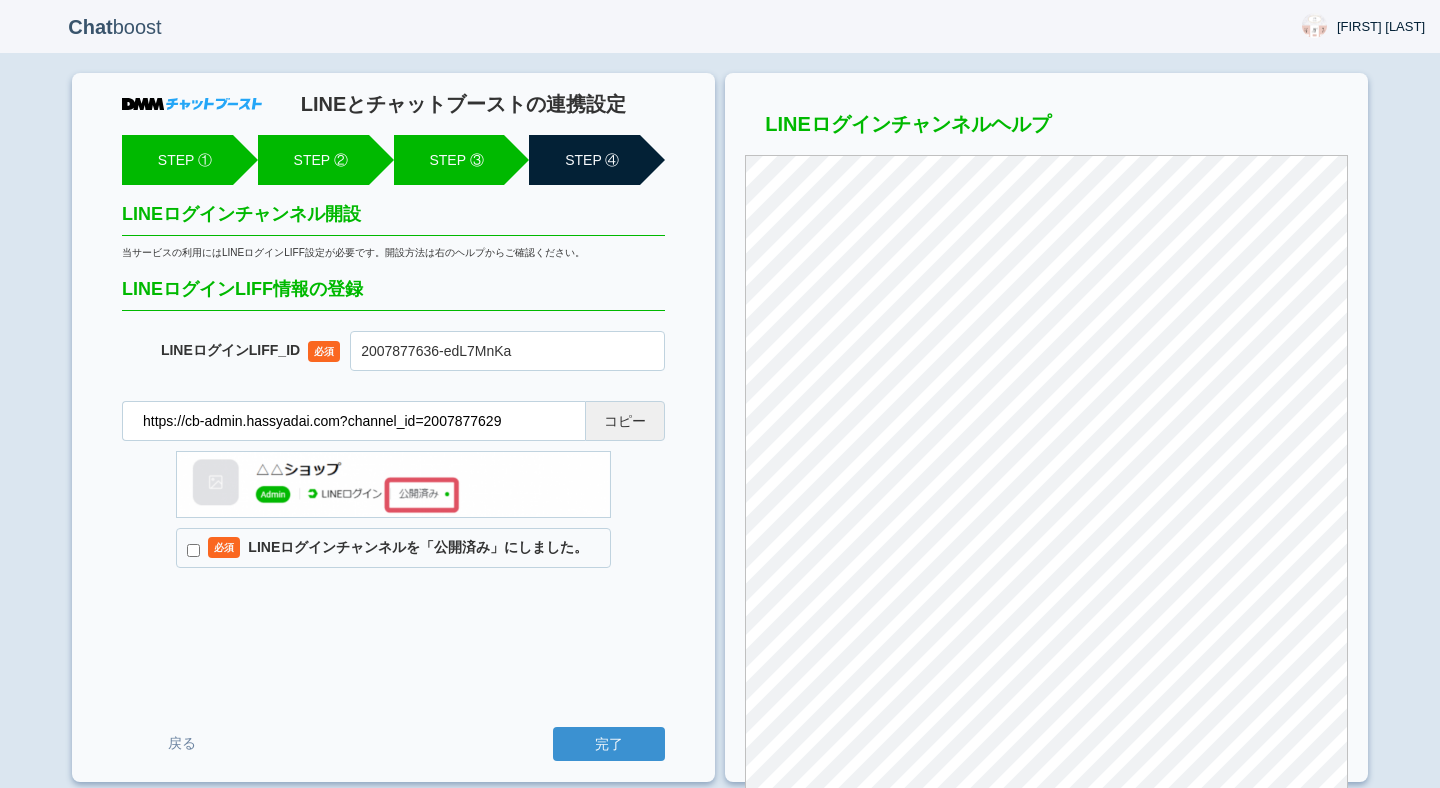 click on "必須 LINEログインチャンネルを「公開済み」にしました。" at bounding box center (393, 548) 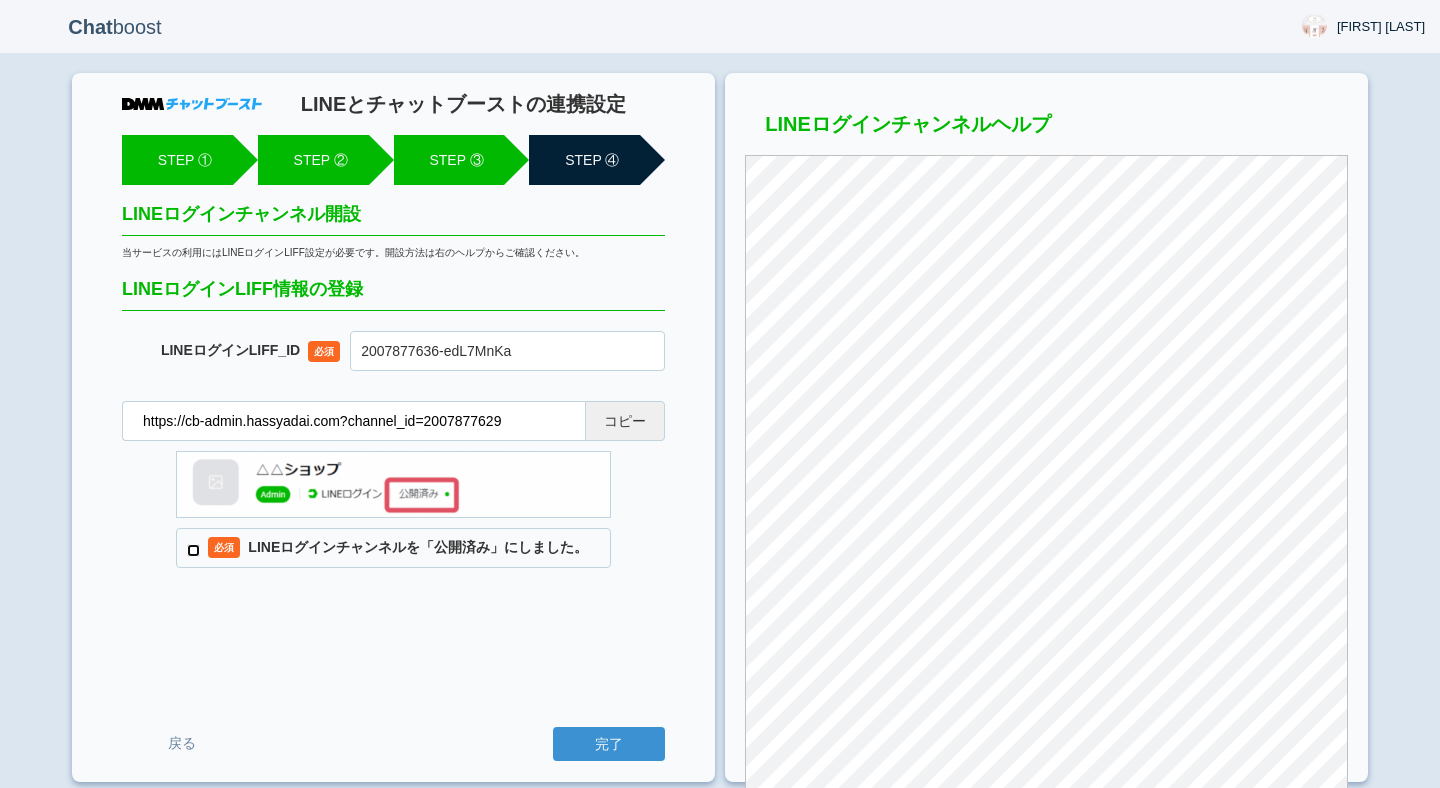 checkbox on "true" 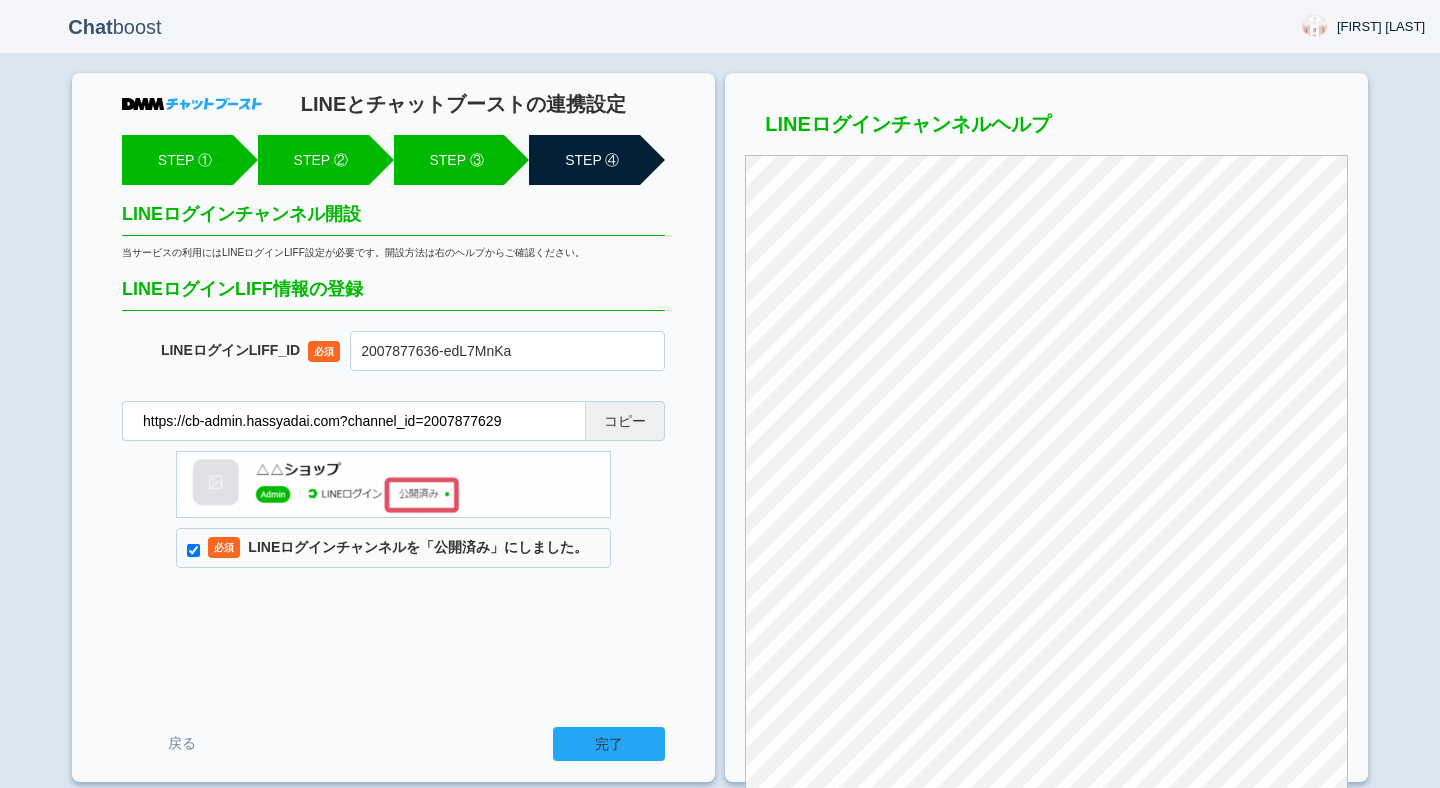 click on "完了" at bounding box center (609, 744) 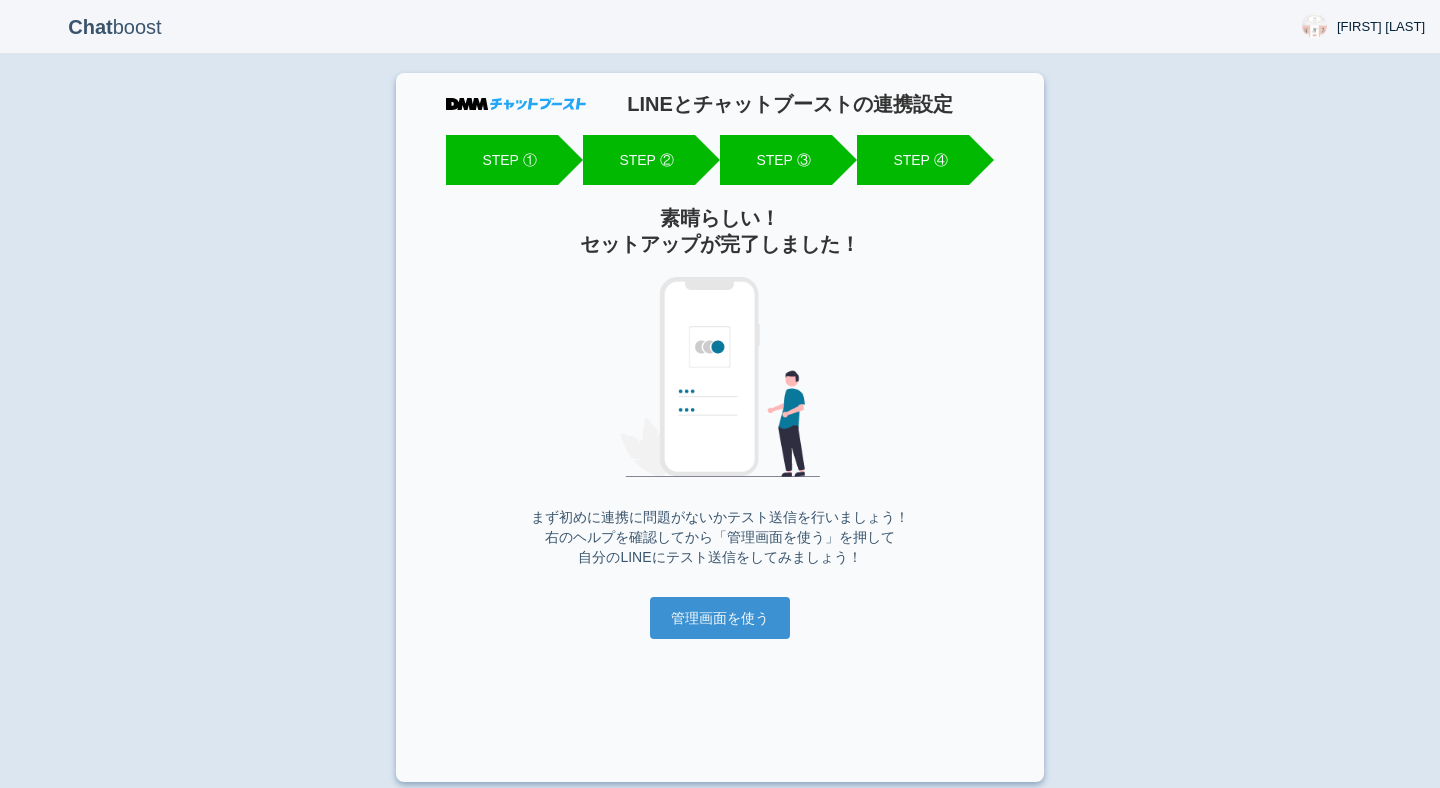 scroll, scrollTop: 0, scrollLeft: 0, axis: both 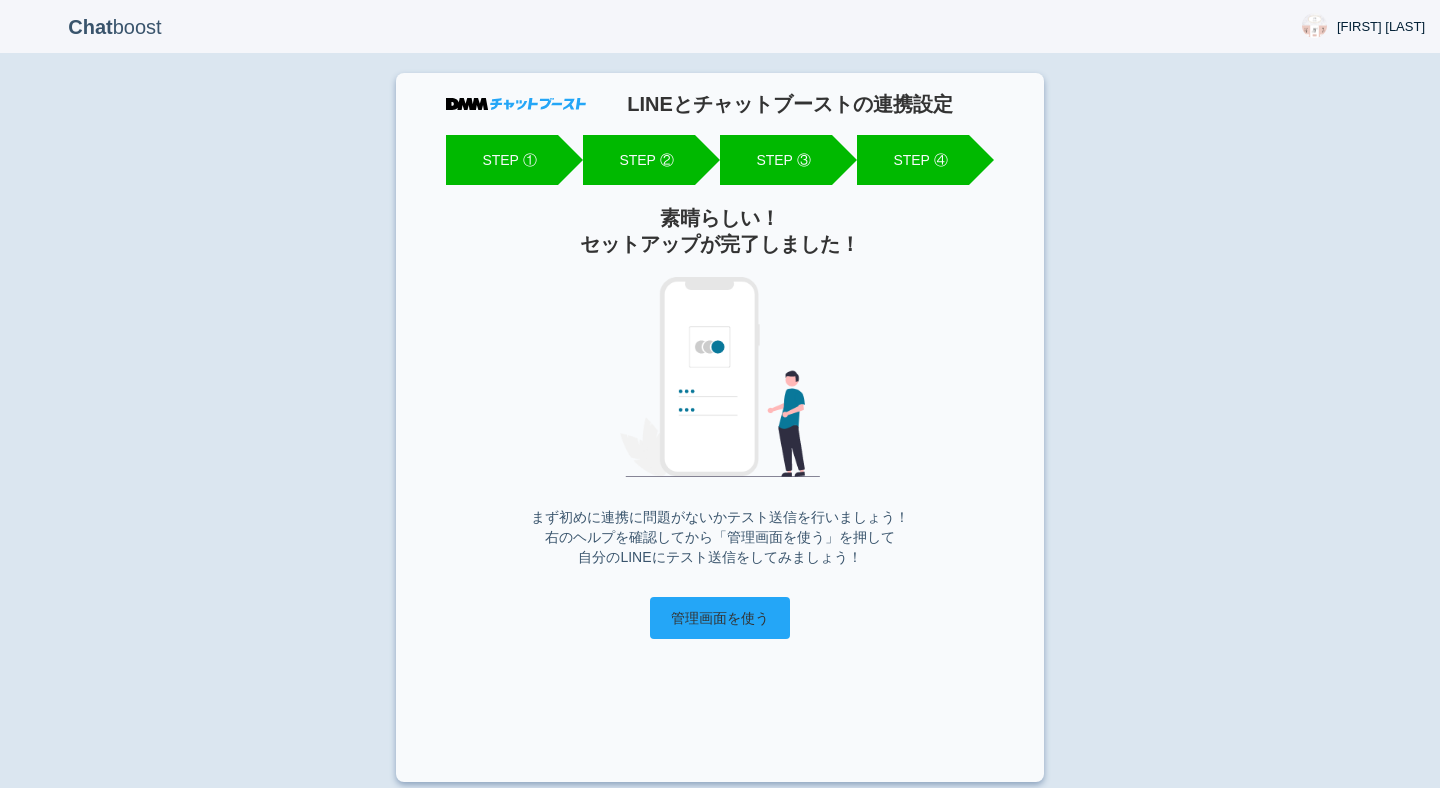 click on "管理画面を使う" at bounding box center [720, 618] 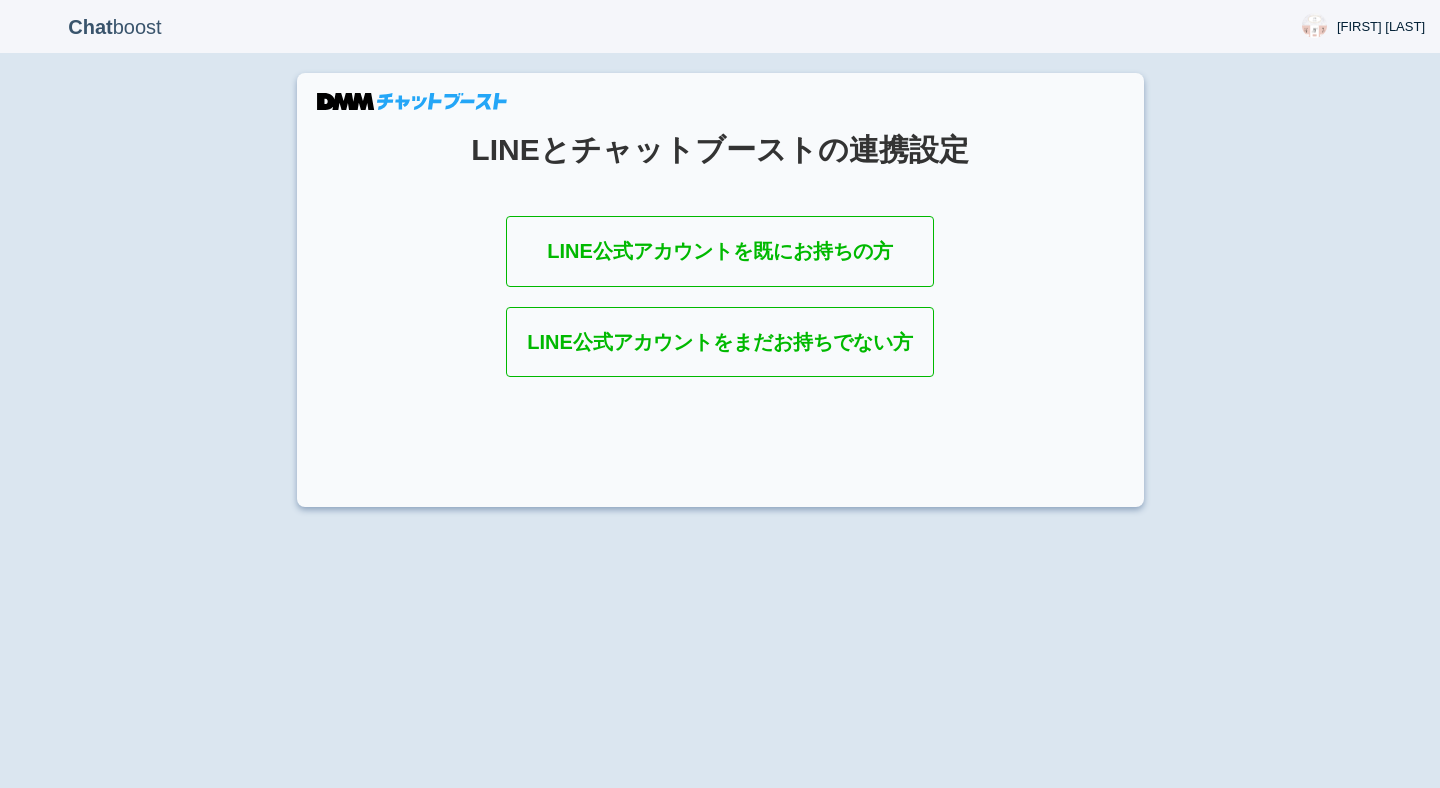 scroll, scrollTop: 0, scrollLeft: 0, axis: both 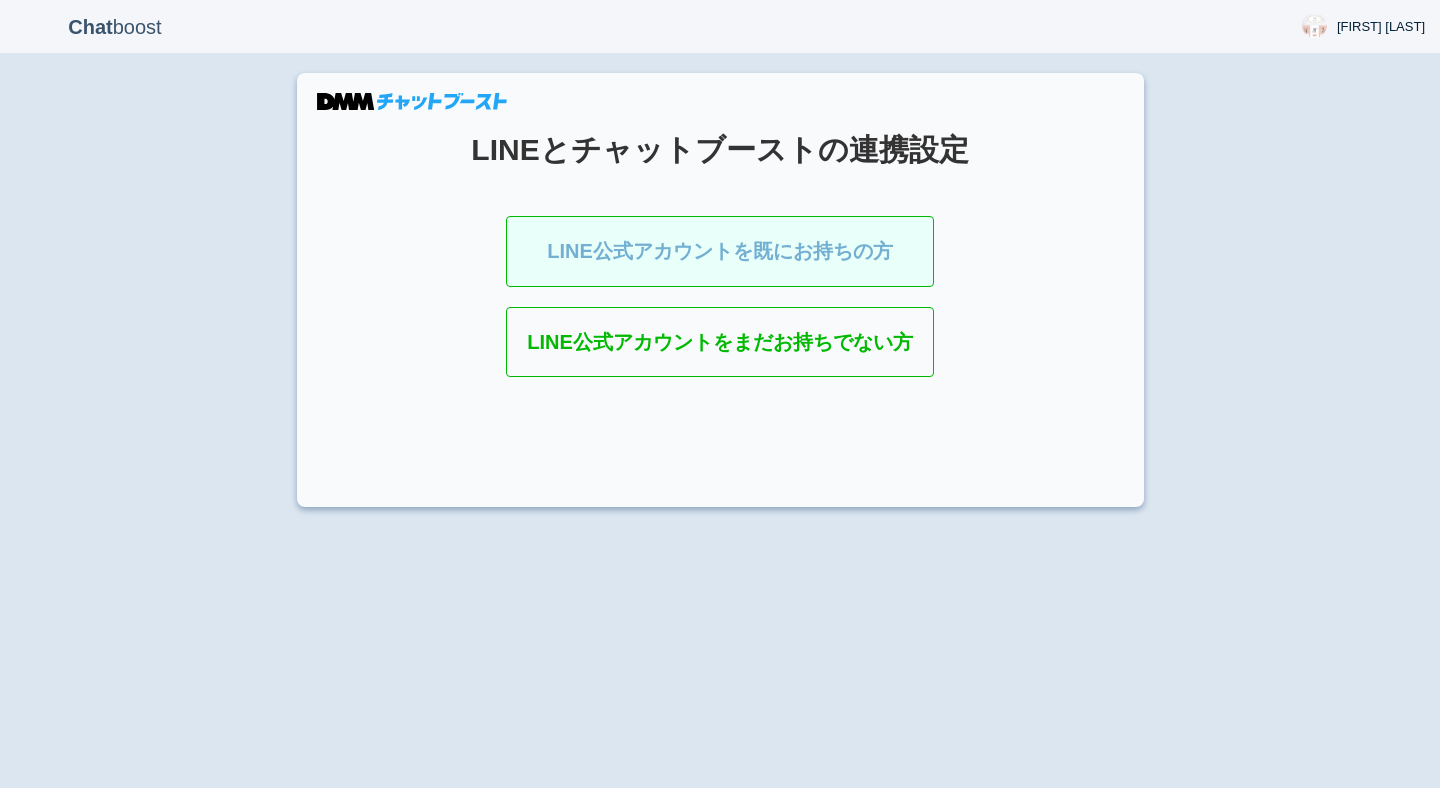 click on "LINE公式アカウントを既にお持ちの方" at bounding box center (720, 251) 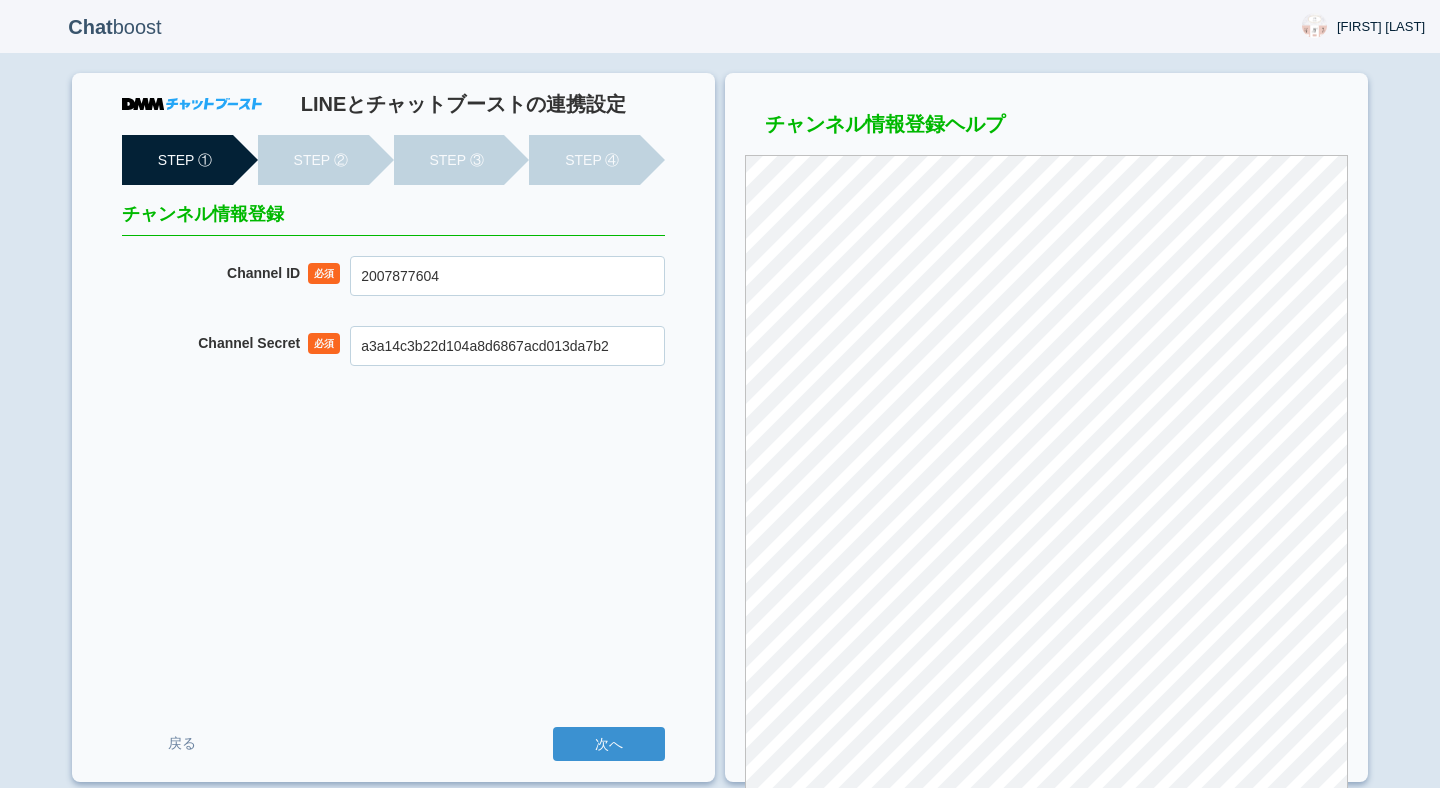 scroll, scrollTop: 0, scrollLeft: 0, axis: both 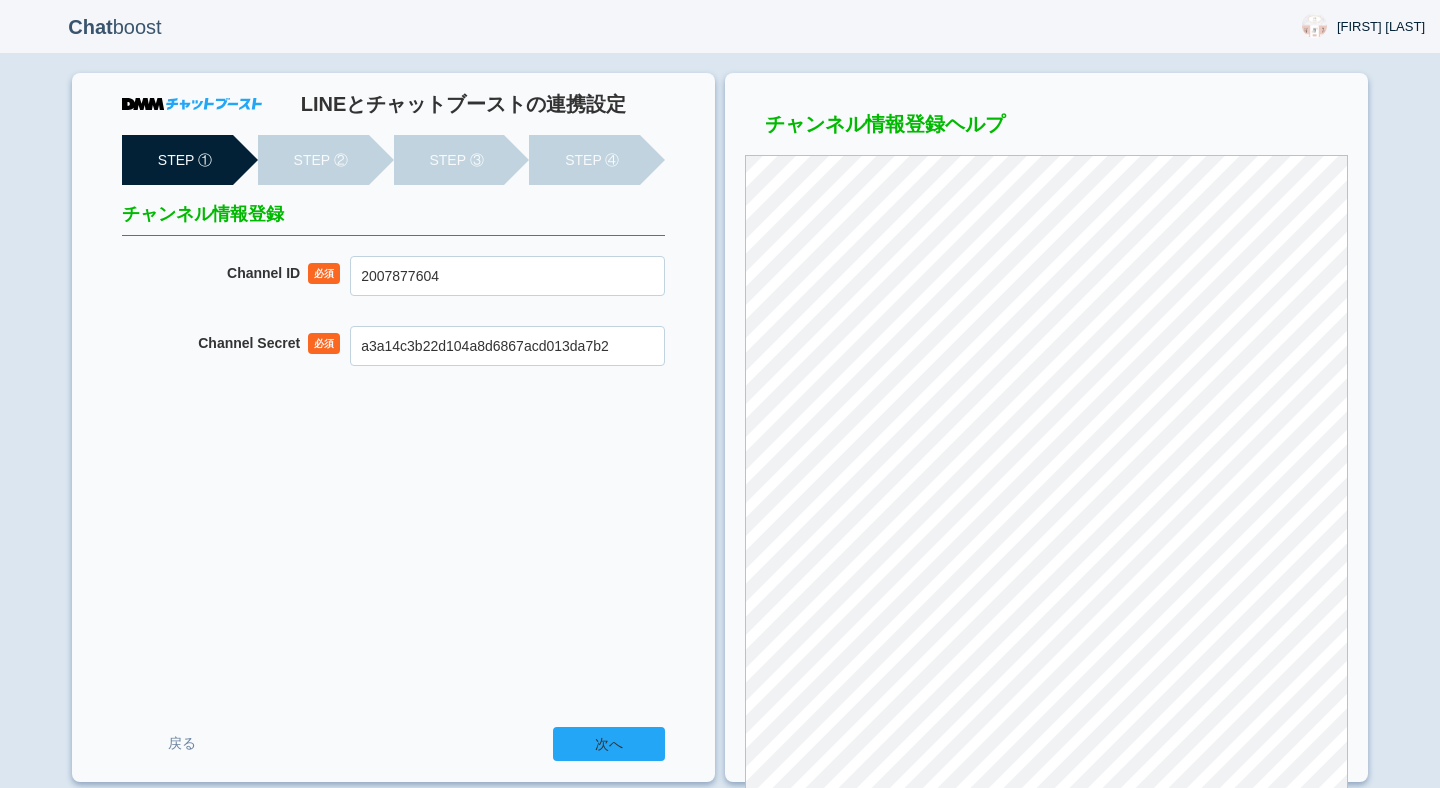 click on "次へ" at bounding box center [609, 744] 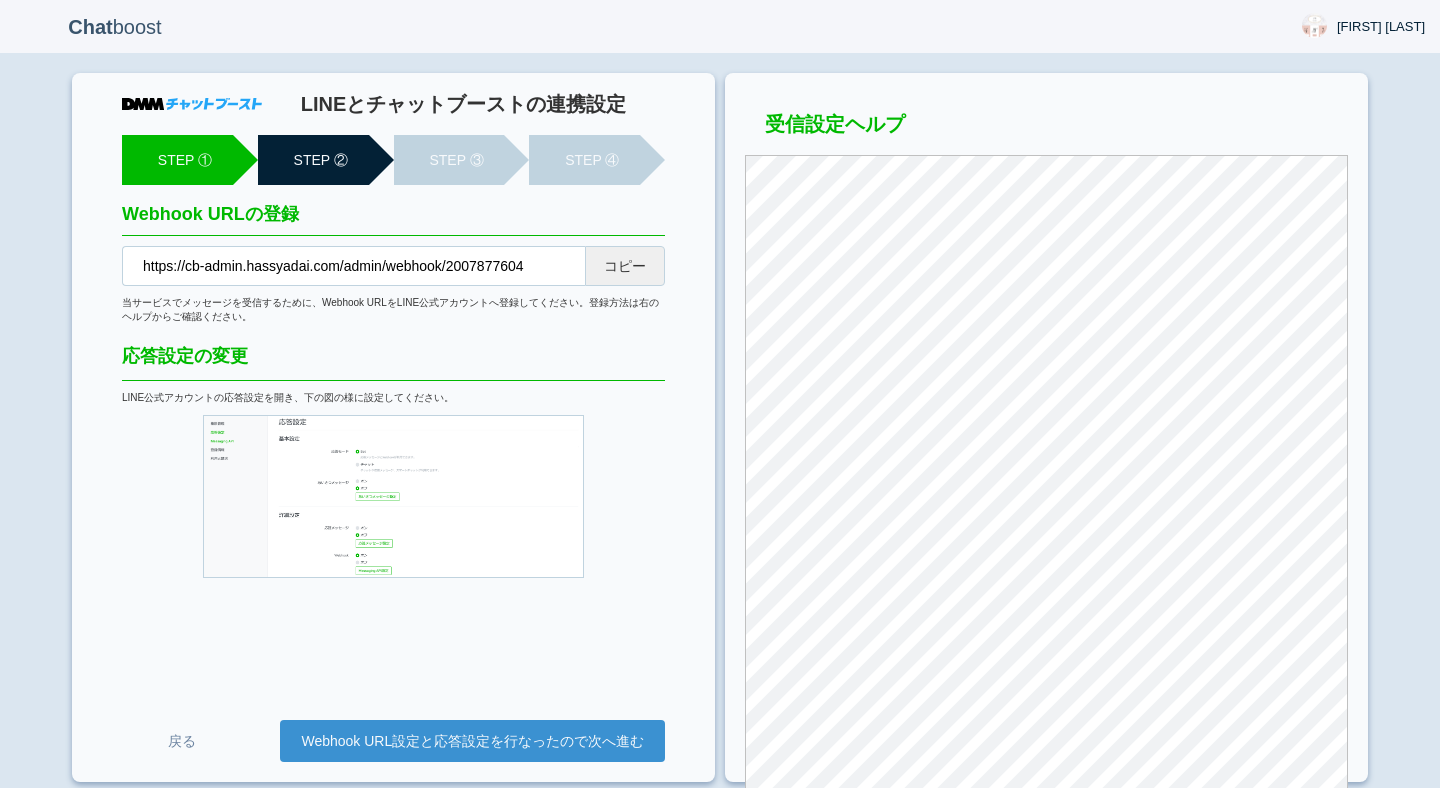 scroll, scrollTop: 0, scrollLeft: 0, axis: both 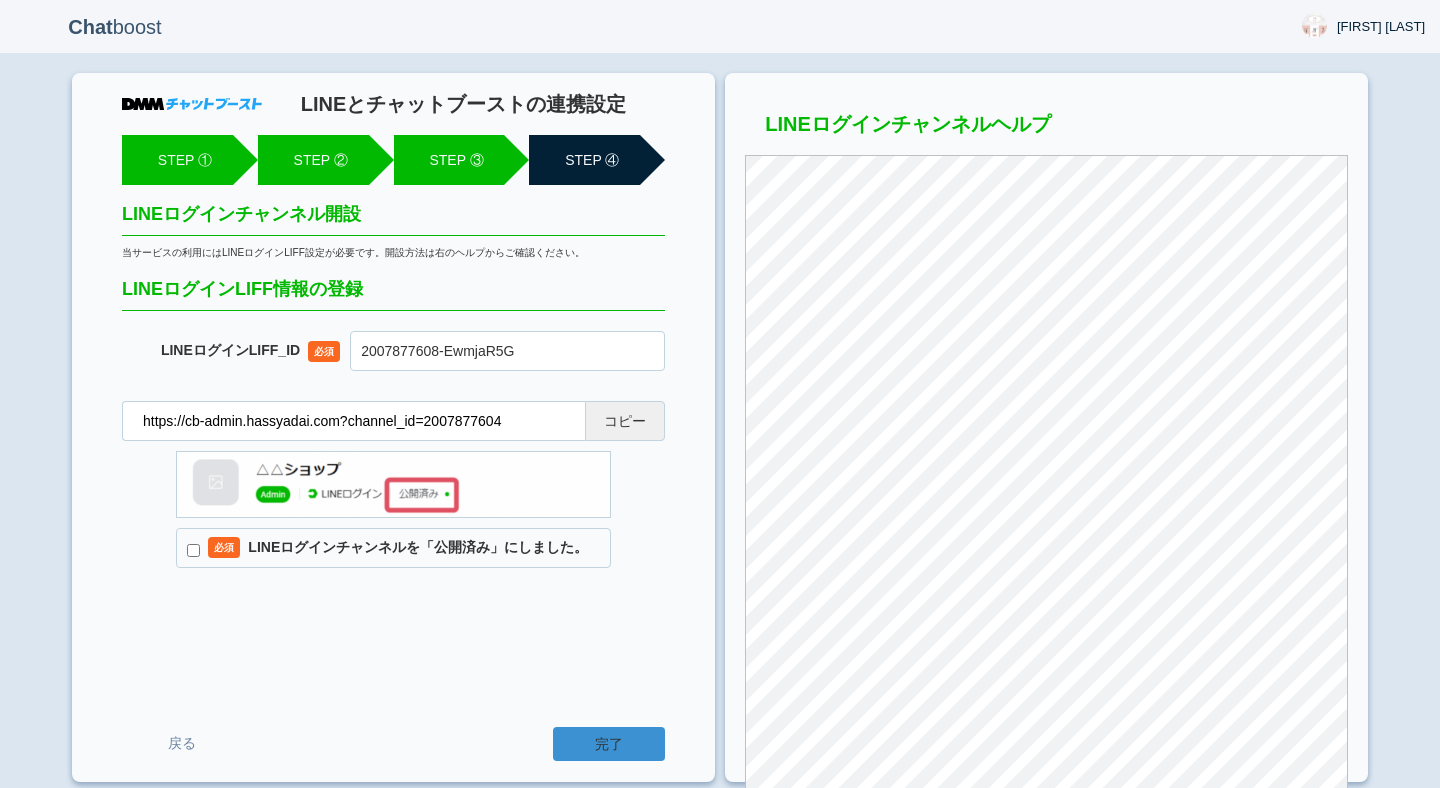 click on "完了" at bounding box center [609, 744] 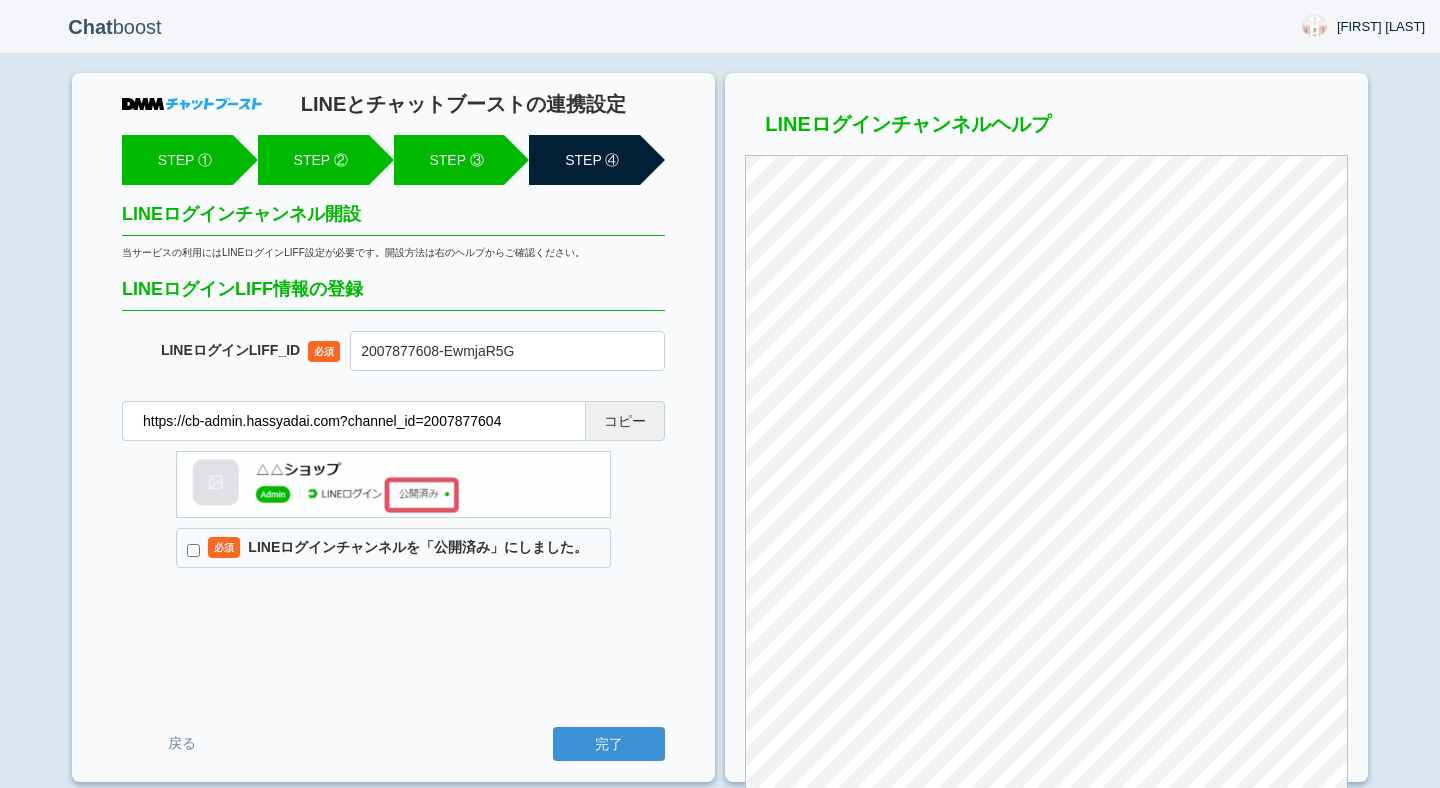 click on "必須 LINEログインチャンネルを「公開済み」にしました。" at bounding box center [393, 548] 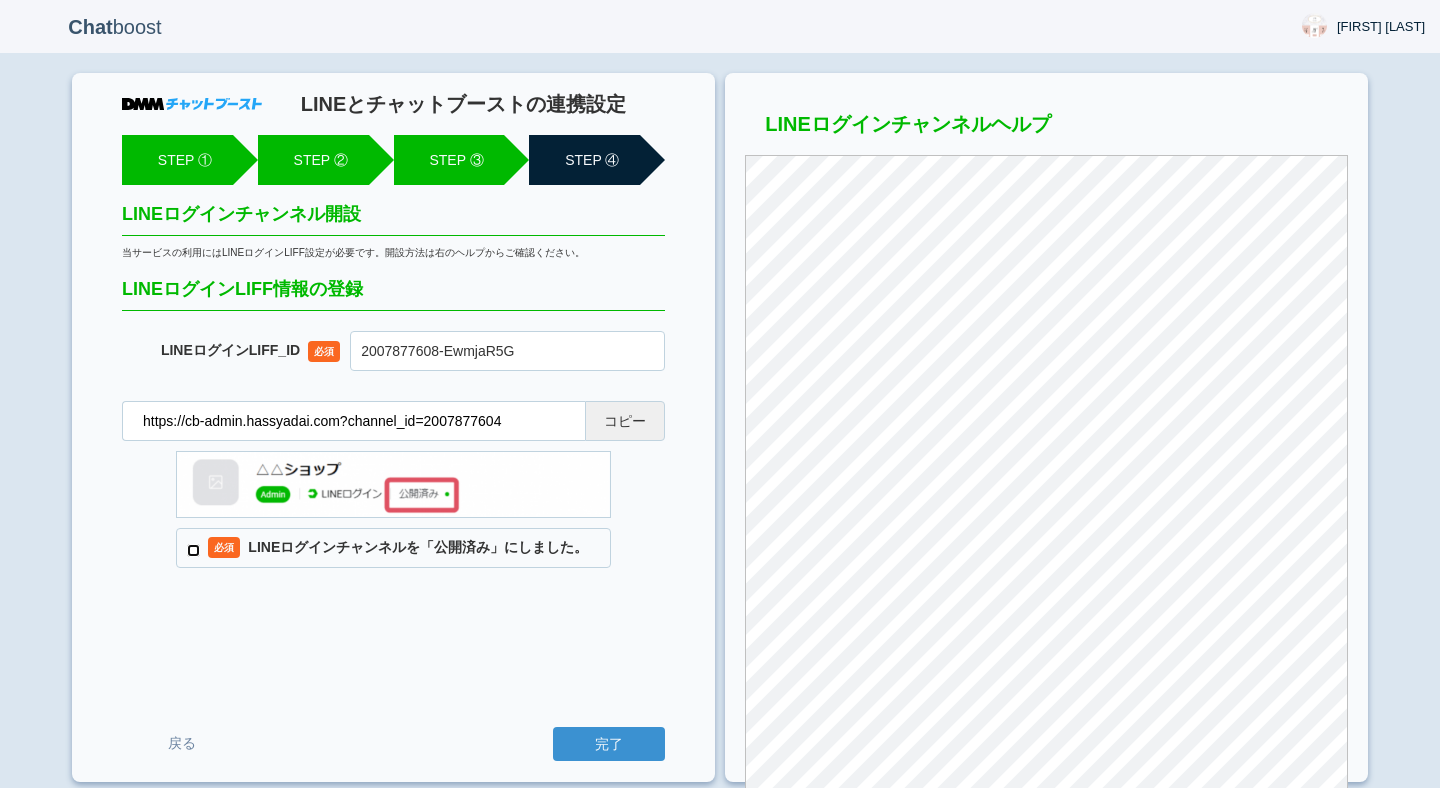 checkbox on "true" 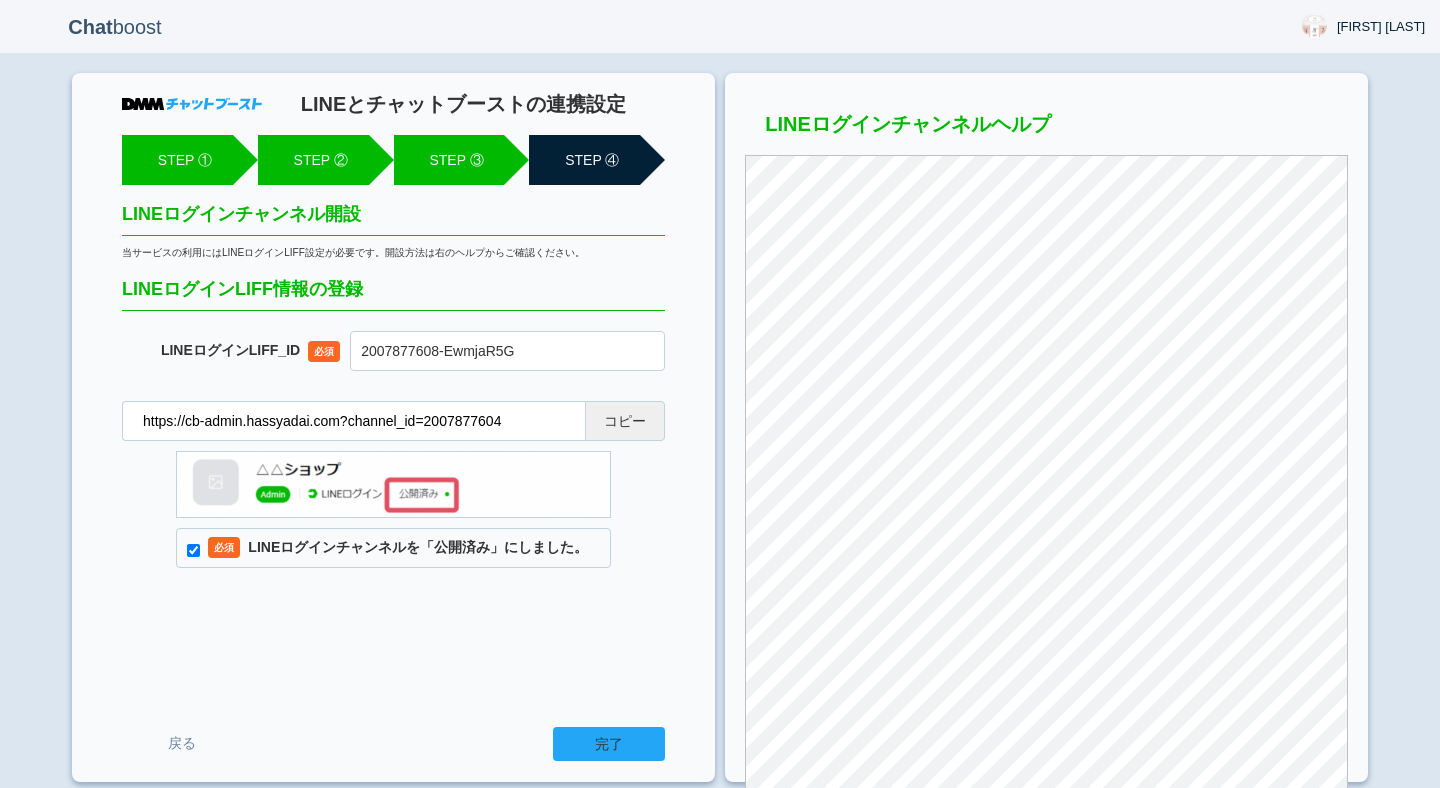 click on "完了" at bounding box center (609, 744) 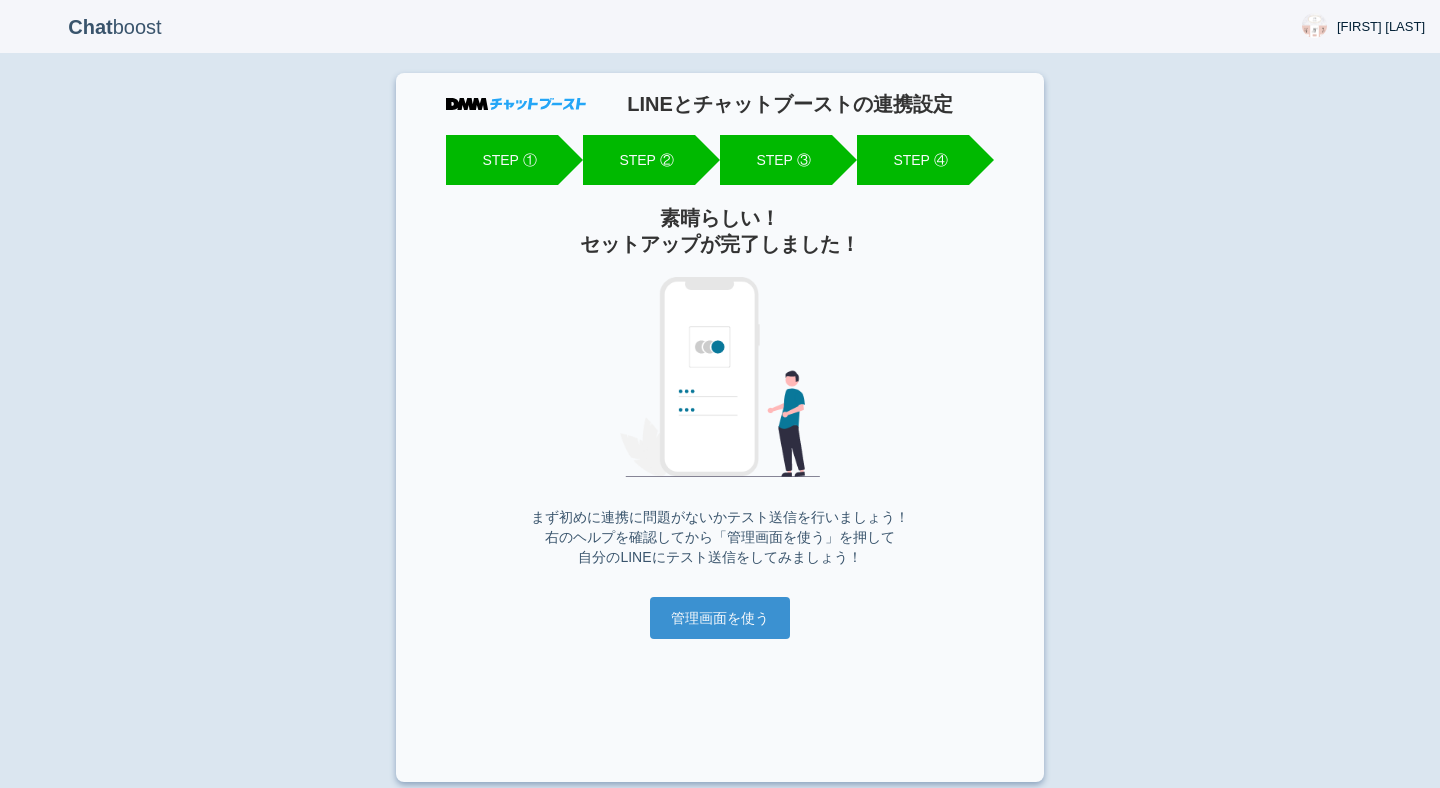 scroll, scrollTop: 0, scrollLeft: 0, axis: both 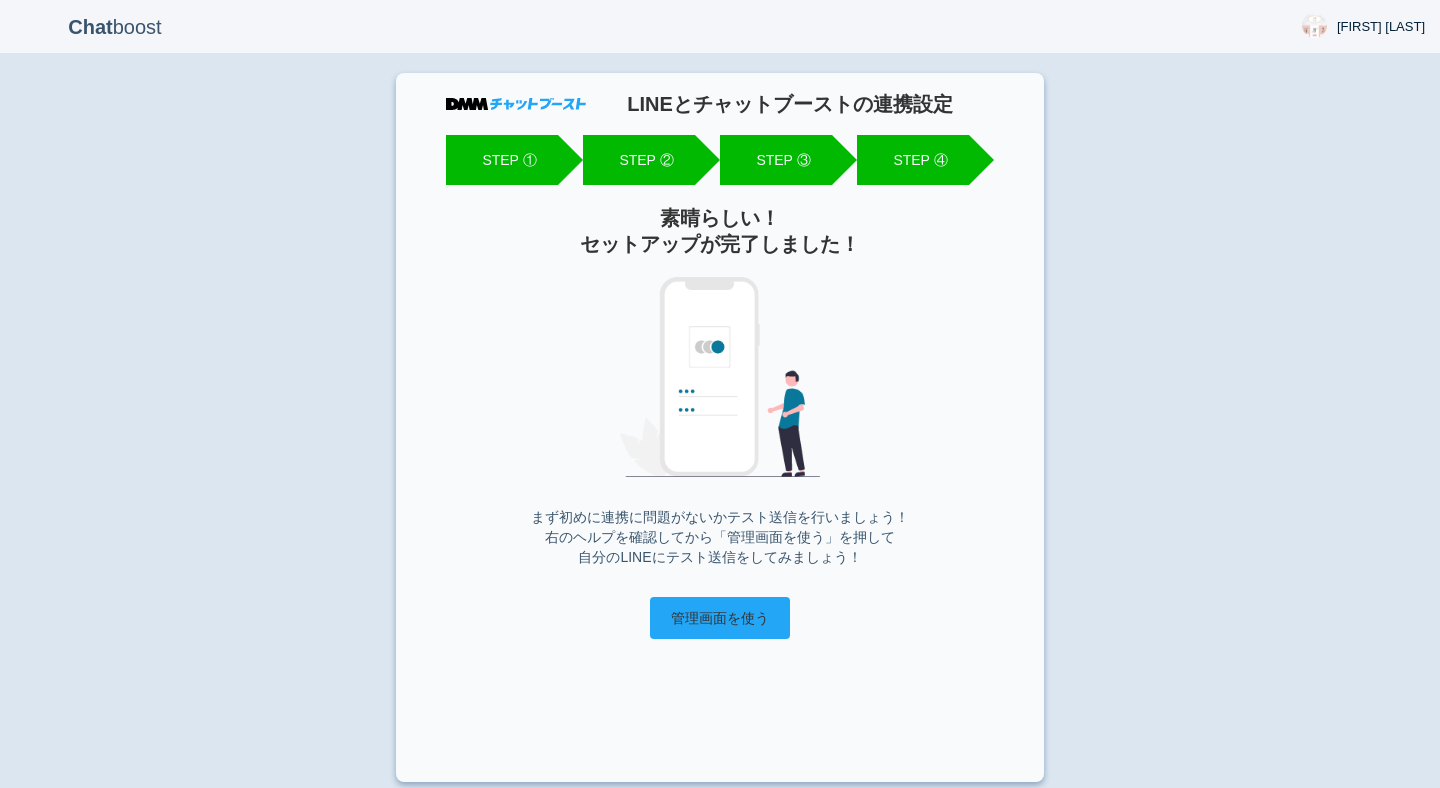 click on "管理画面を使う" at bounding box center (720, 618) 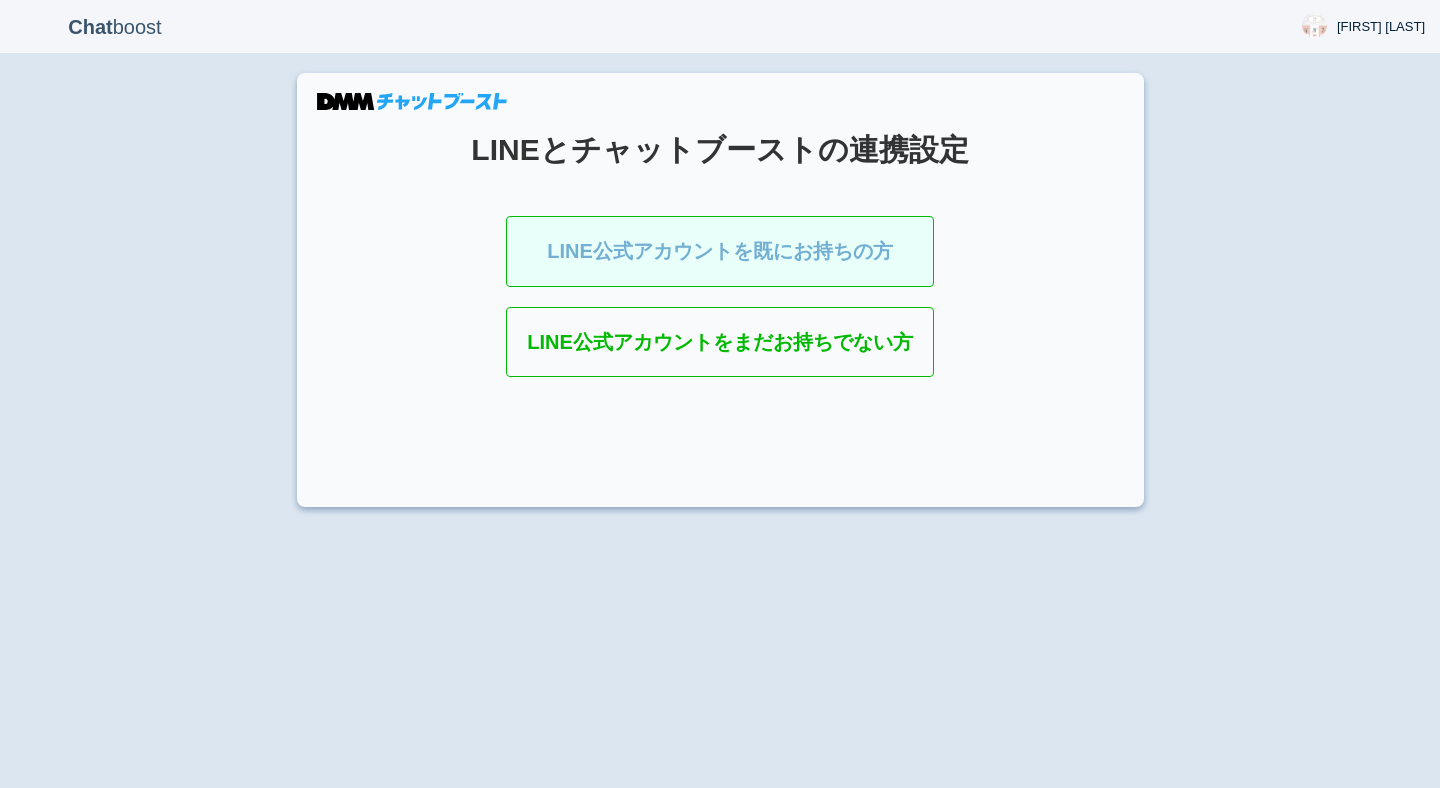 scroll, scrollTop: 0, scrollLeft: 0, axis: both 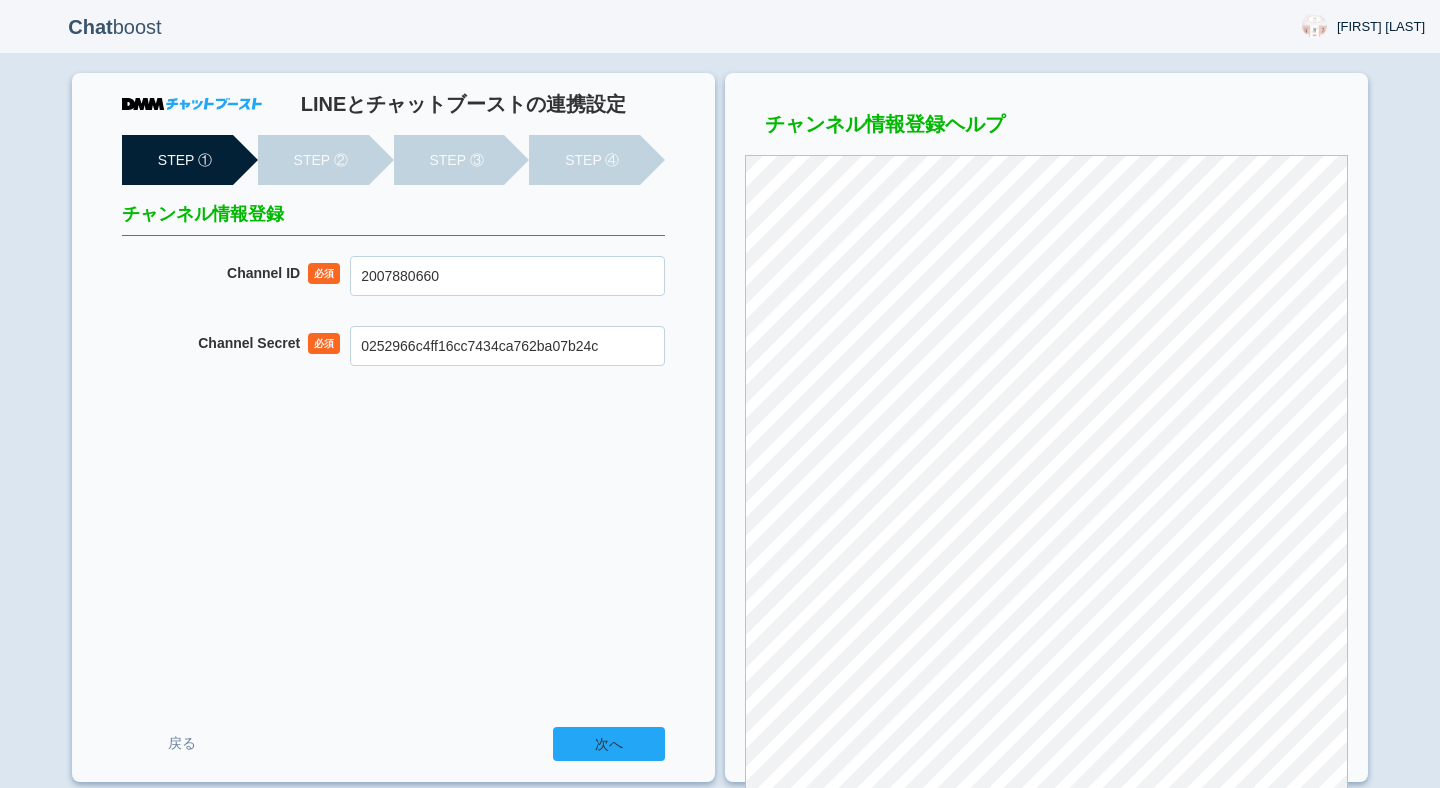click on "次へ" at bounding box center [609, 744] 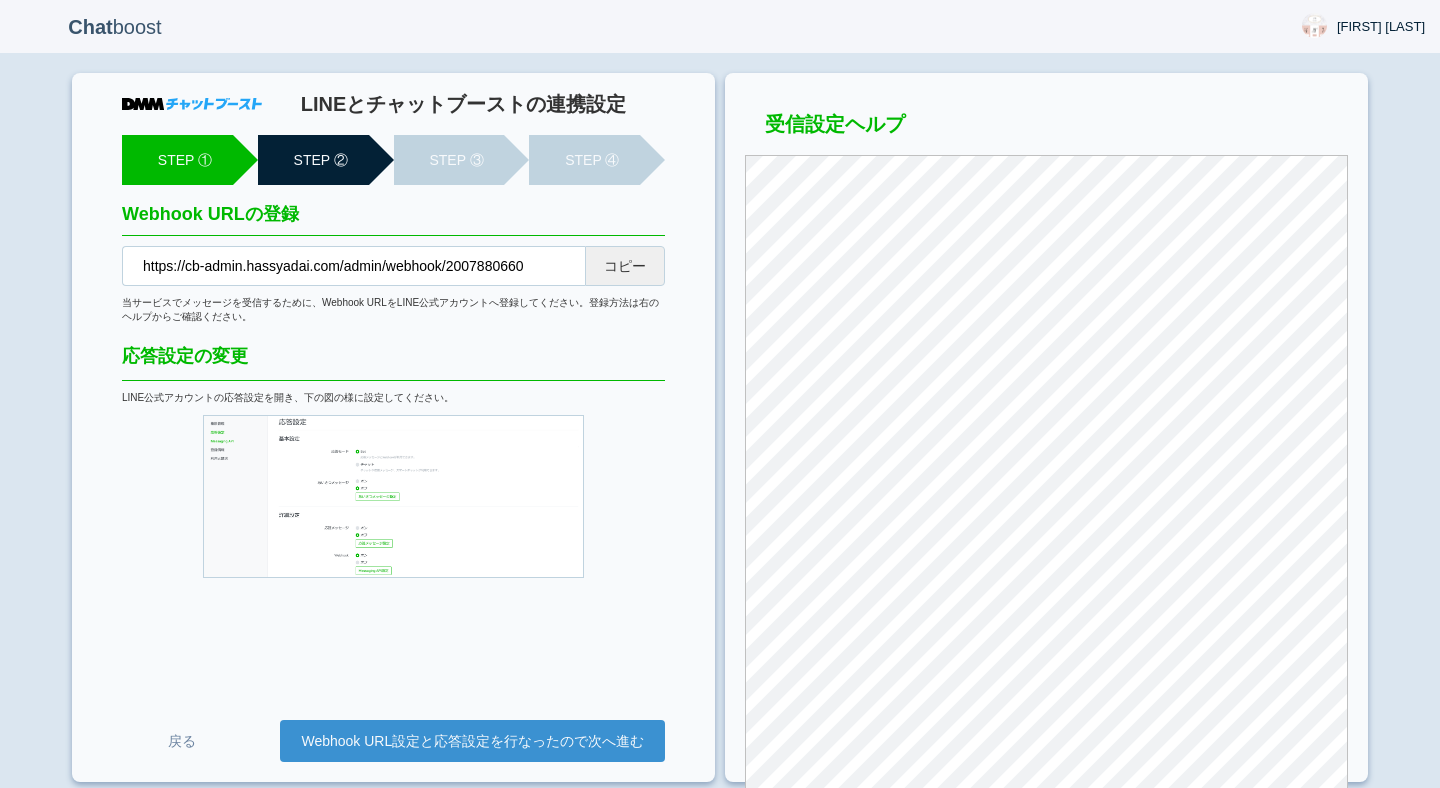 scroll, scrollTop: 0, scrollLeft: 0, axis: both 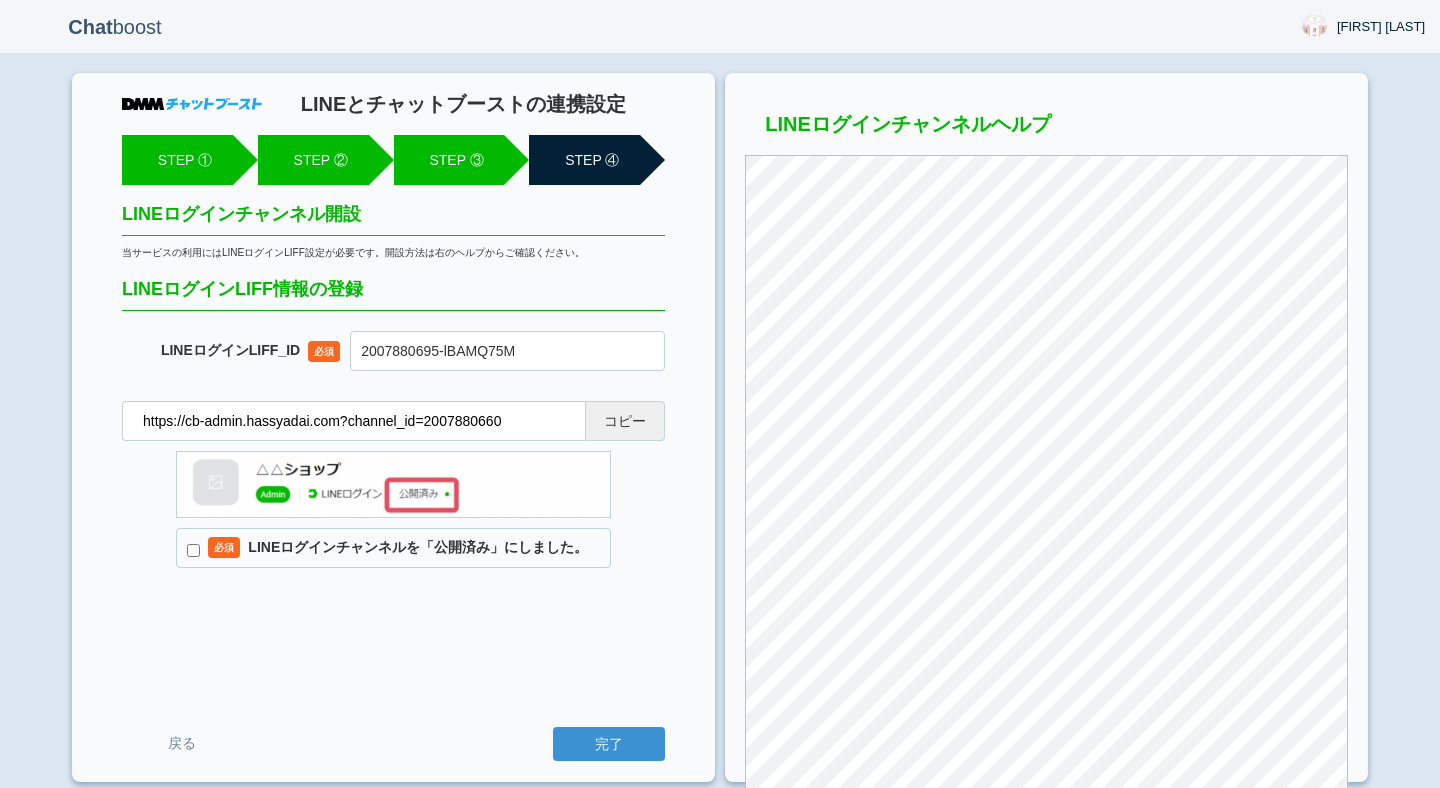 click on "必須 LINEログインチャンネルを「公開済み」にしました。" at bounding box center [393, 548] 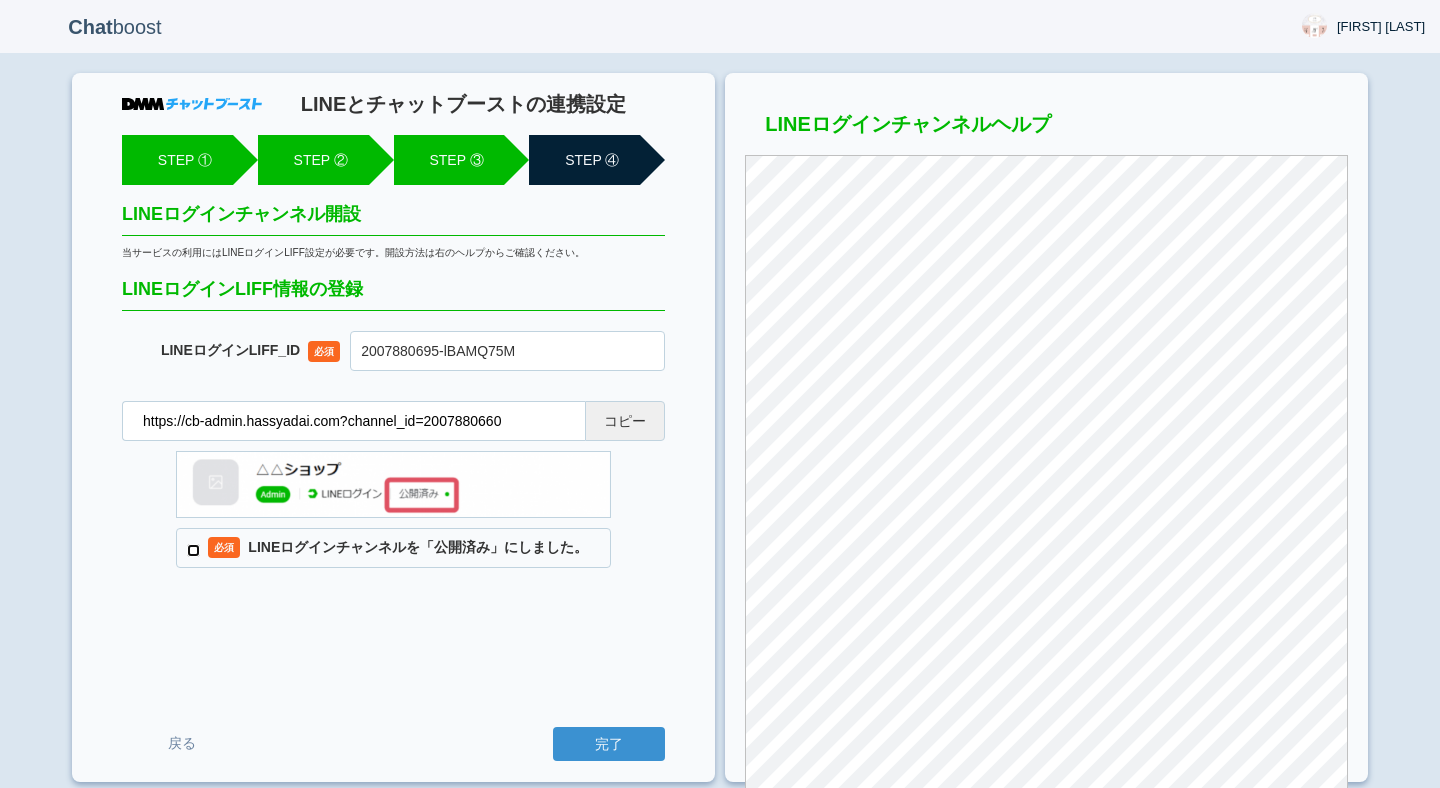 checkbox on "true" 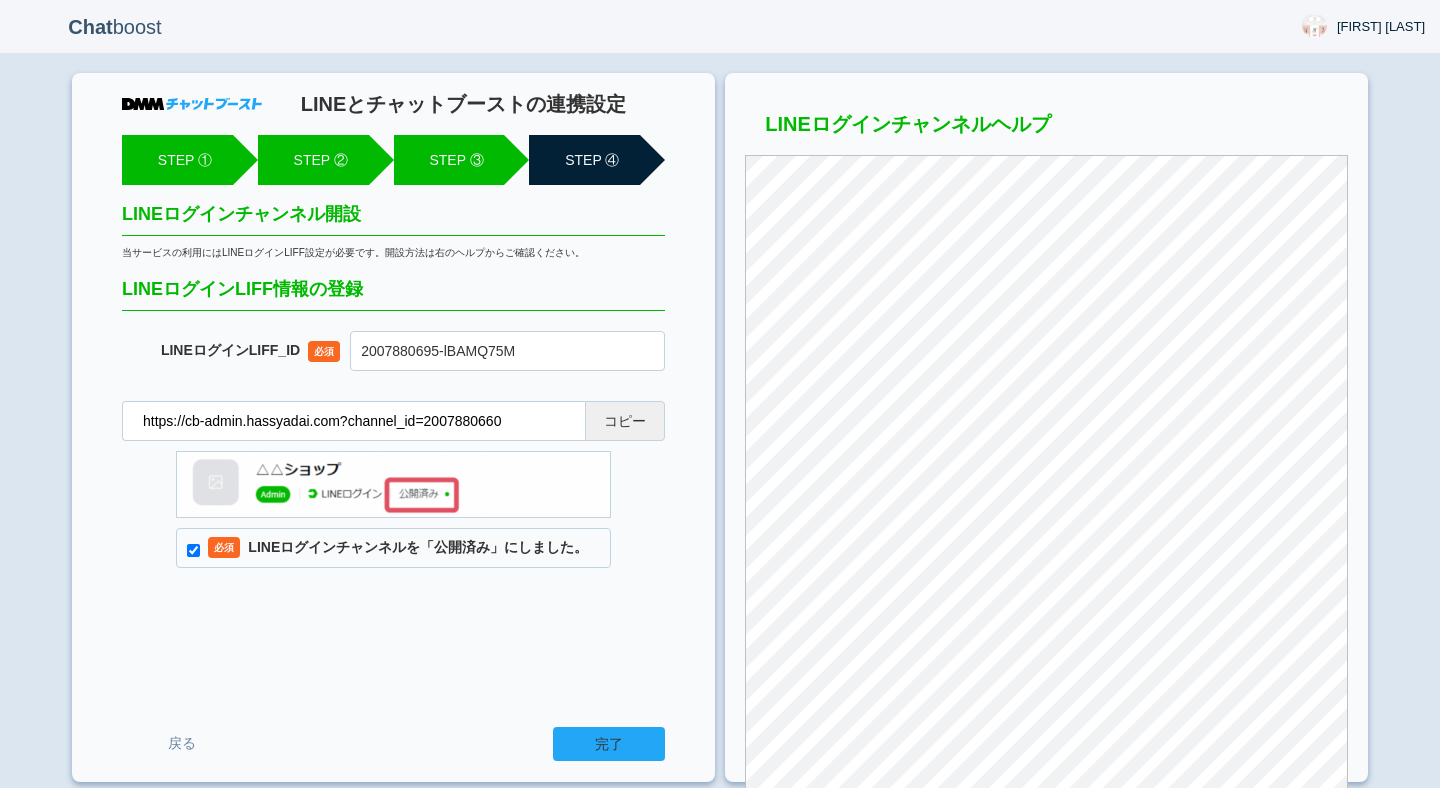 click on "完了" at bounding box center [609, 744] 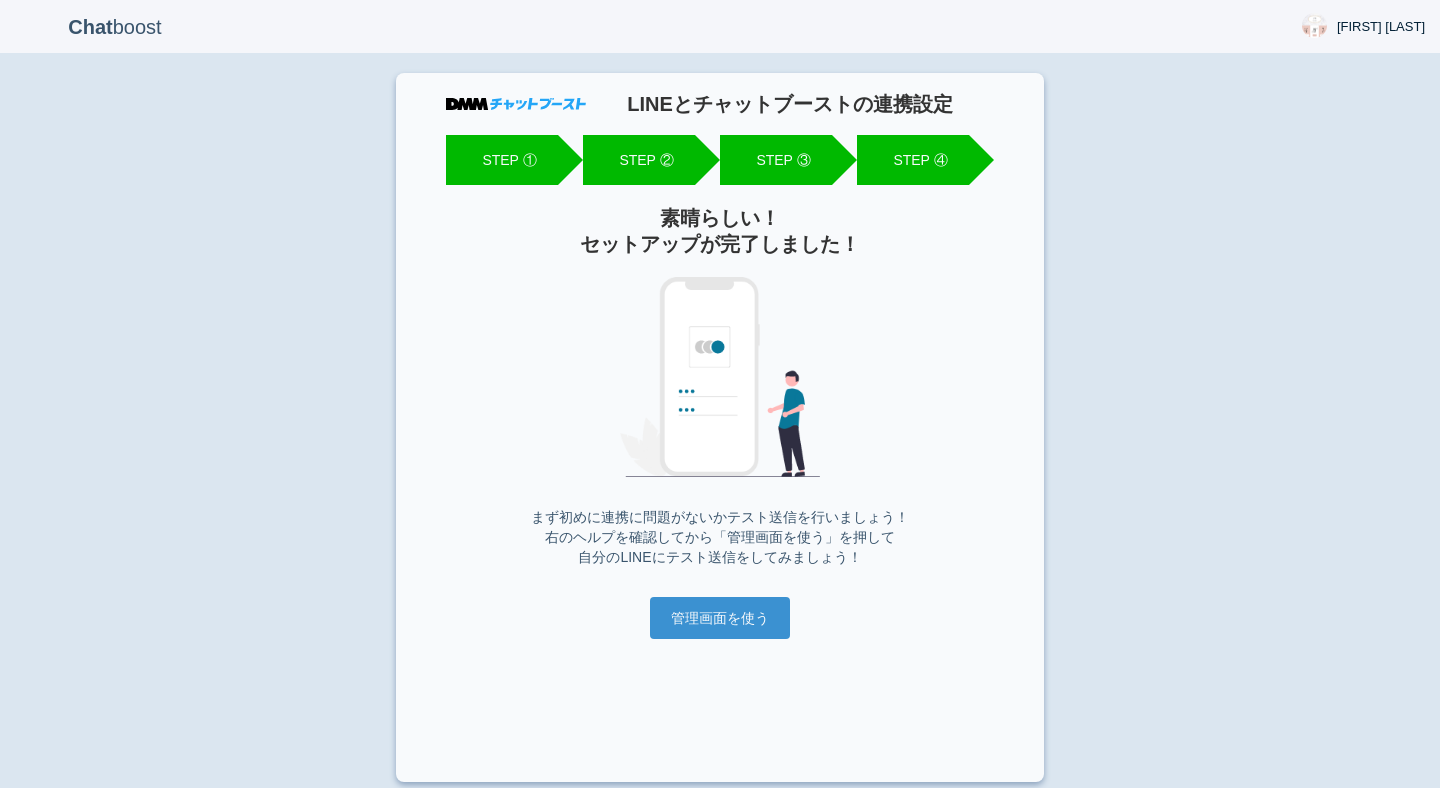 scroll, scrollTop: 0, scrollLeft: 0, axis: both 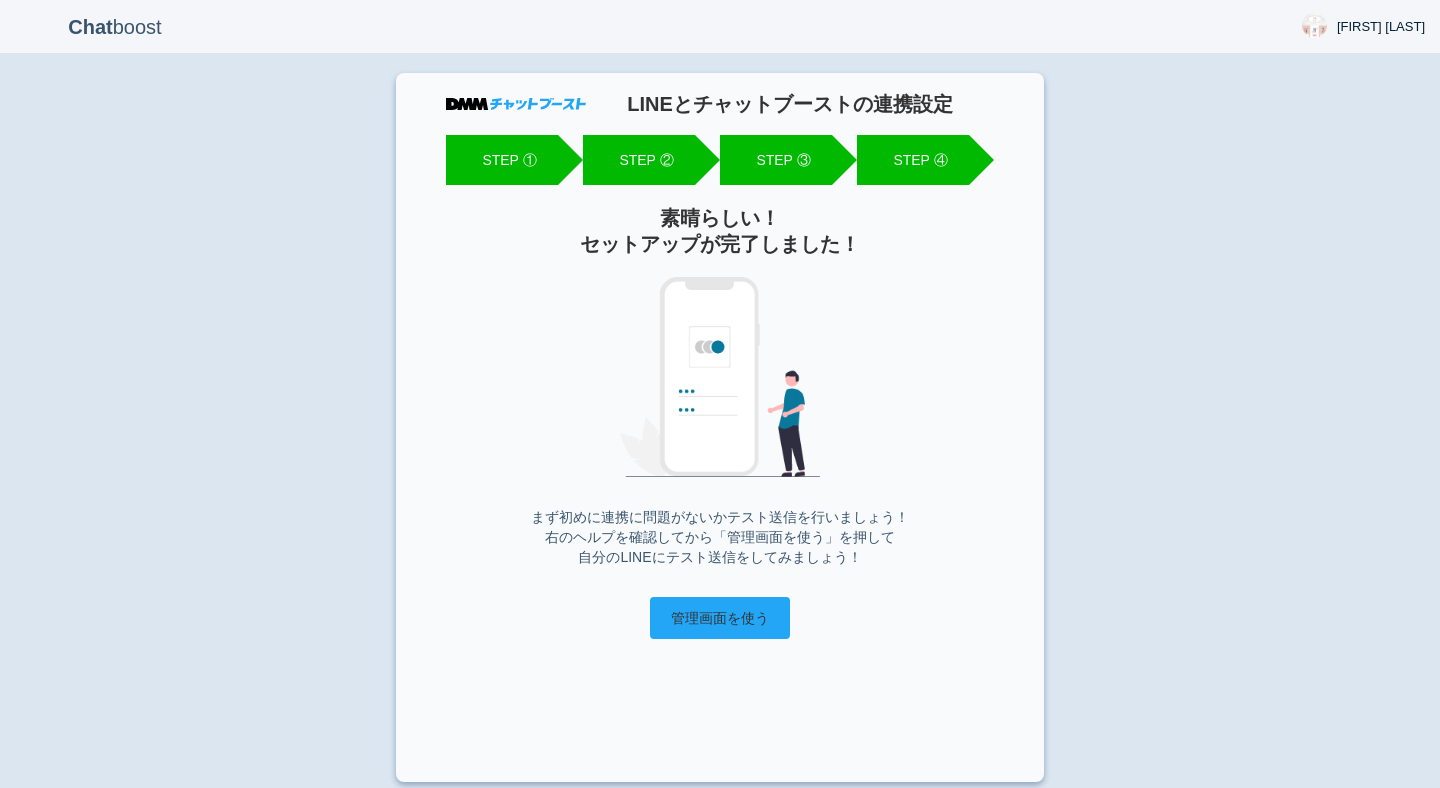 click on "管理画面を使う" at bounding box center [720, 618] 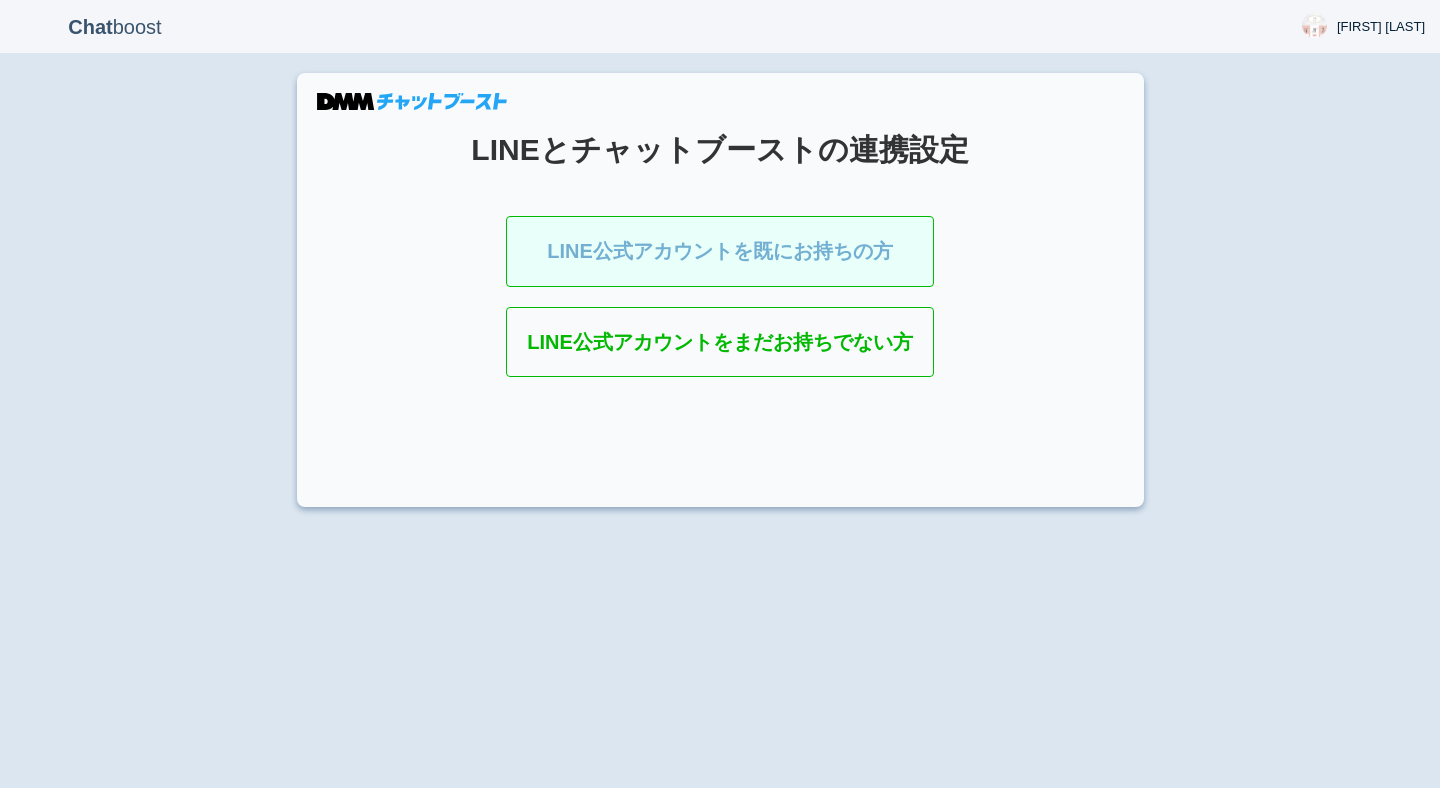 scroll, scrollTop: 0, scrollLeft: 0, axis: both 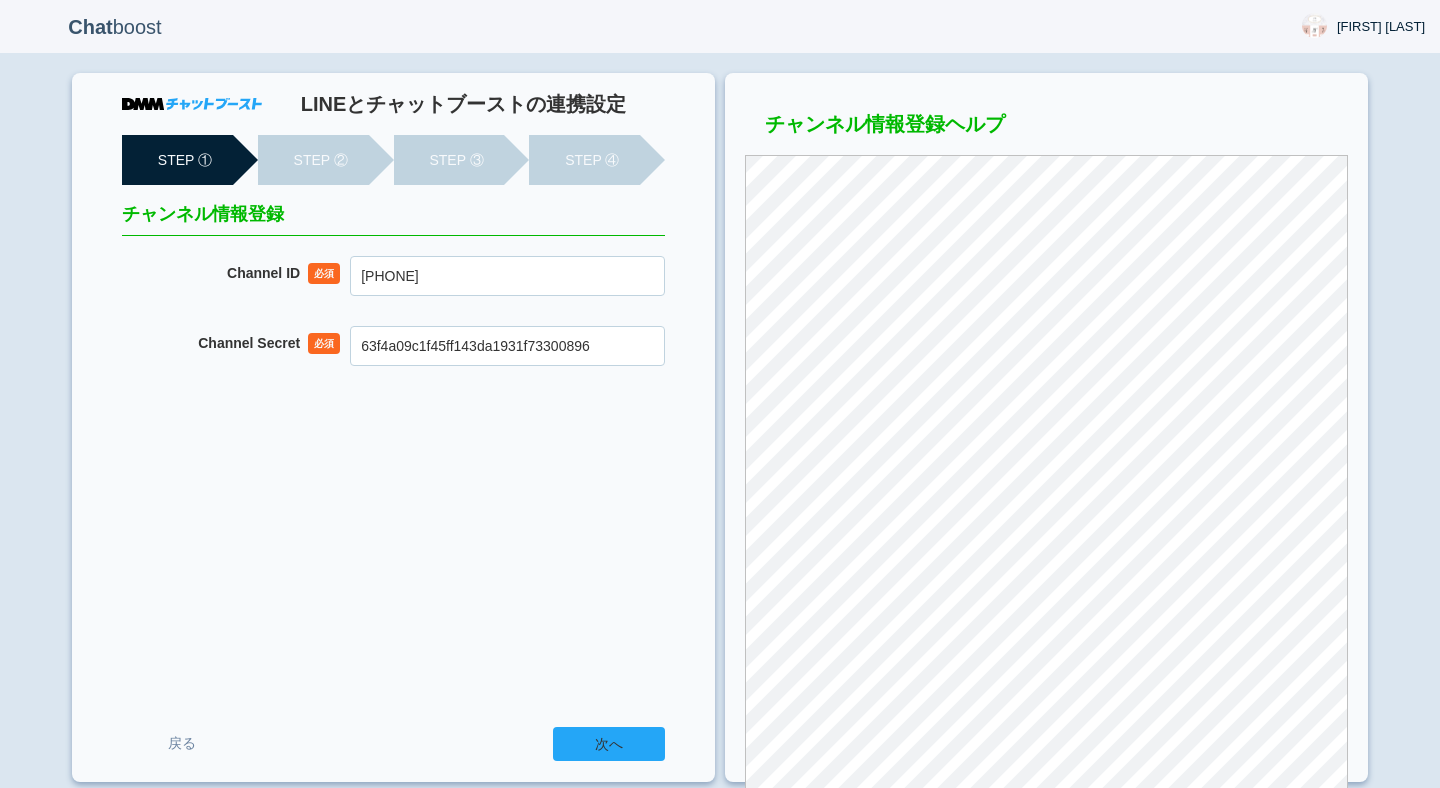 click on "次へ" at bounding box center (609, 744) 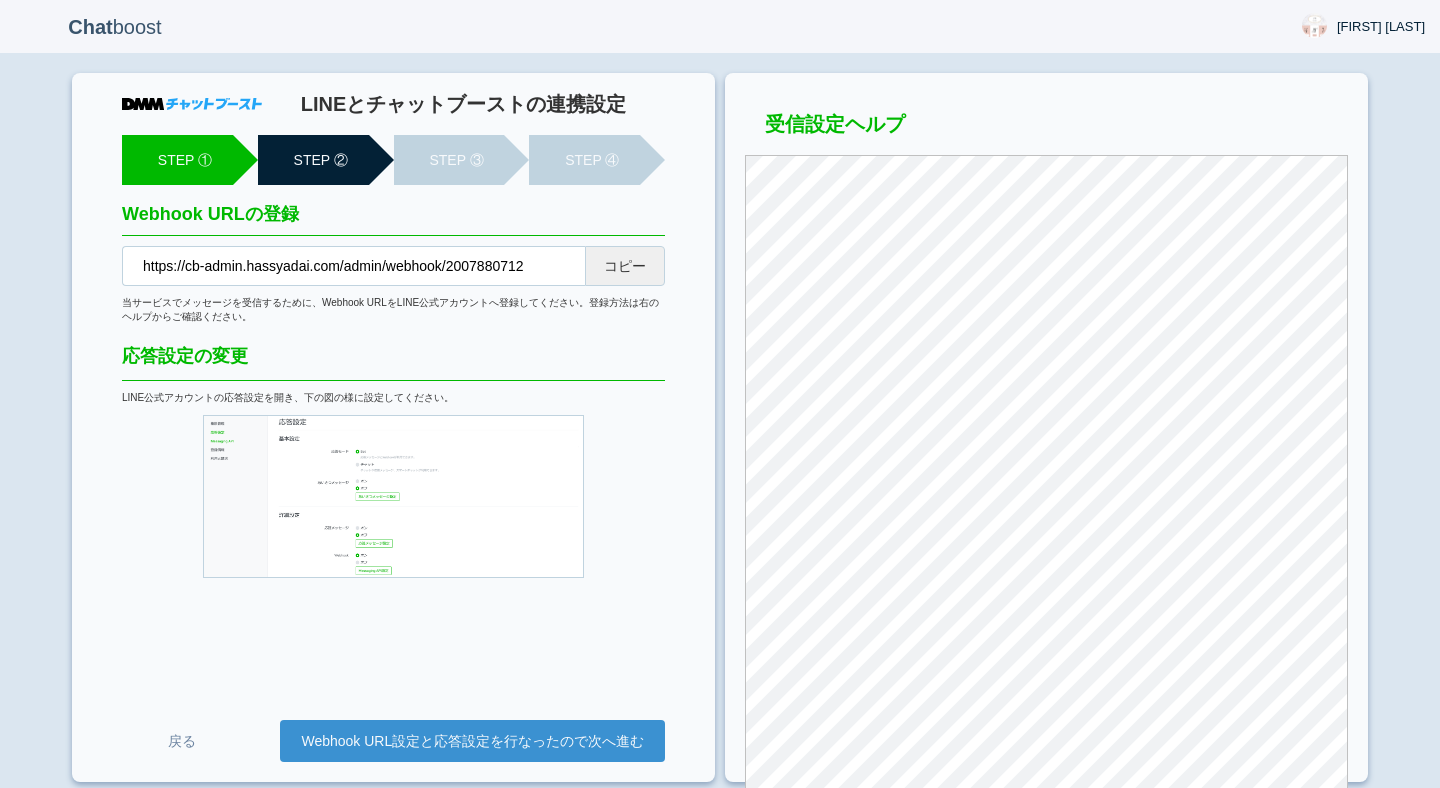 scroll, scrollTop: 0, scrollLeft: 0, axis: both 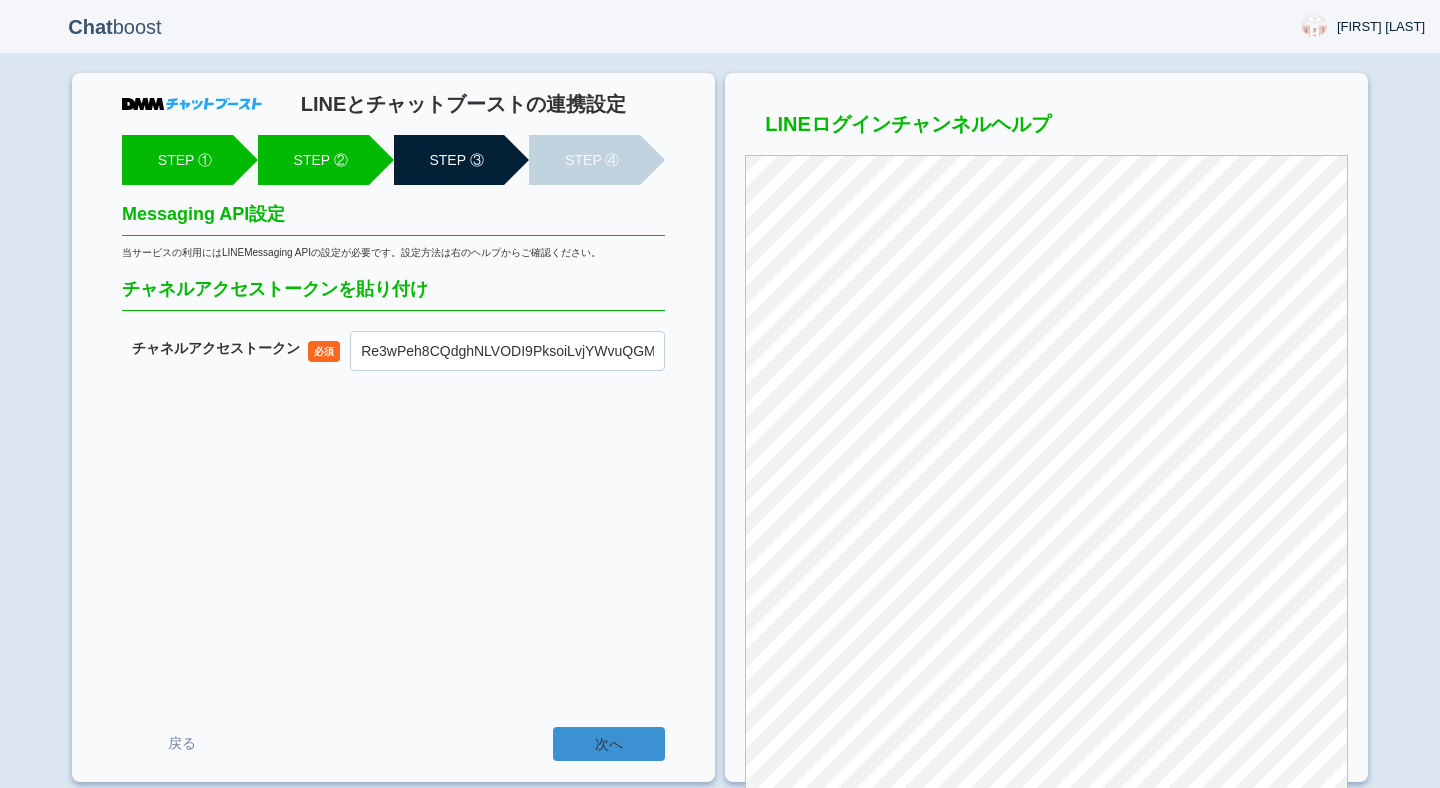 click on "次へ" at bounding box center (609, 744) 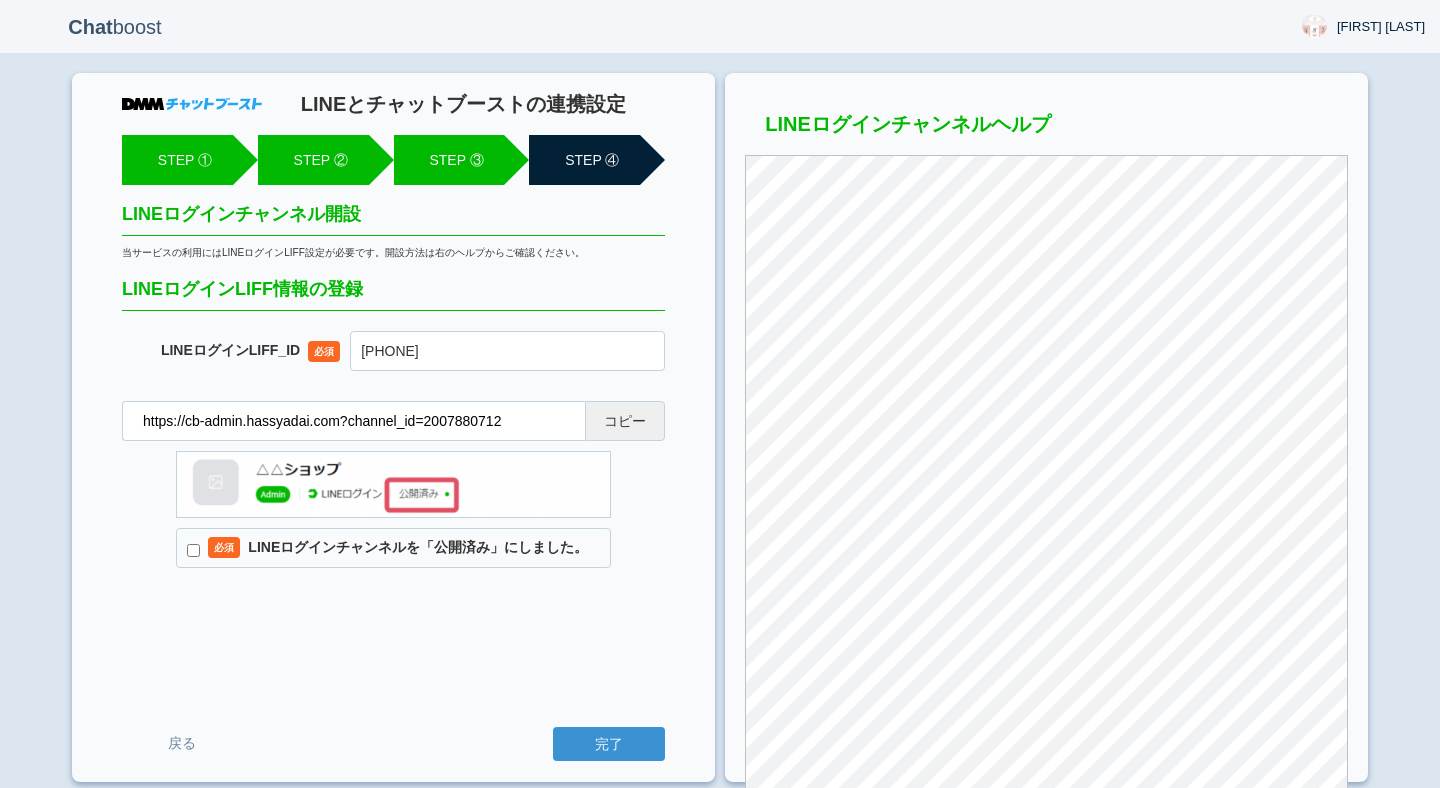 scroll, scrollTop: 0, scrollLeft: 0, axis: both 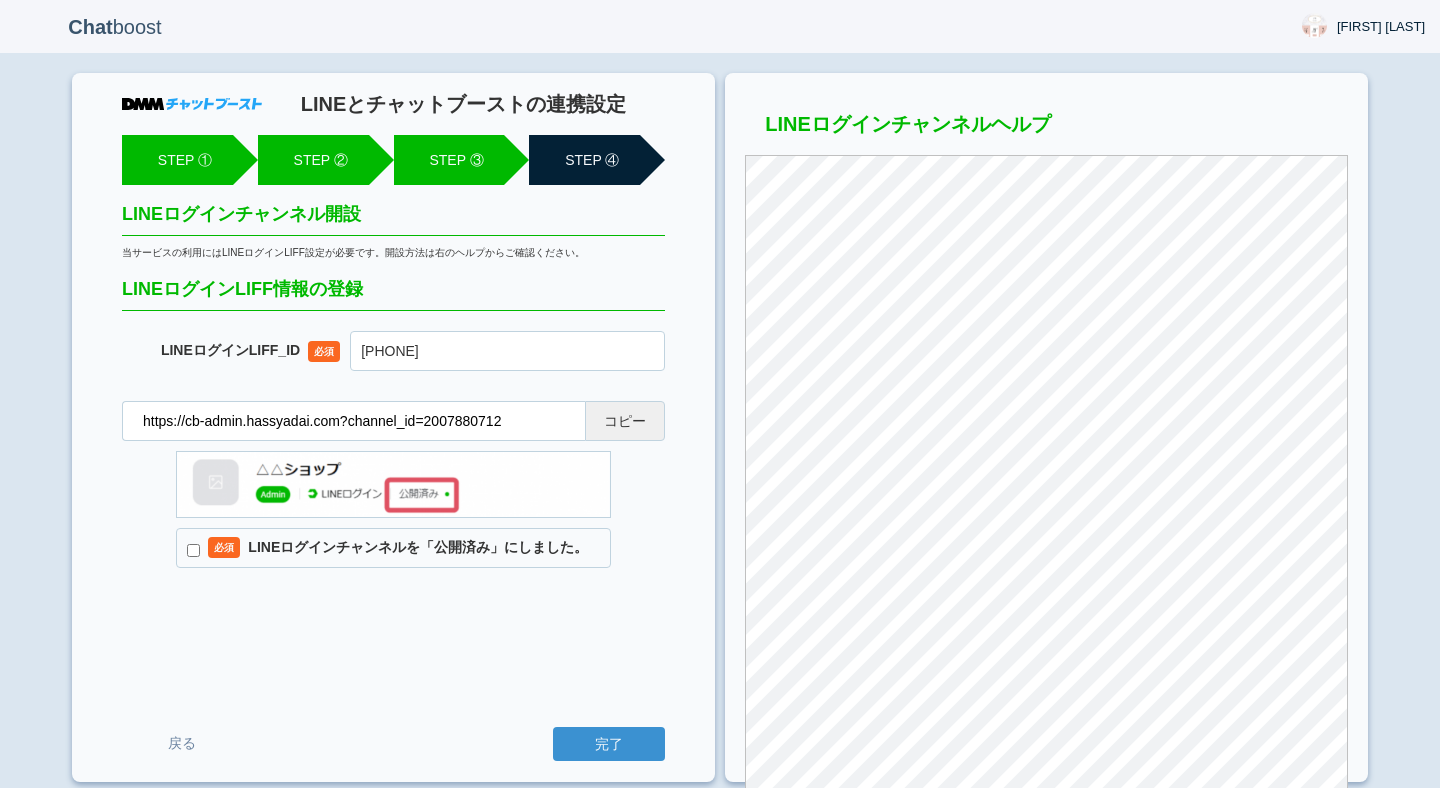 click on "必須 LINEログインチャンネルを「公開済み」にしました。" at bounding box center [393, 548] 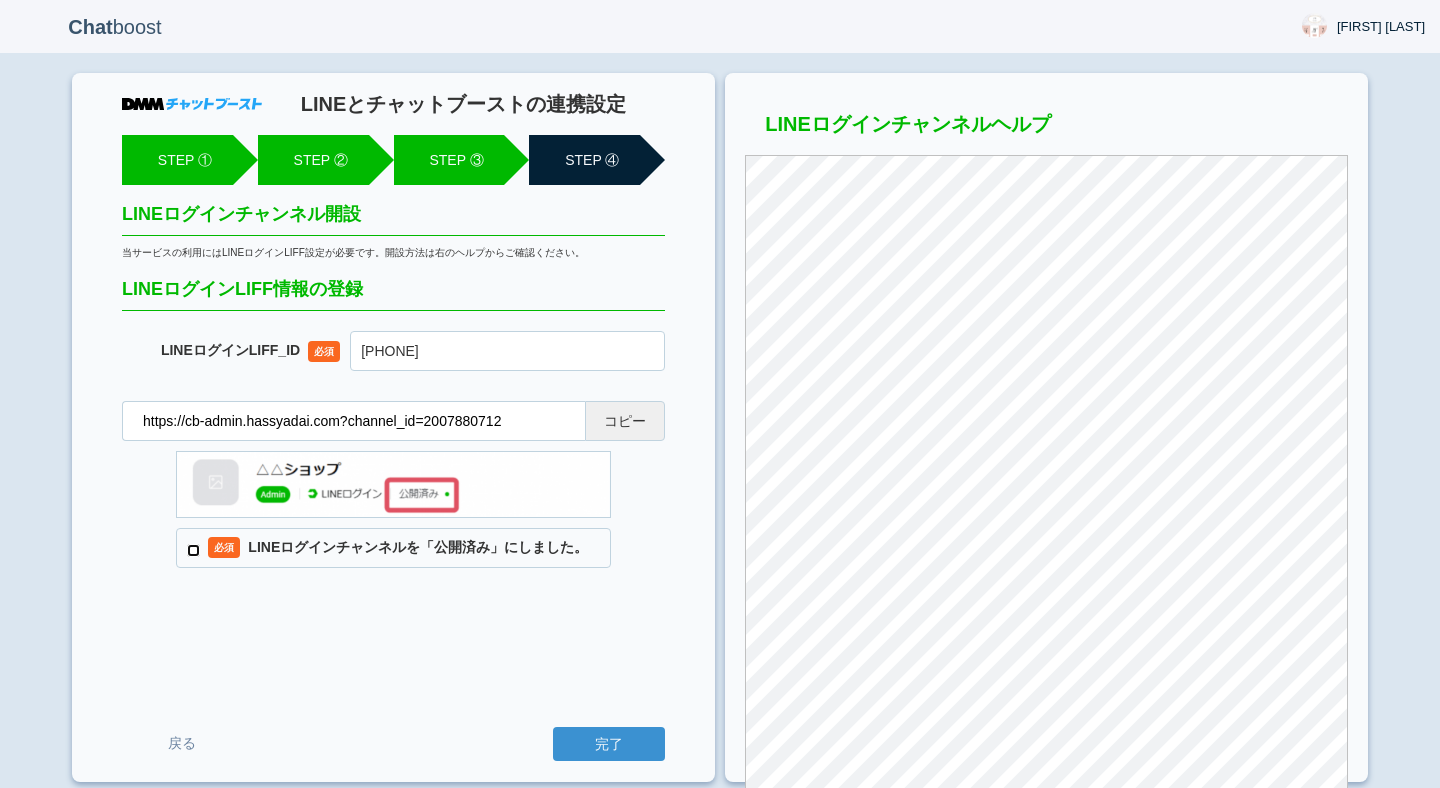 checkbox on "true" 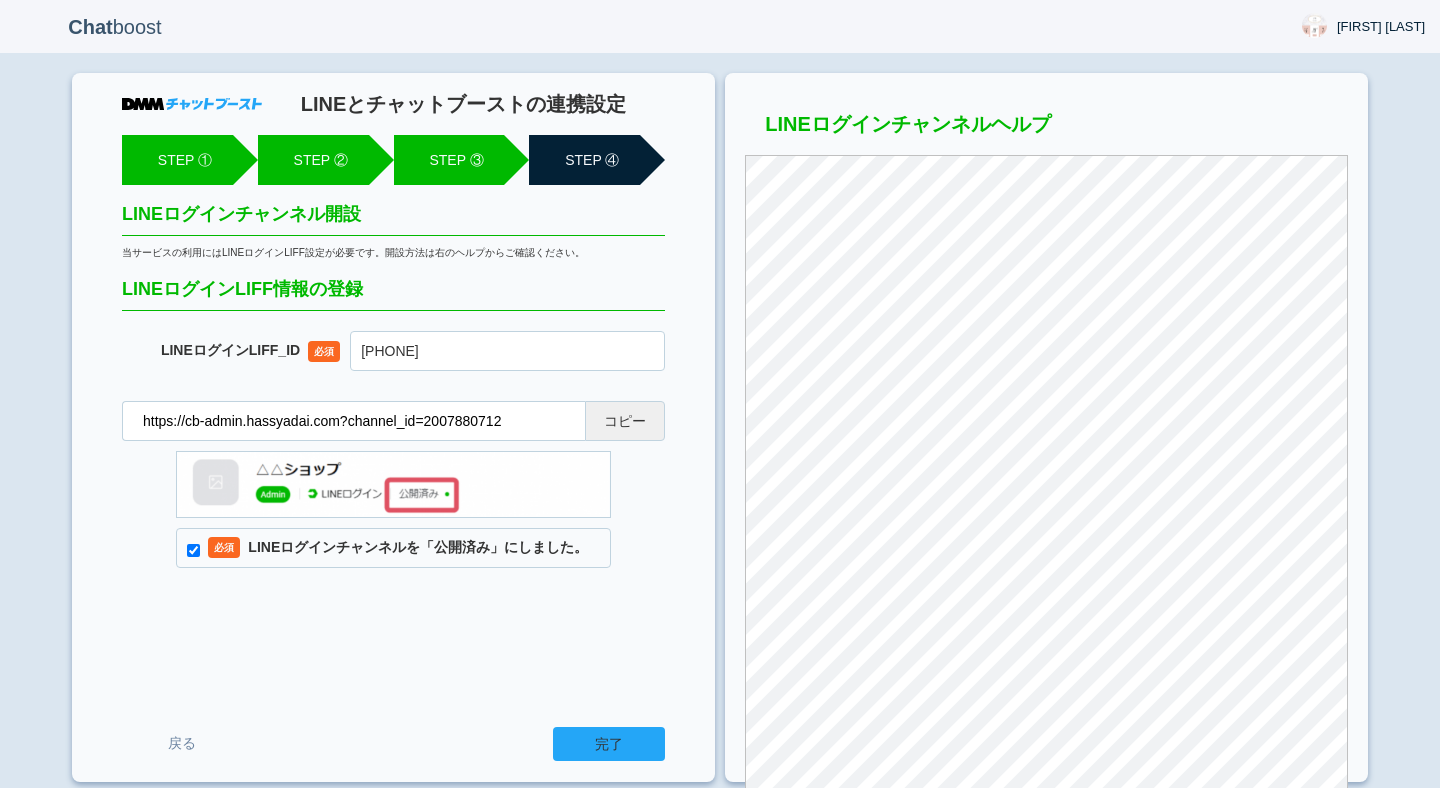 click on "完了" at bounding box center [609, 744] 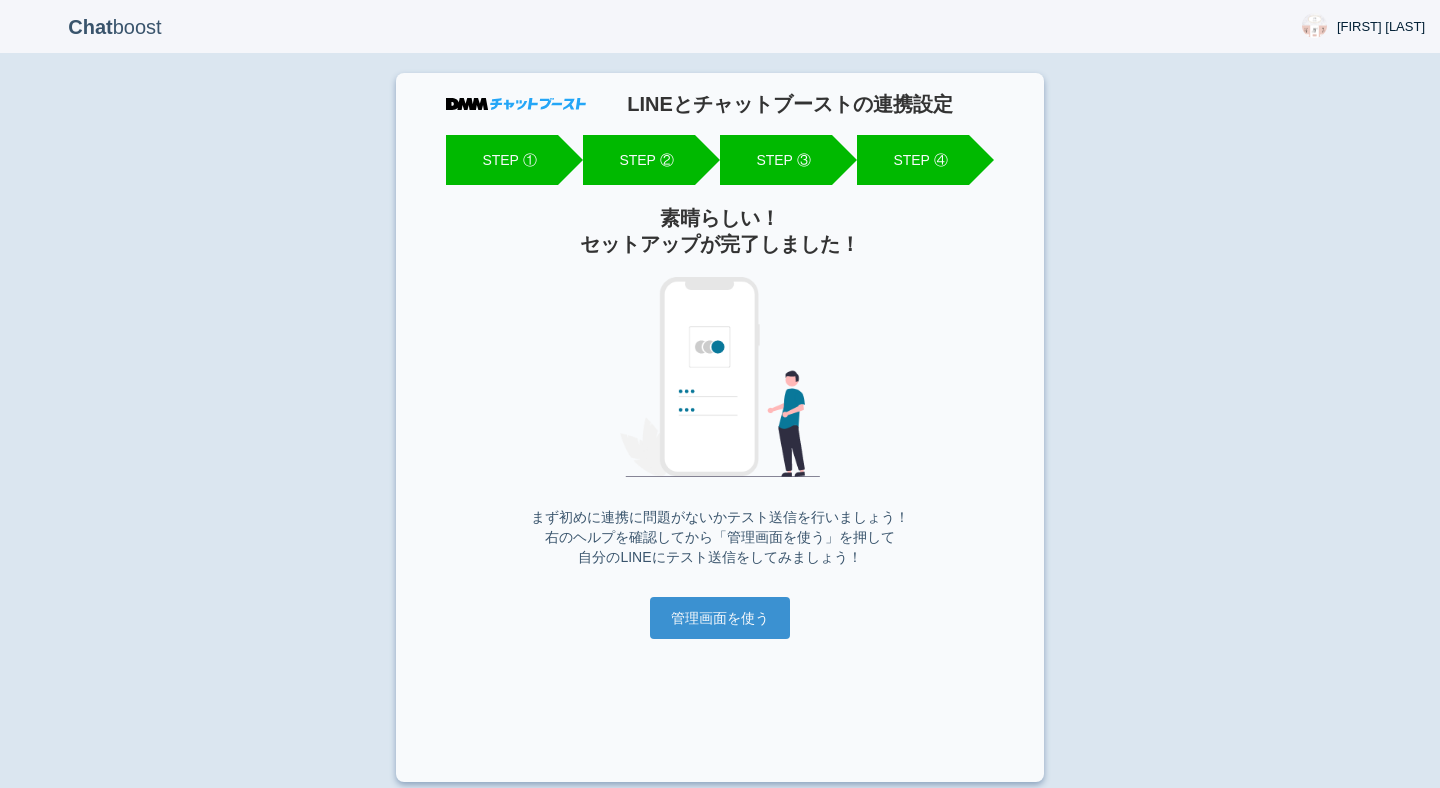 scroll, scrollTop: 0, scrollLeft: 0, axis: both 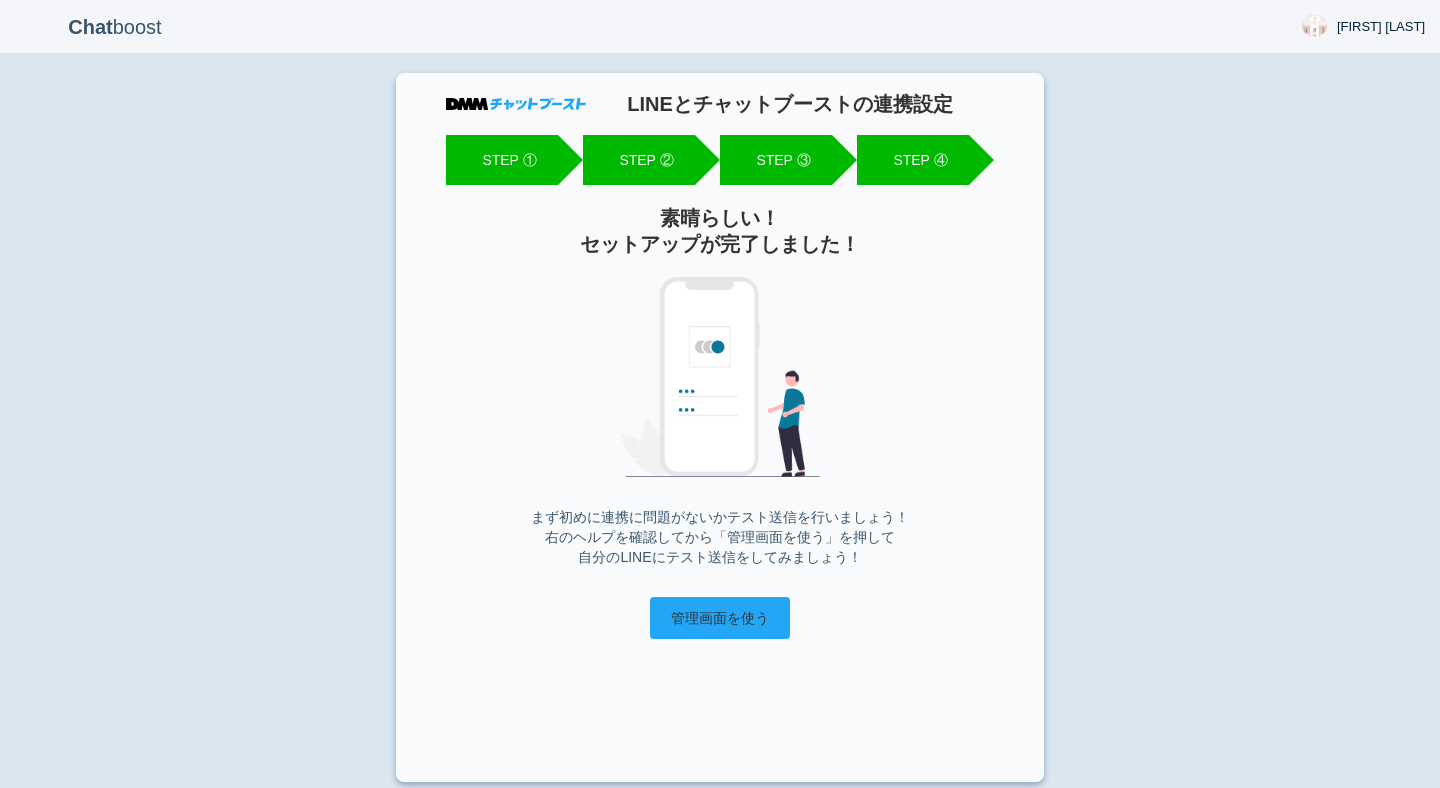 click on "管理画面を使う" at bounding box center (720, 618) 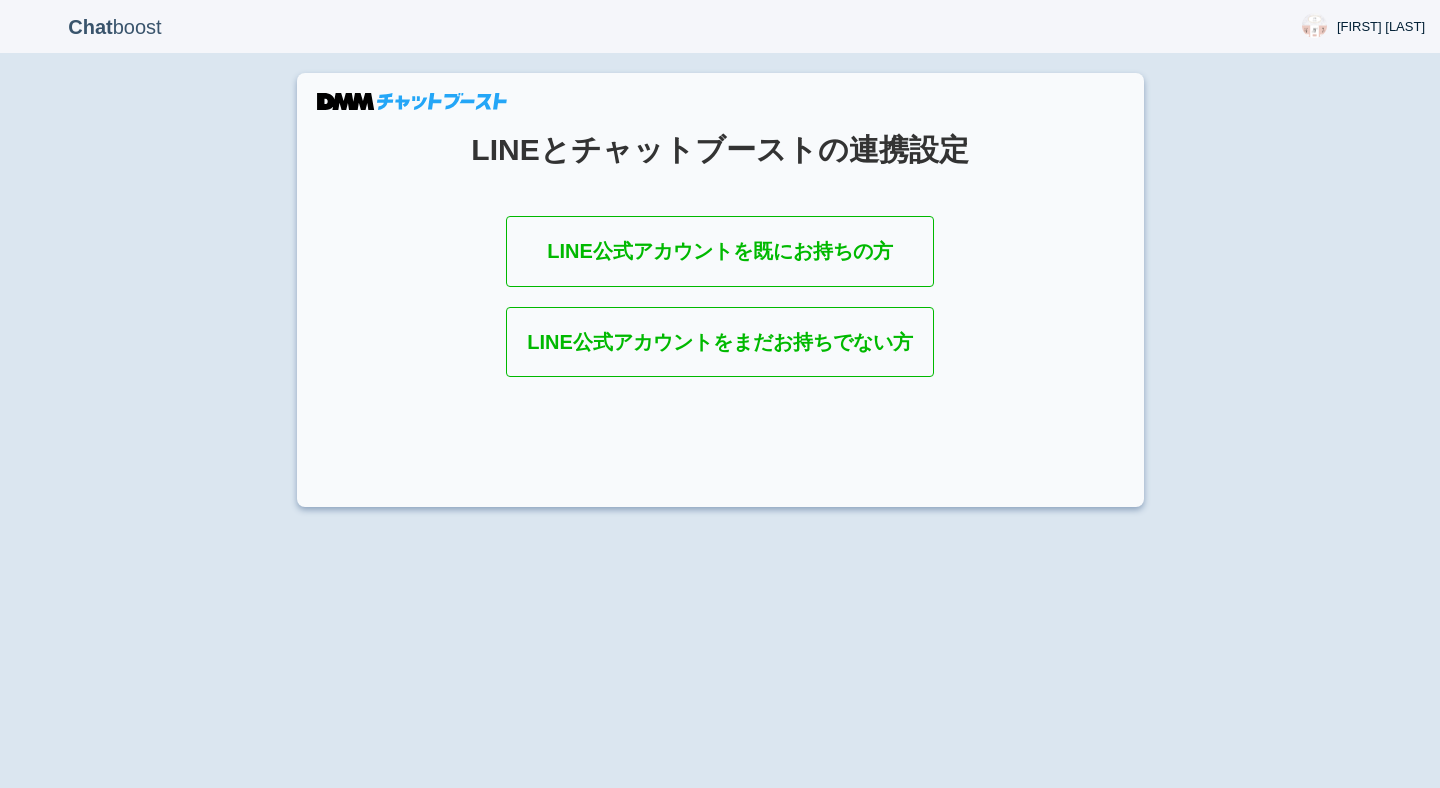 scroll, scrollTop: 0, scrollLeft: 0, axis: both 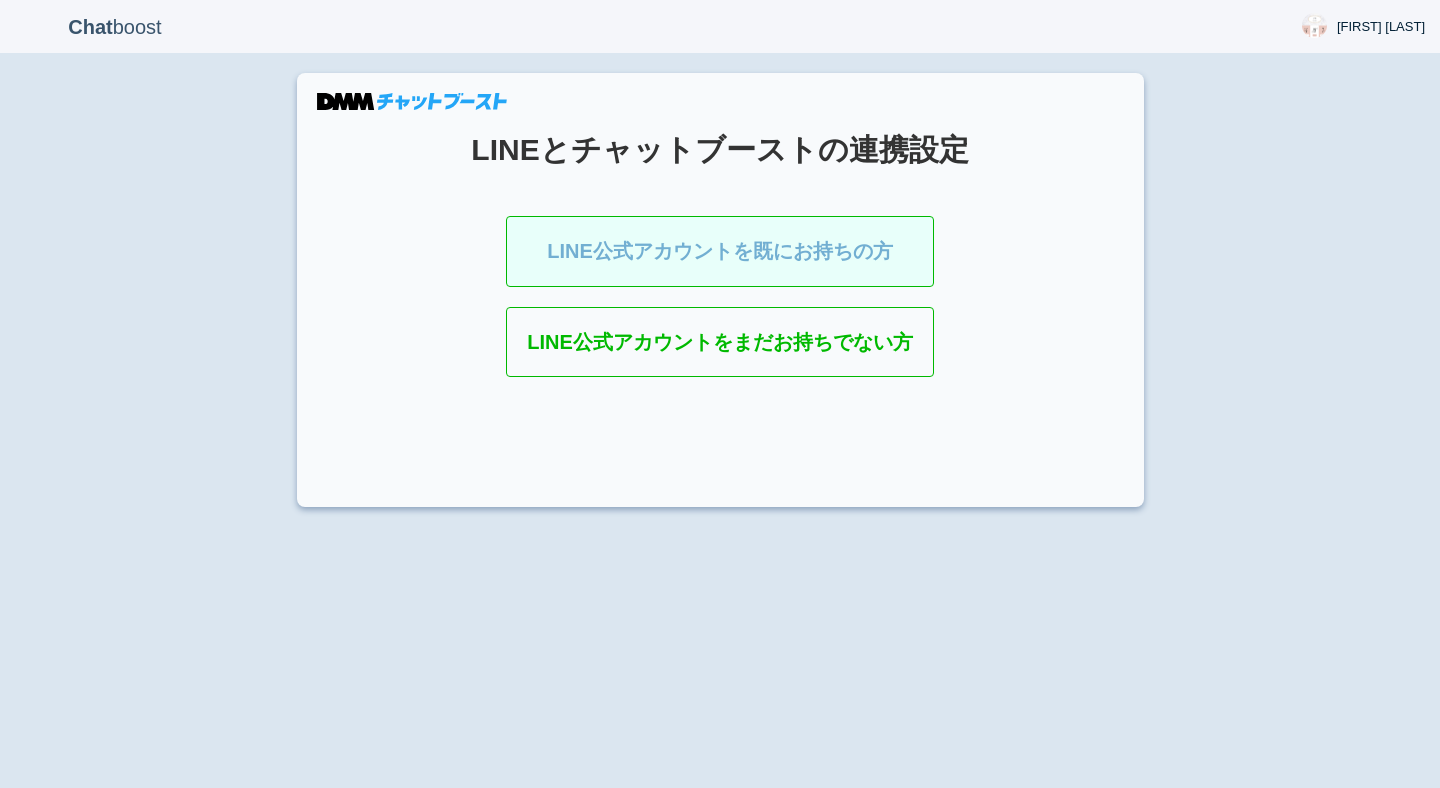 click on "LINE公式アカウントを既にお持ちの方" at bounding box center (720, 251) 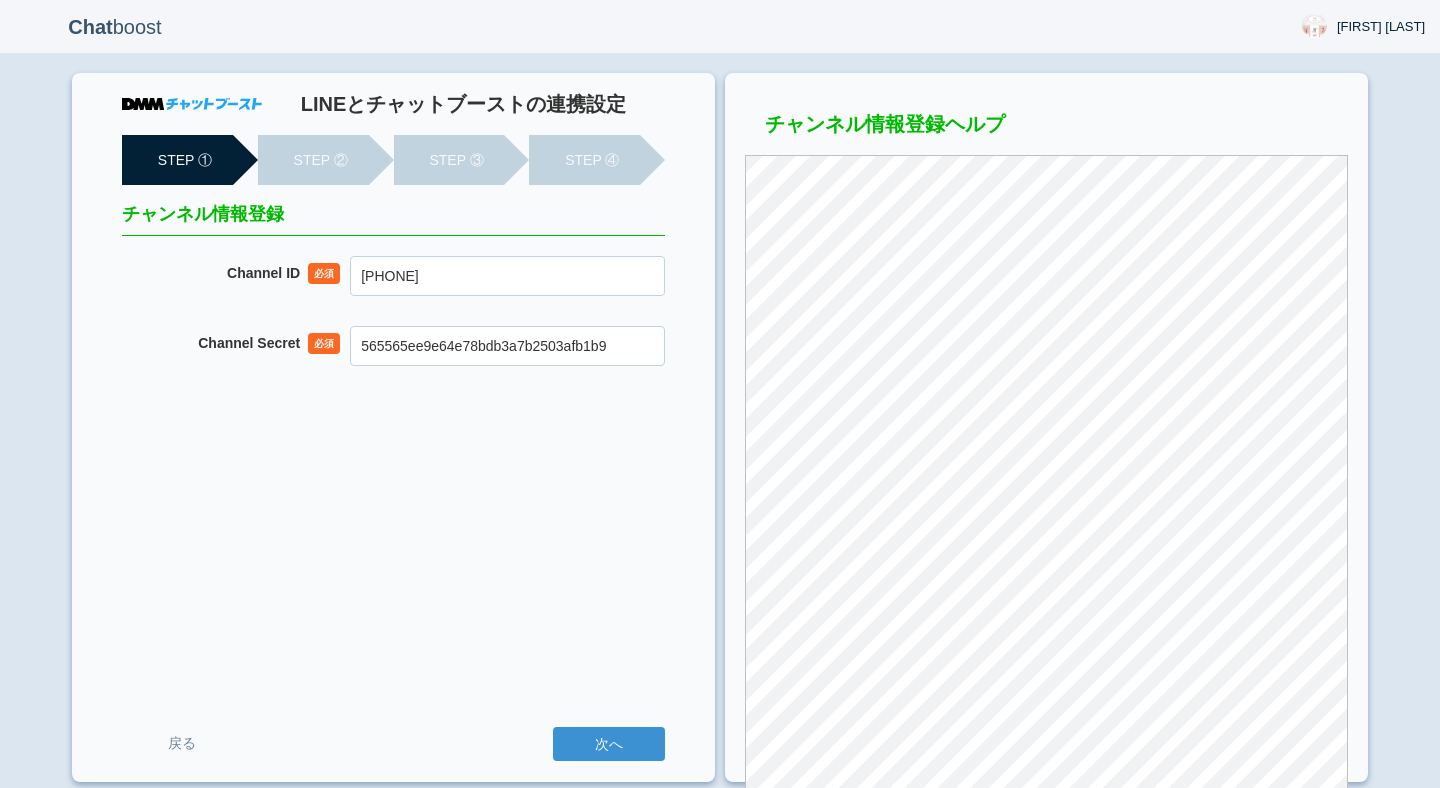 scroll, scrollTop: 0, scrollLeft: 0, axis: both 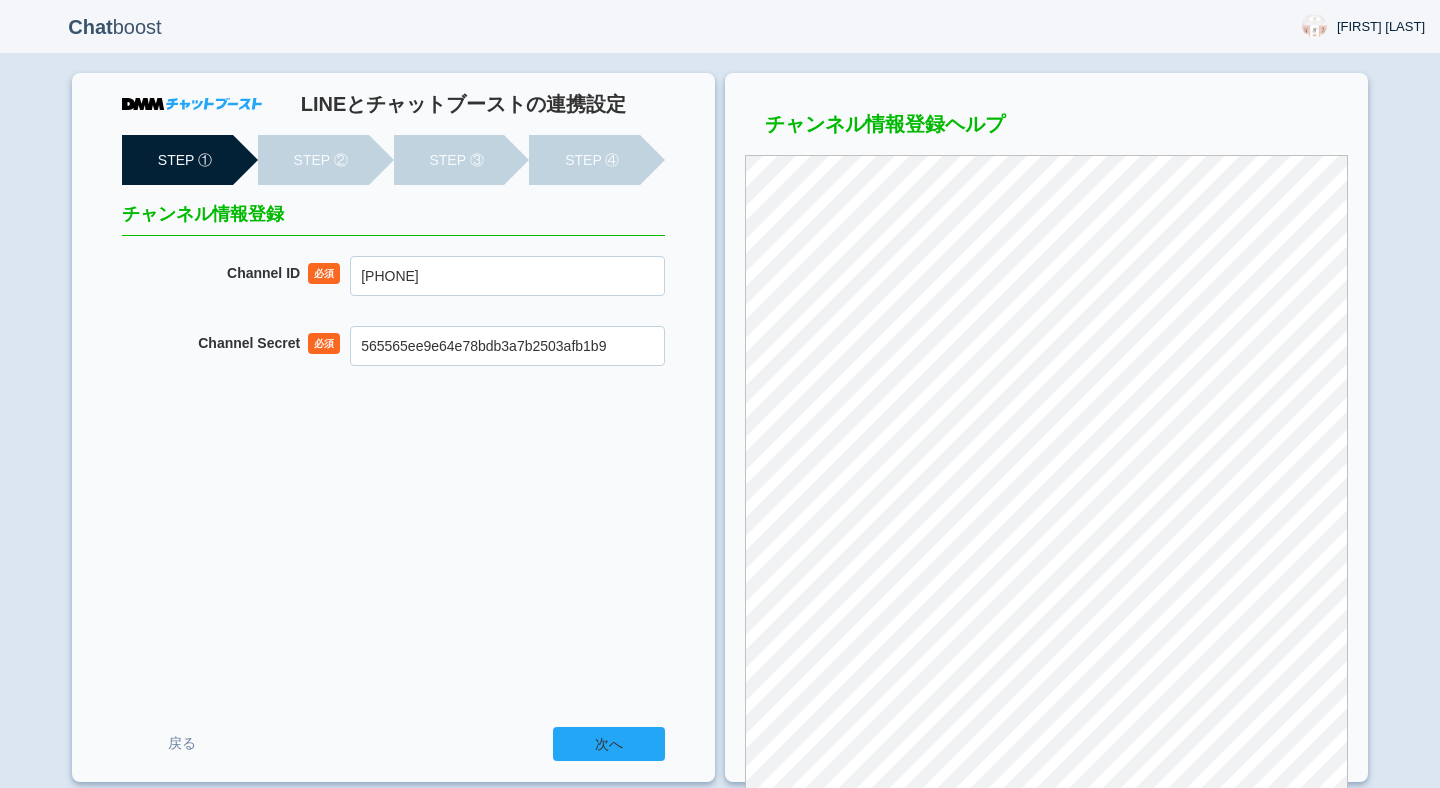 click on "次へ" at bounding box center [609, 744] 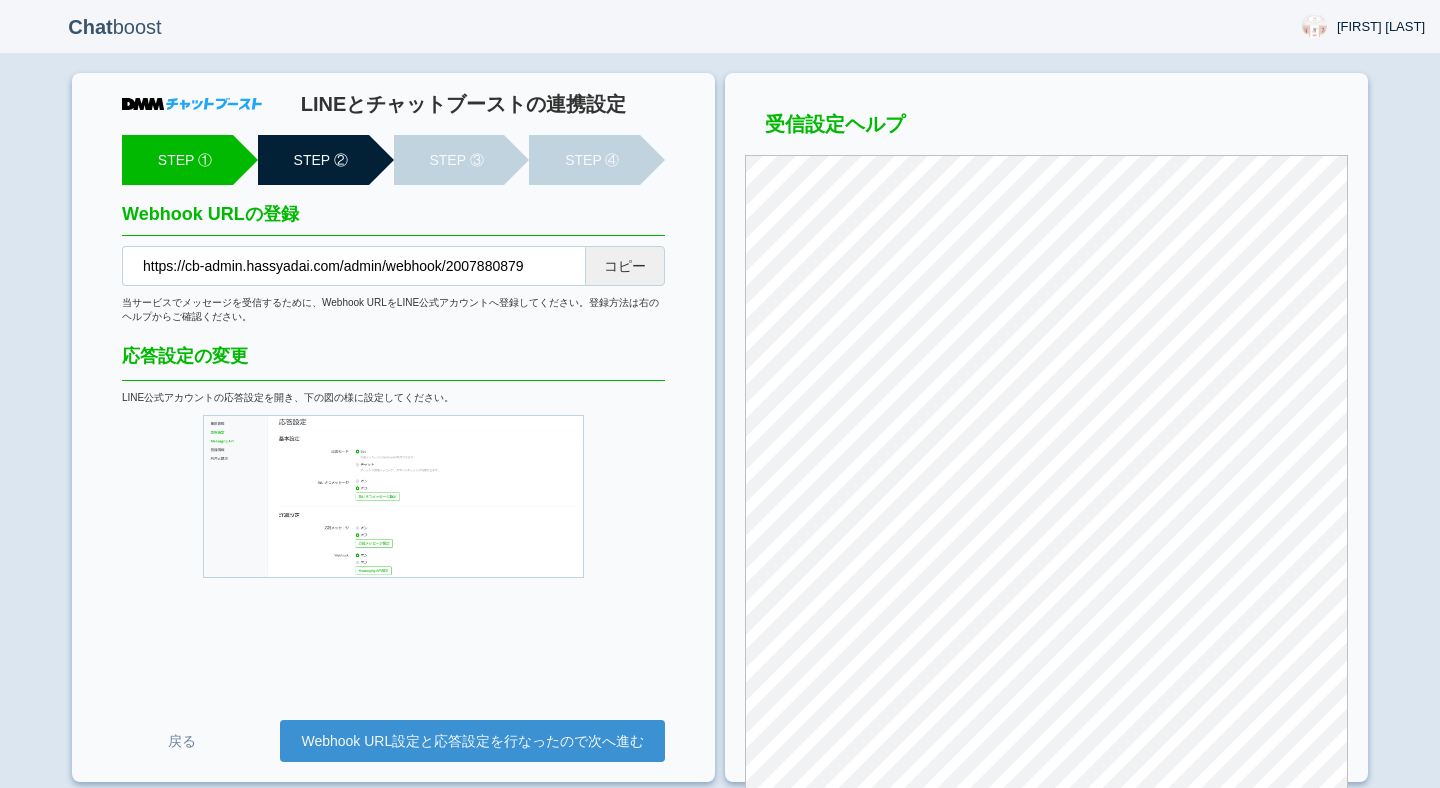 scroll, scrollTop: 0, scrollLeft: 0, axis: both 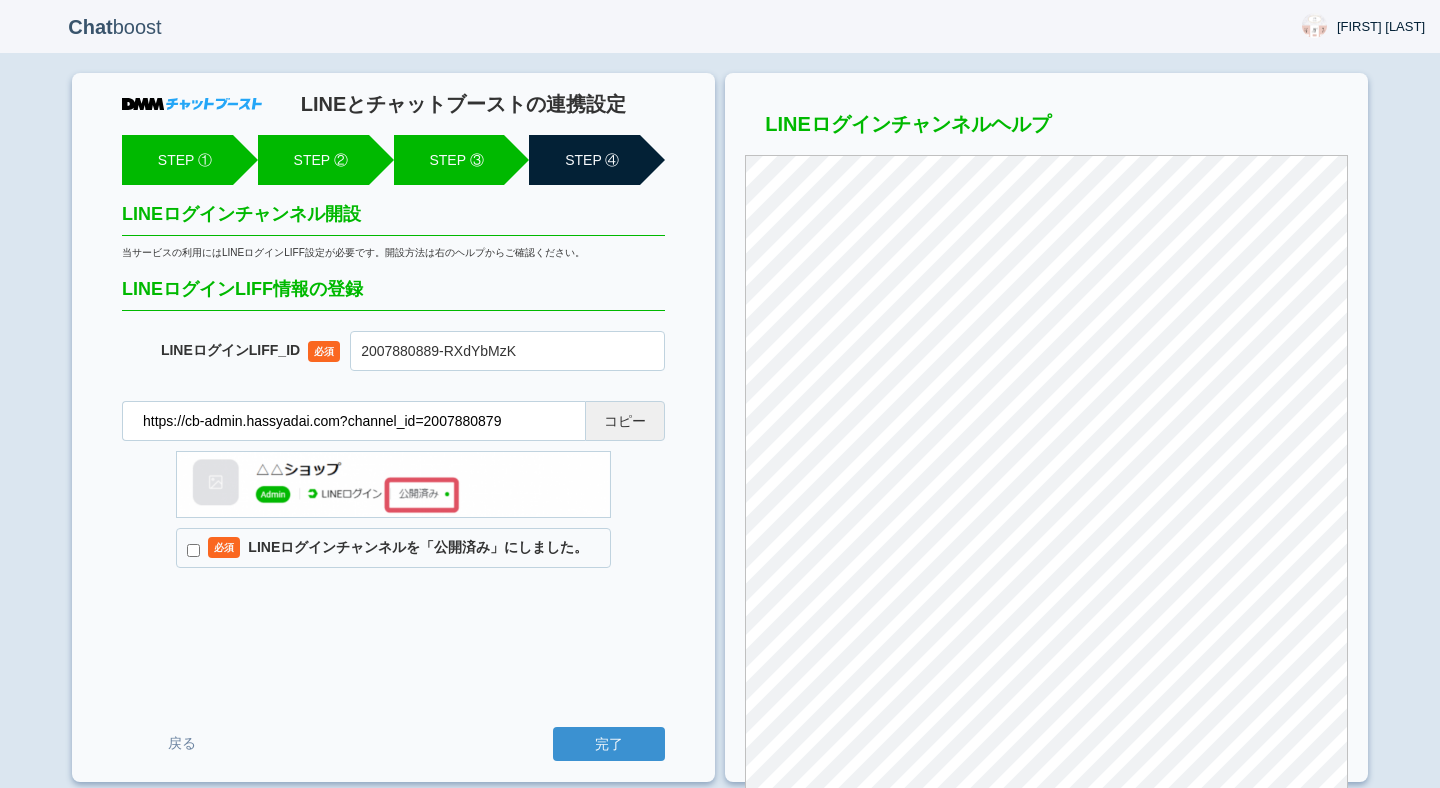 click on "必須 LINEログインチャンネルを「公開済み」にしました。" at bounding box center [393, 548] 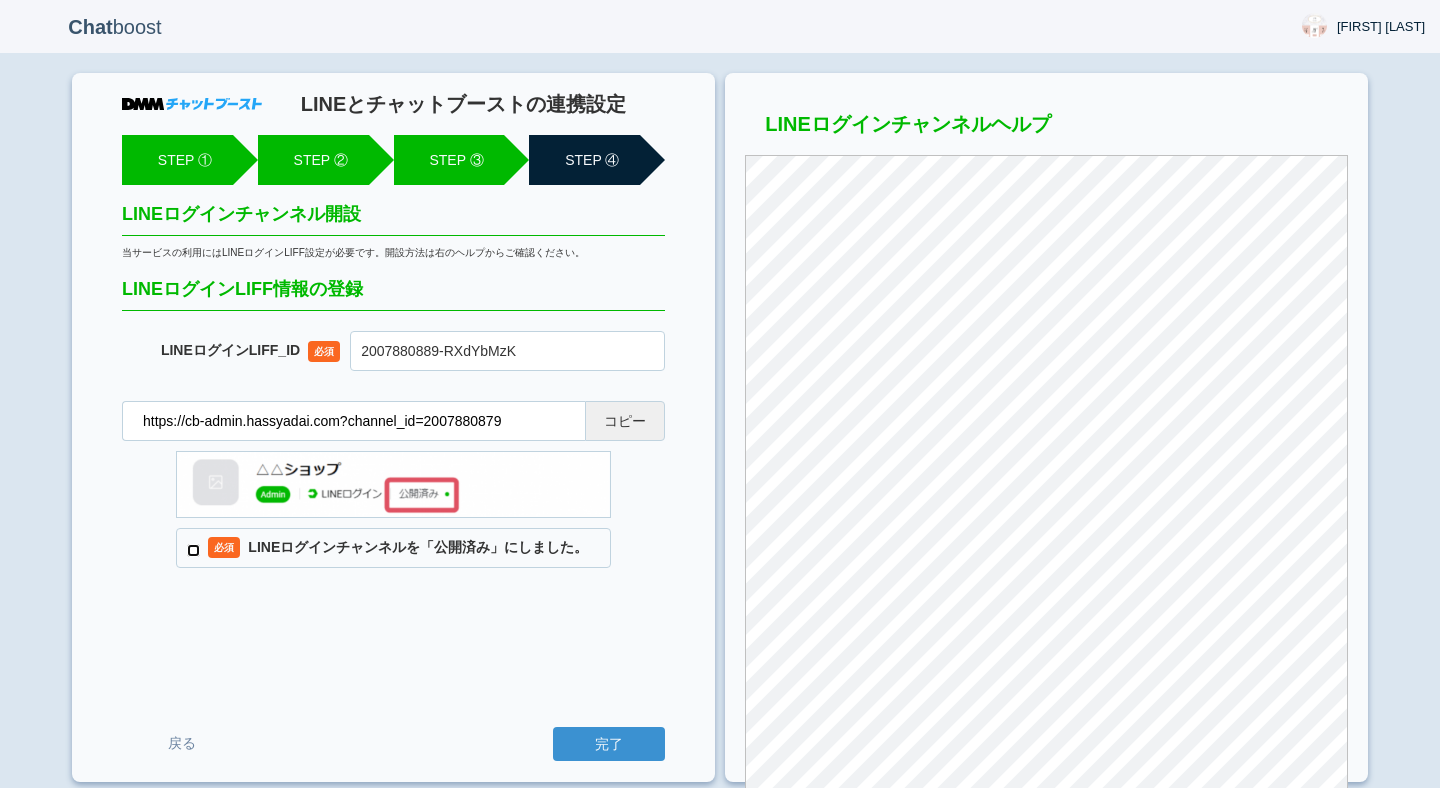 click on "必須 LINEログインチャンネルを「公開済み」にしました。" at bounding box center [193, 550] 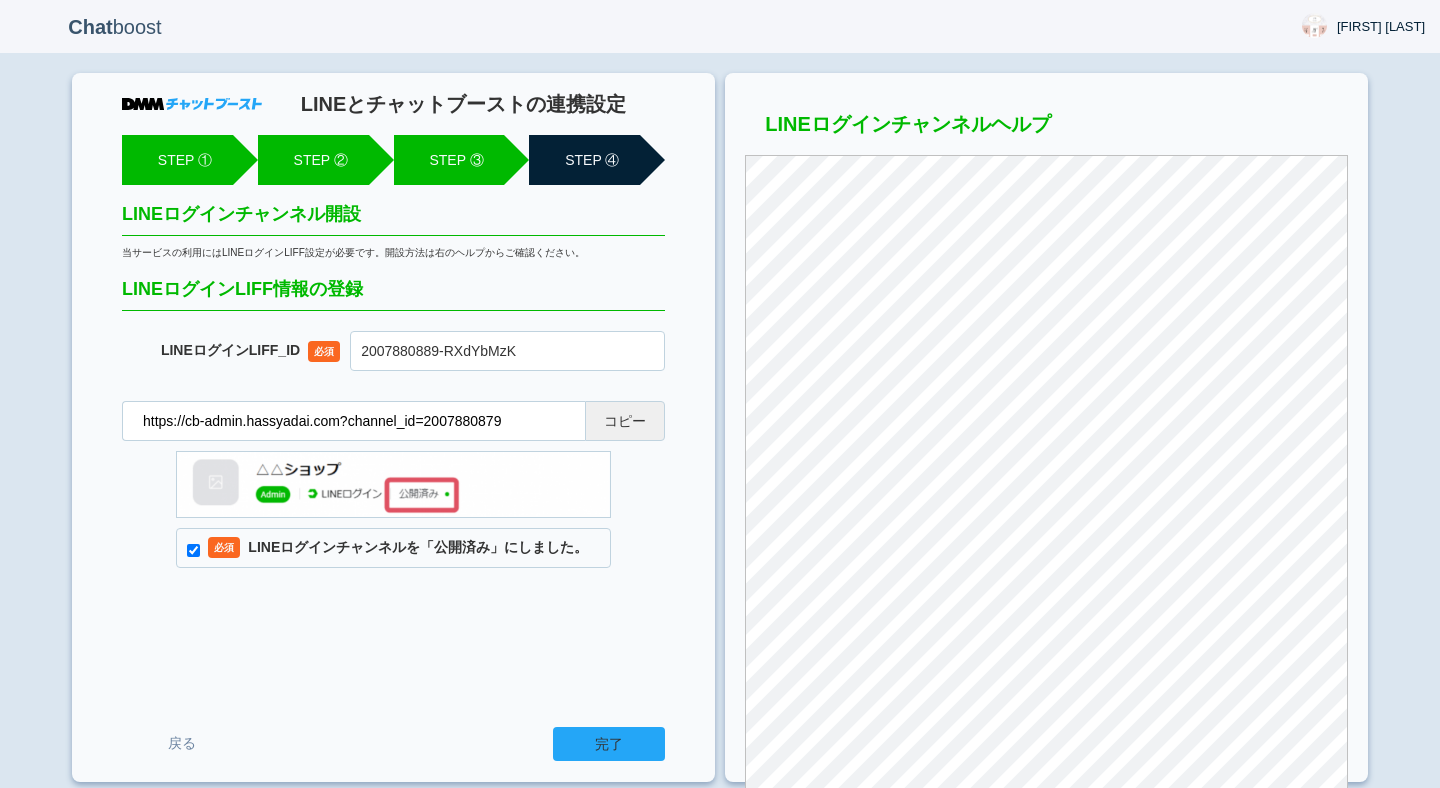 click on "完了" at bounding box center (609, 744) 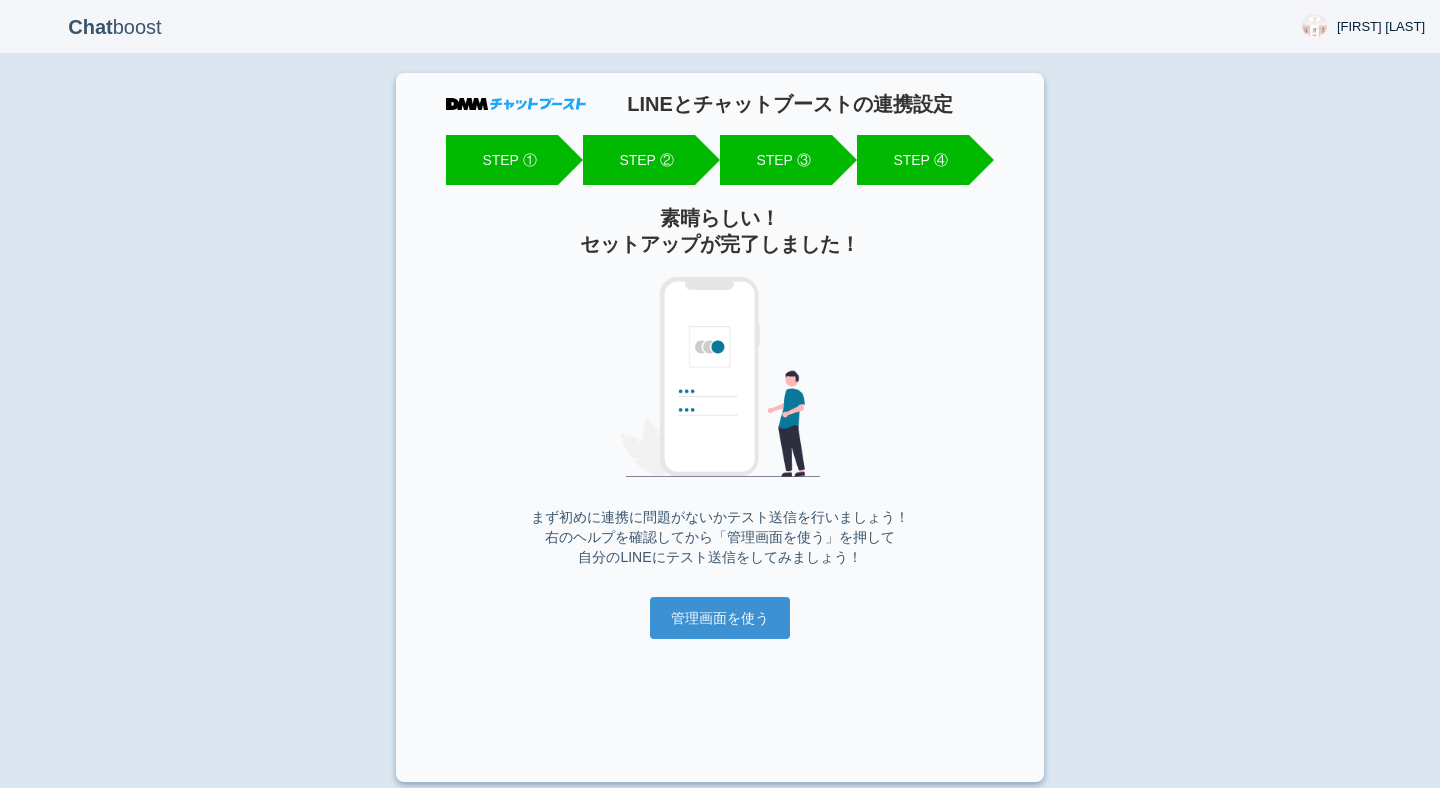 scroll, scrollTop: 0, scrollLeft: 0, axis: both 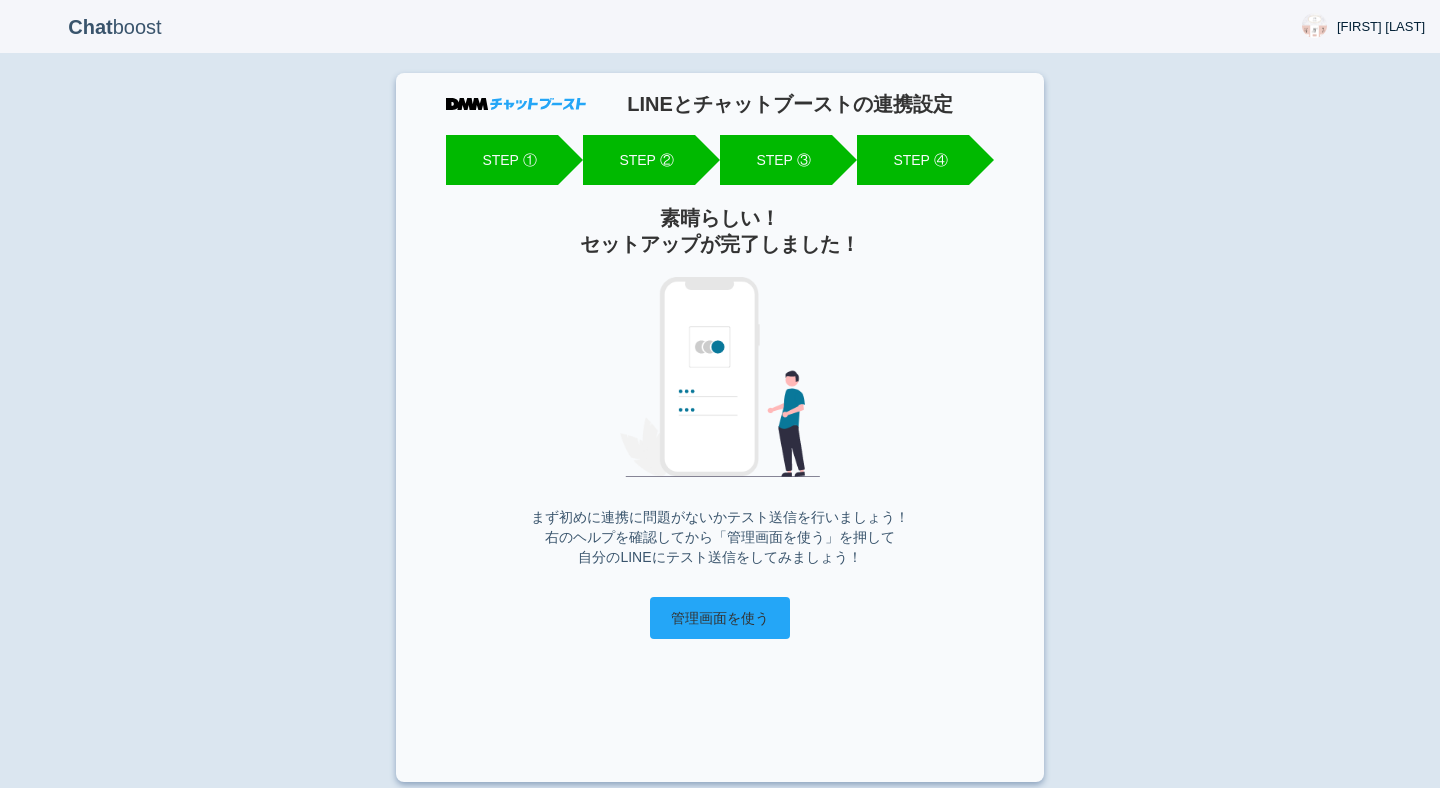 click on "管理画面を使う" at bounding box center (720, 618) 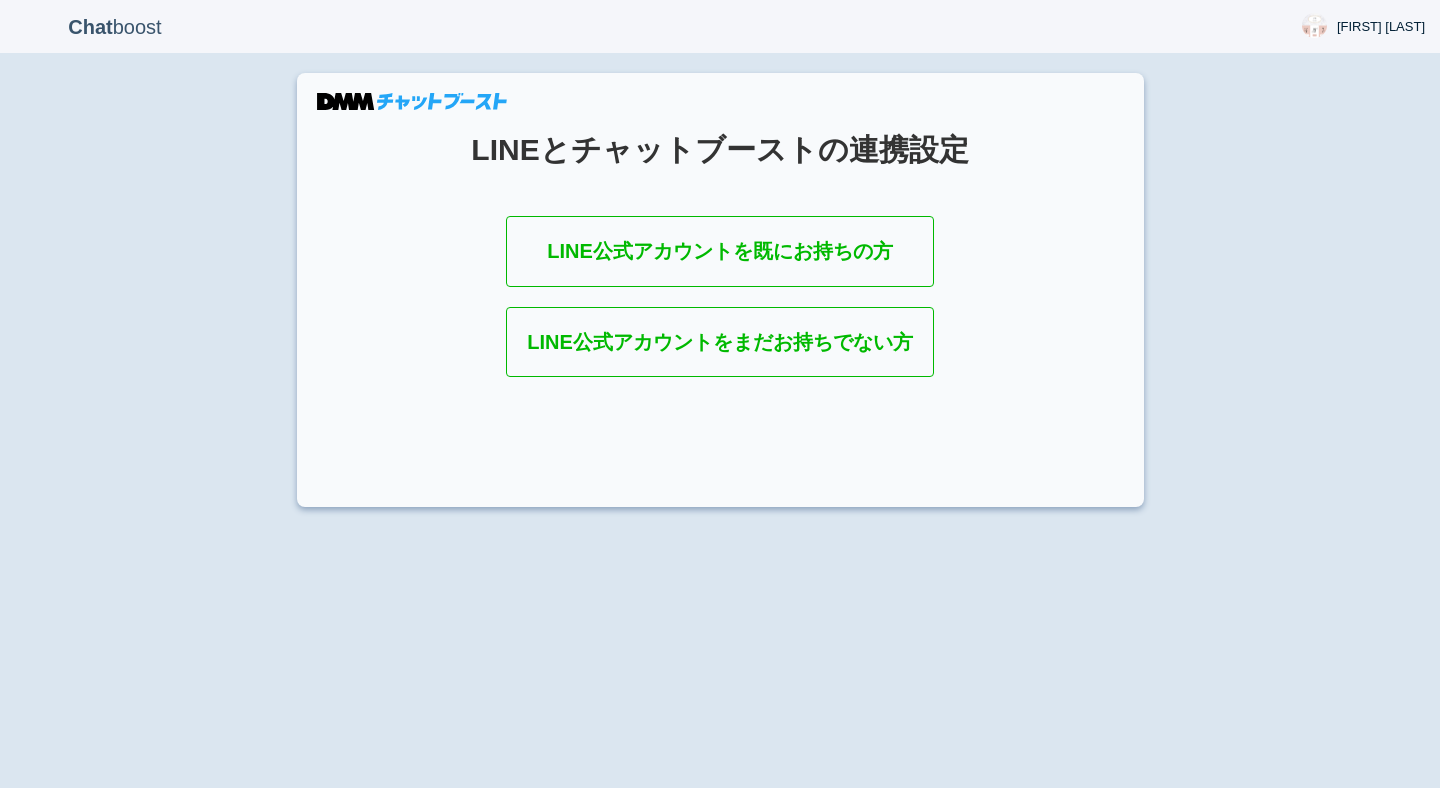 scroll, scrollTop: 0, scrollLeft: 0, axis: both 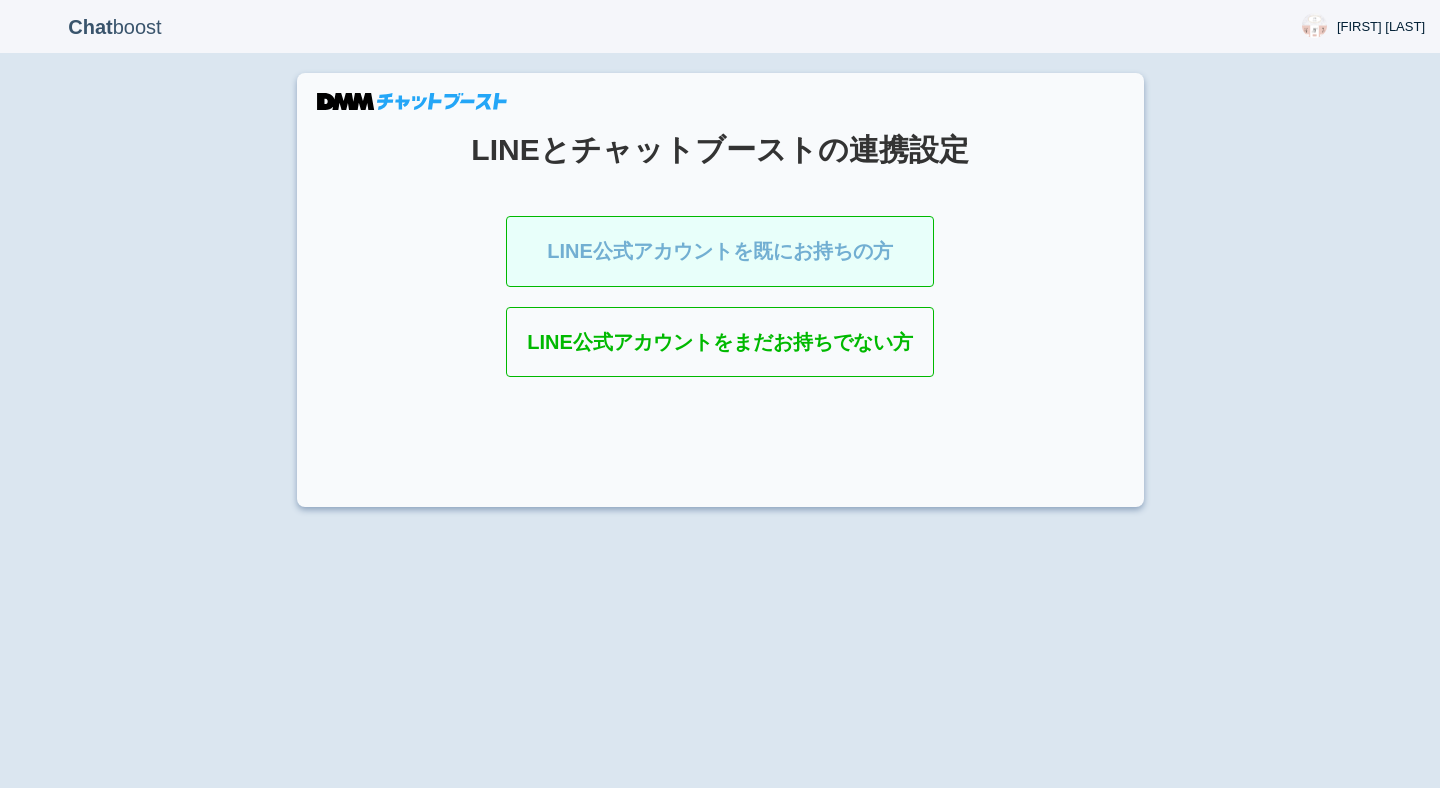 click on "LINE公式アカウントを既にお持ちの方" at bounding box center [720, 251] 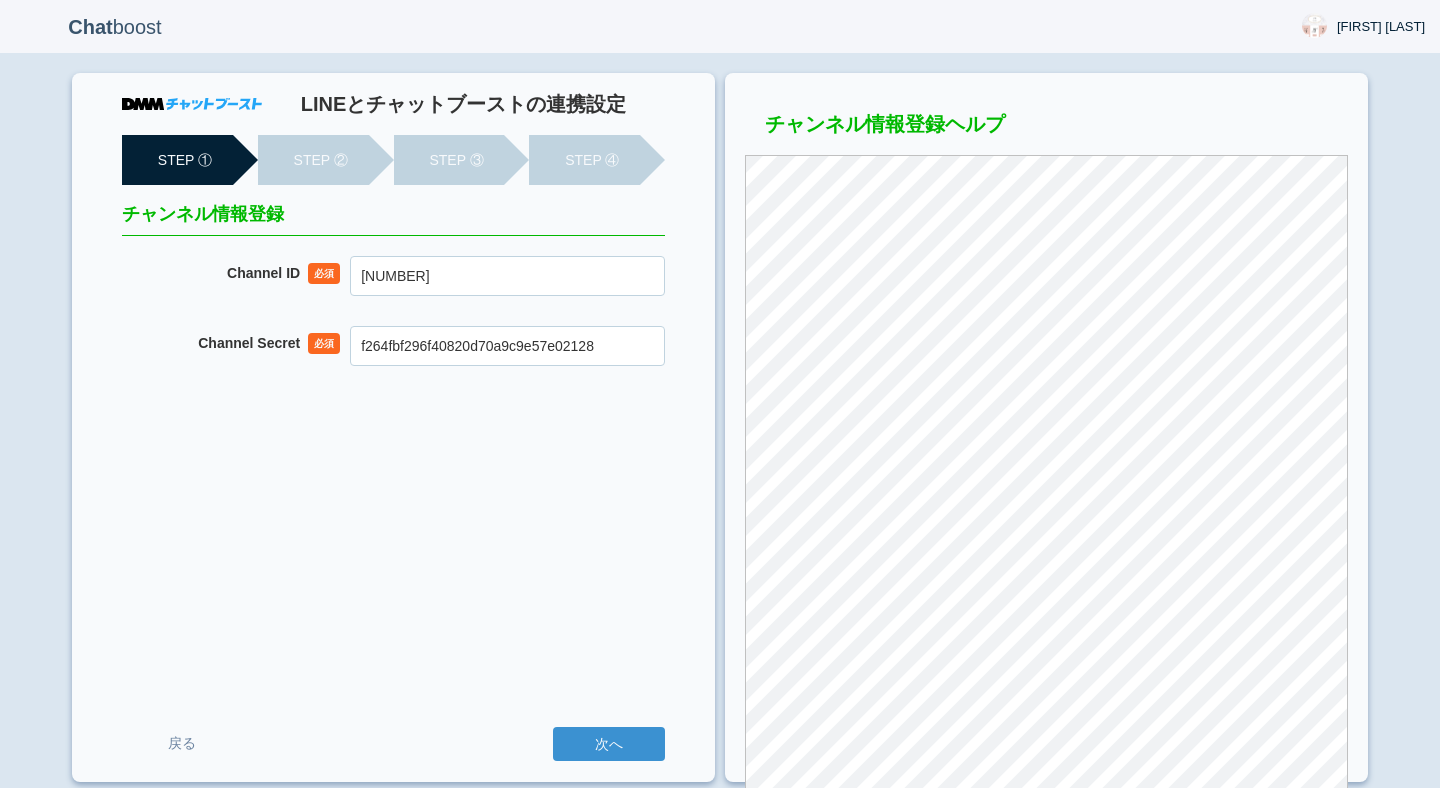 scroll, scrollTop: 0, scrollLeft: 0, axis: both 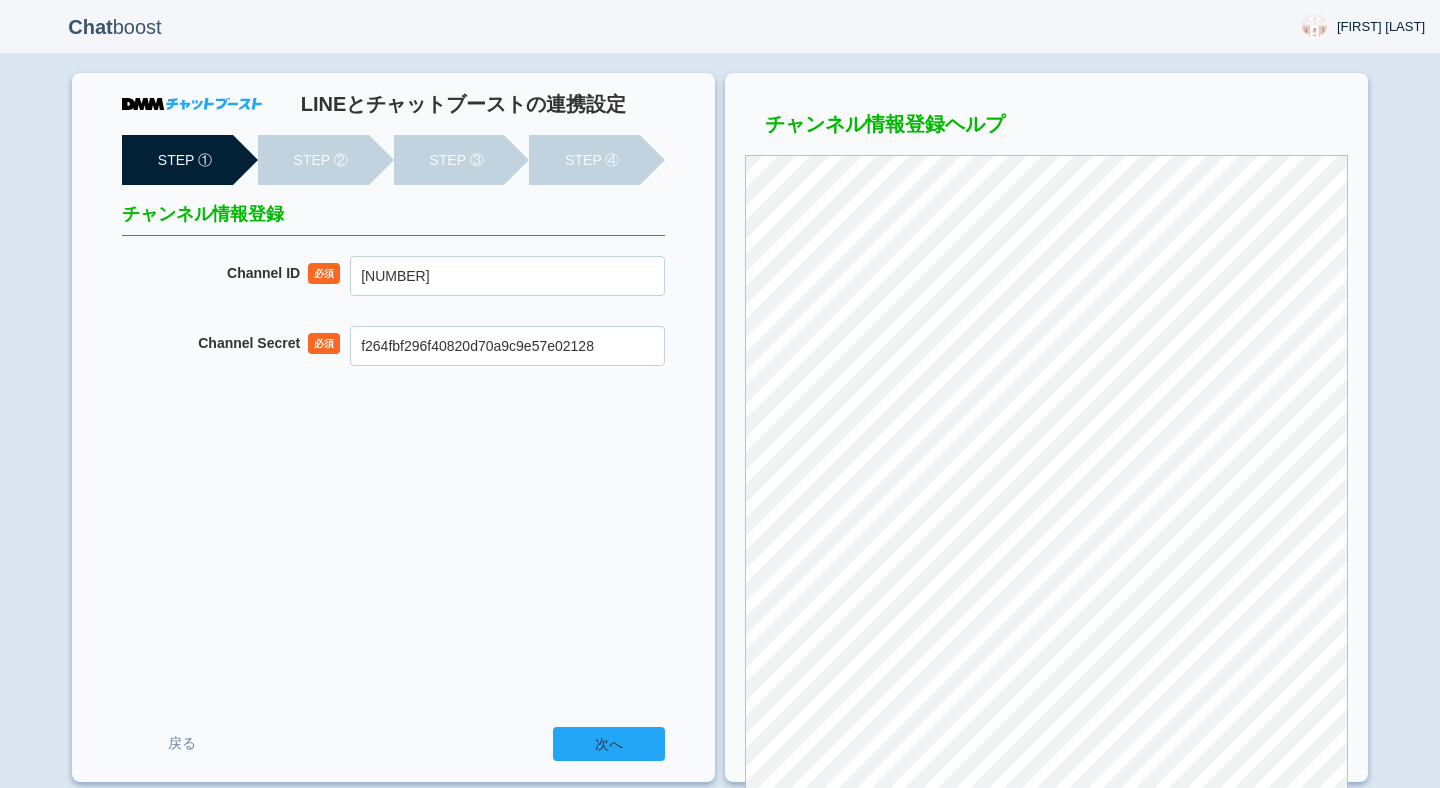 click on "次へ" at bounding box center [609, 744] 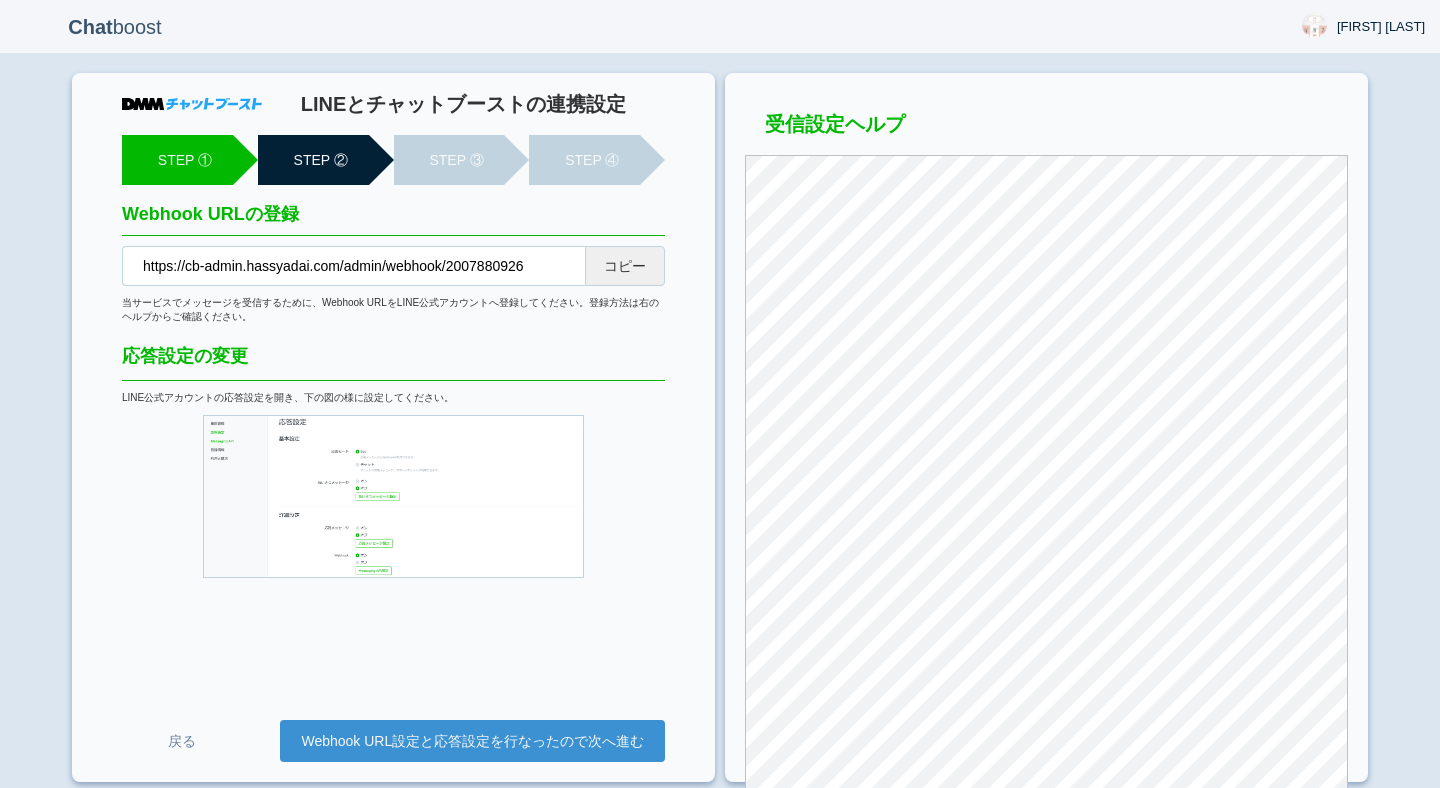 scroll, scrollTop: 0, scrollLeft: 0, axis: both 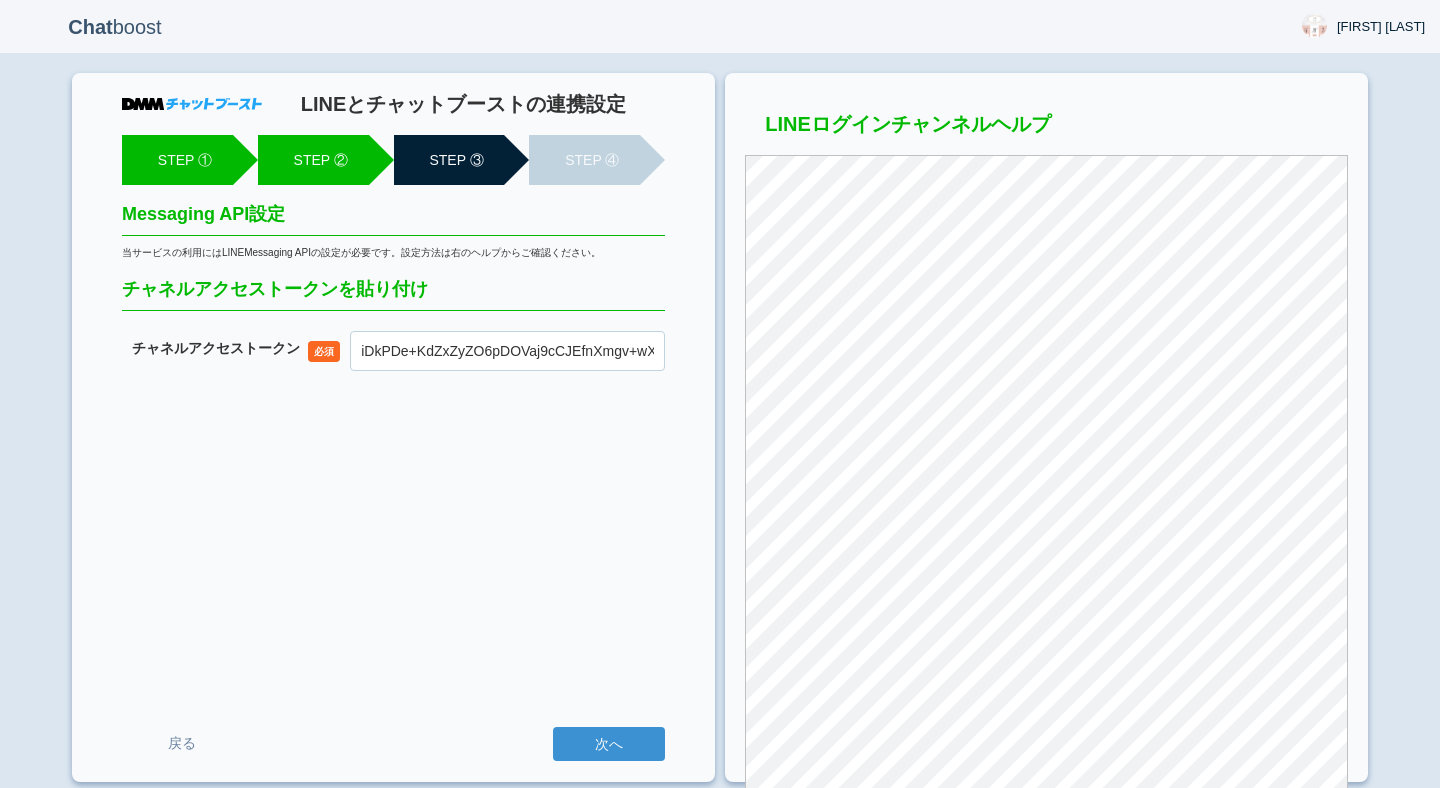 click on "次へ" at bounding box center (609, 744) 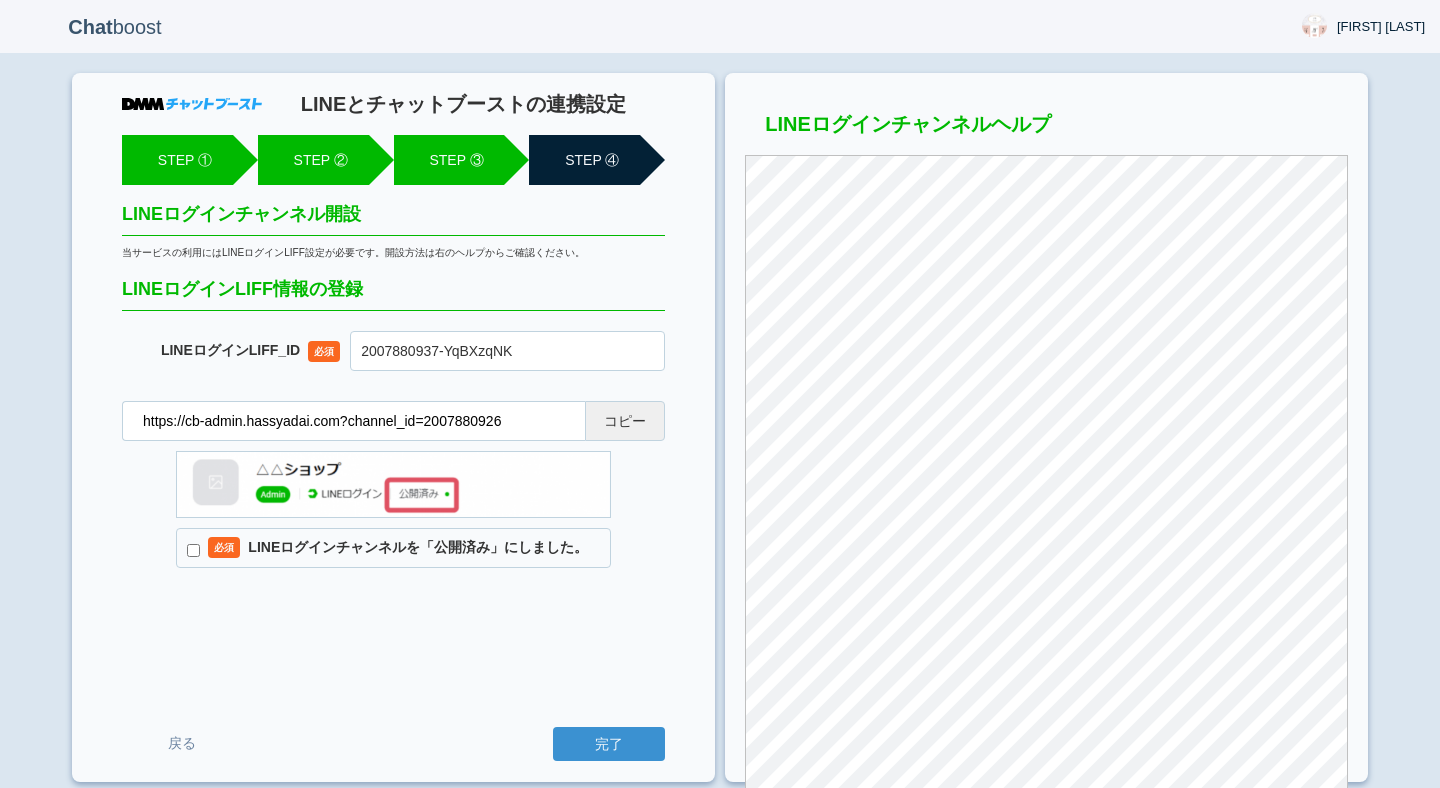 scroll, scrollTop: 0, scrollLeft: 0, axis: both 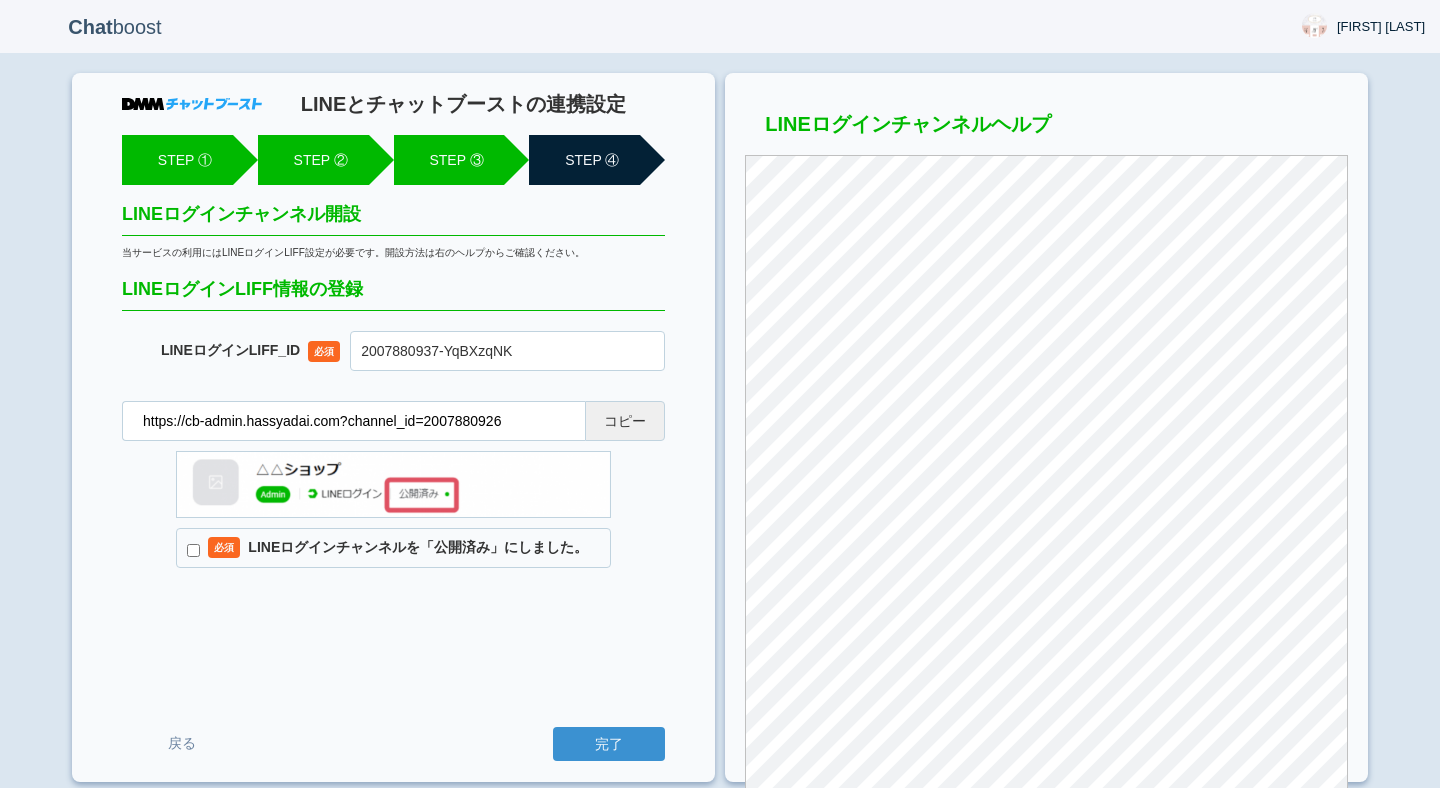 click on "必須 LINEログインチャンネルを「公開済み」にしました。" at bounding box center [393, 548] 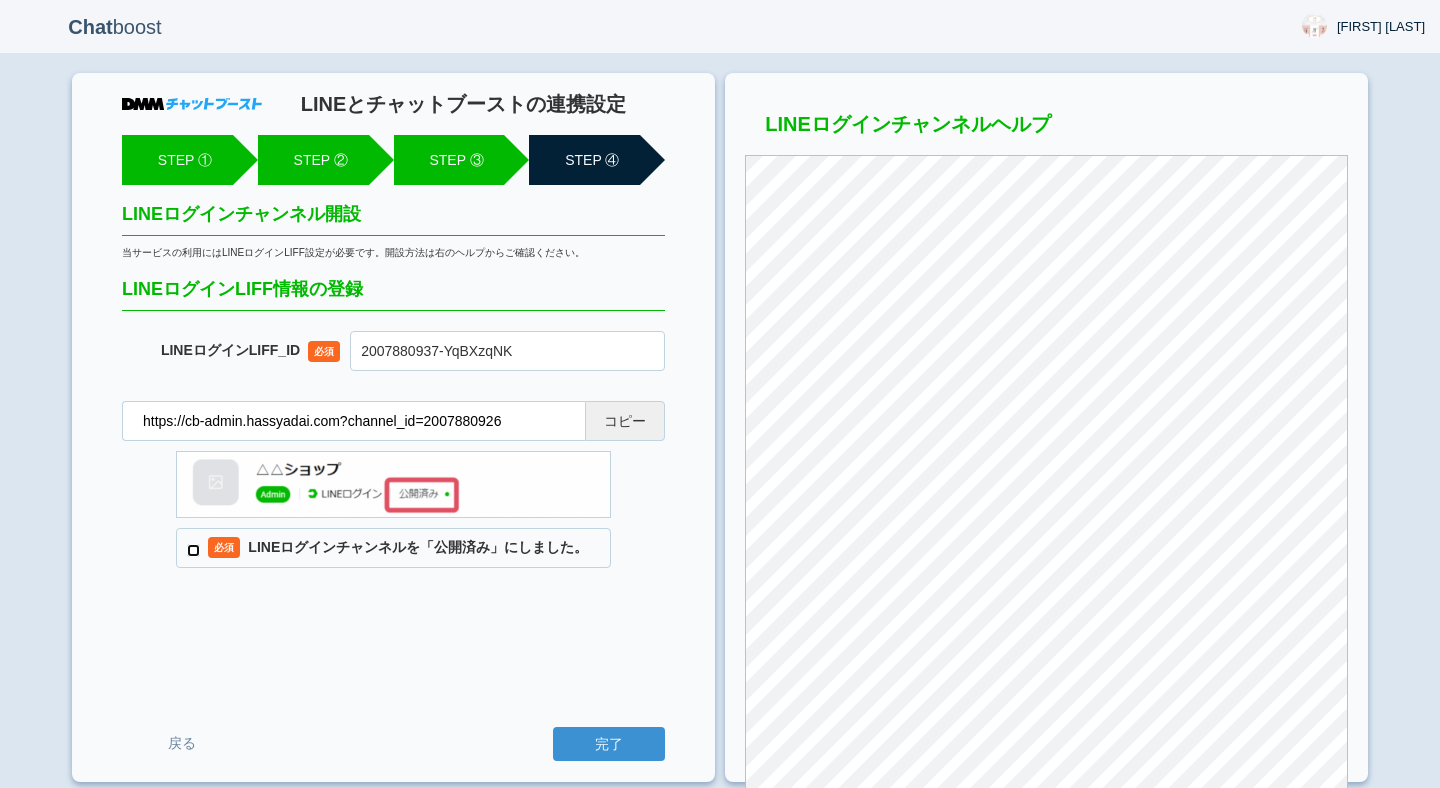 checkbox on "true" 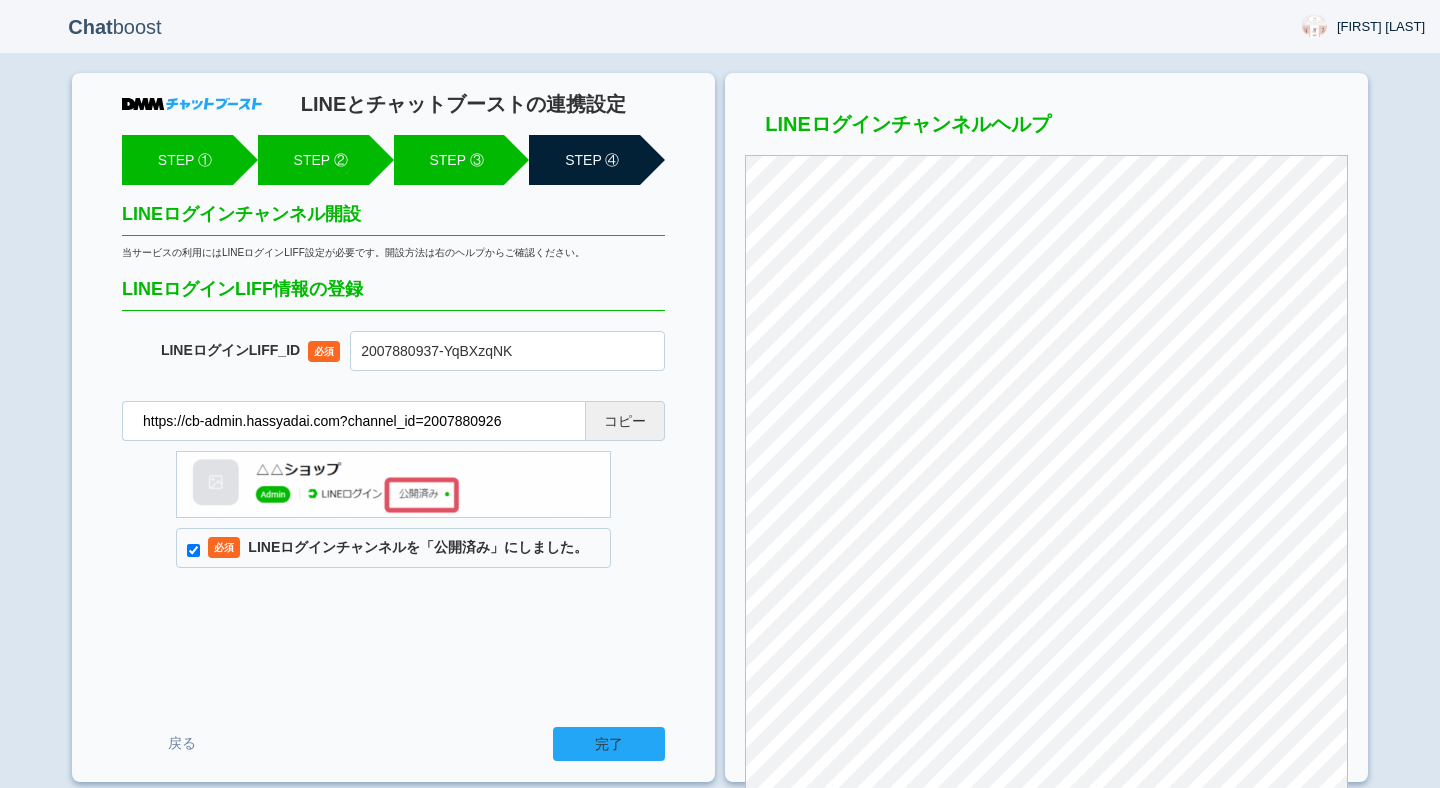 click on "完了" at bounding box center (609, 744) 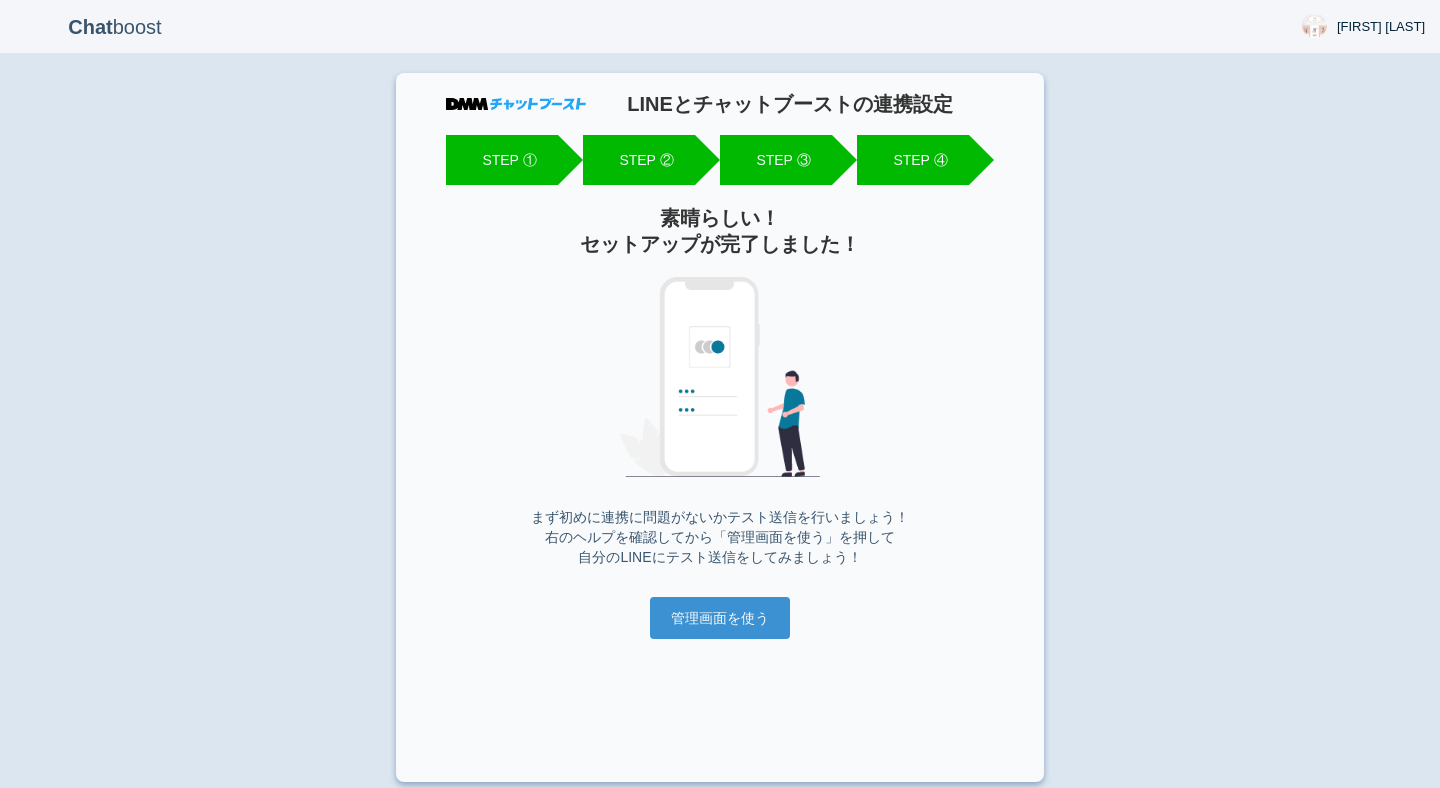 scroll, scrollTop: 0, scrollLeft: 0, axis: both 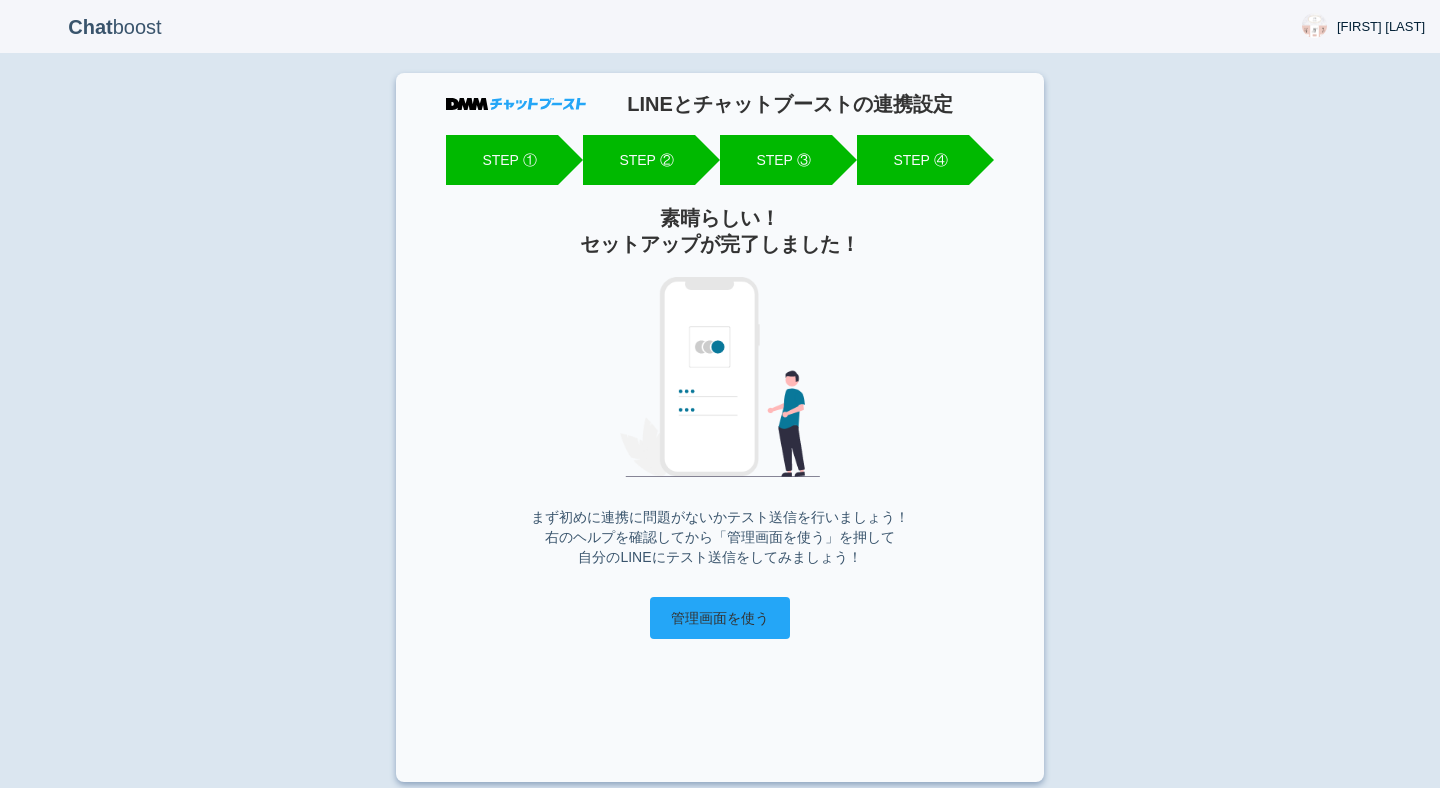 click on "管理画面を使う" at bounding box center [720, 618] 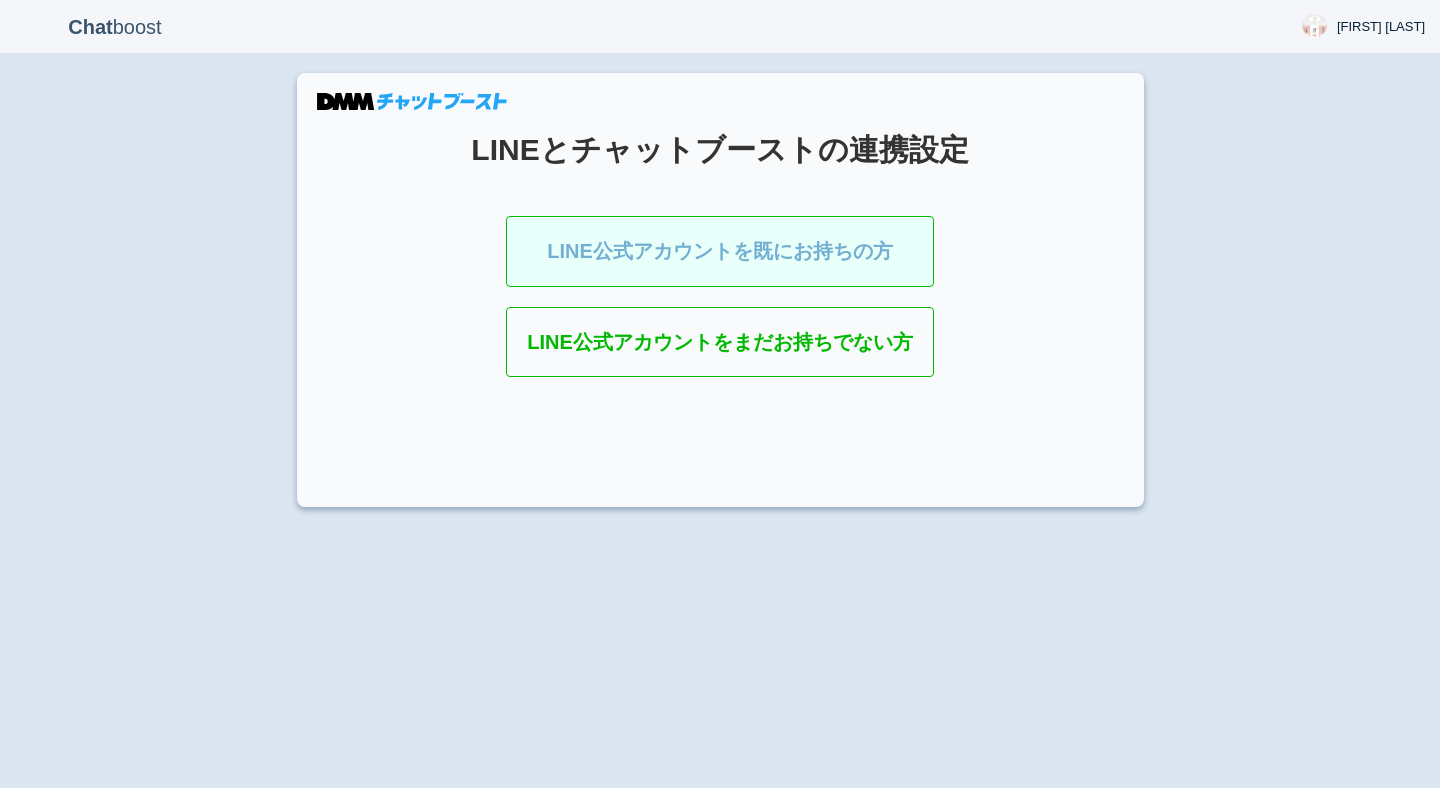 scroll, scrollTop: 0, scrollLeft: 0, axis: both 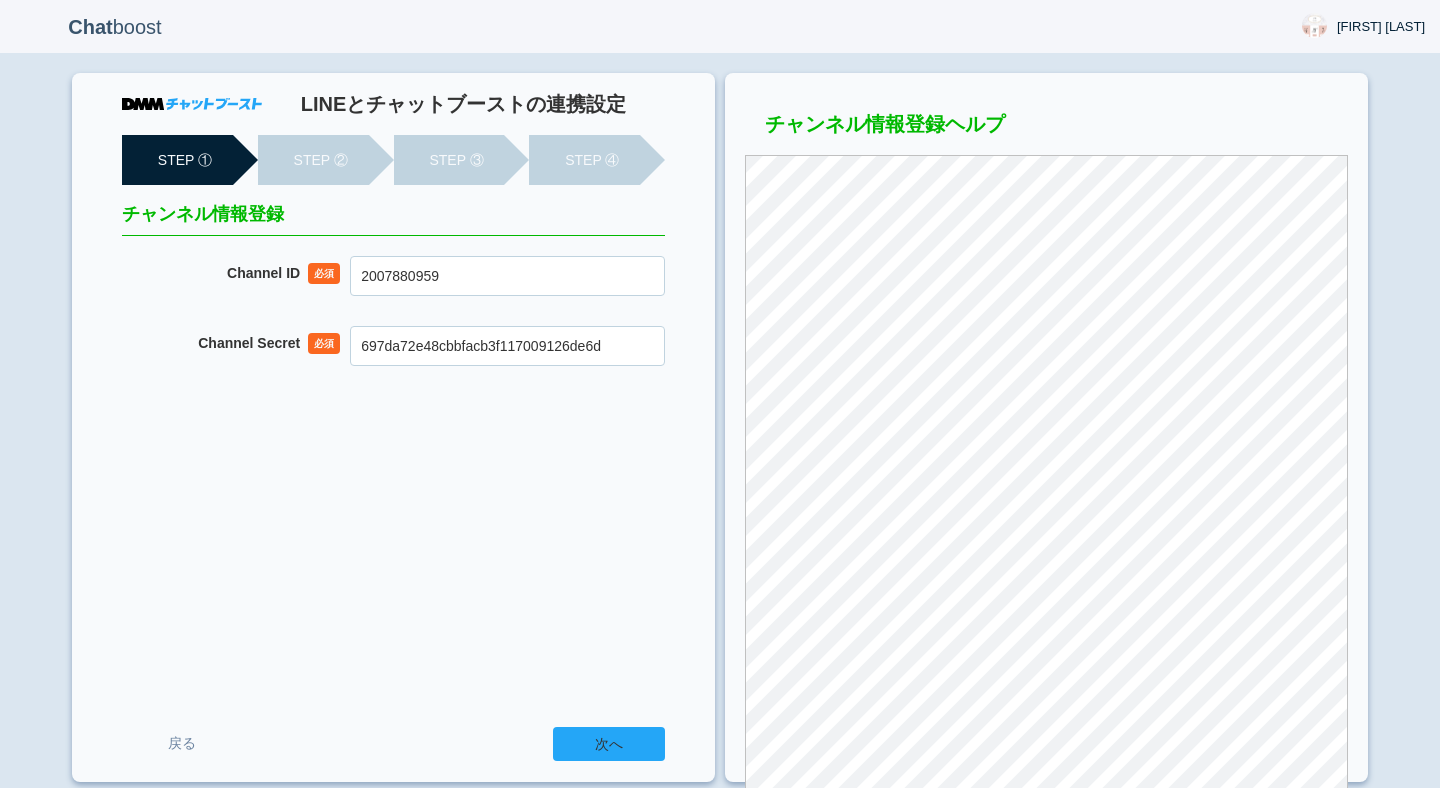 click on "次へ" at bounding box center [609, 744] 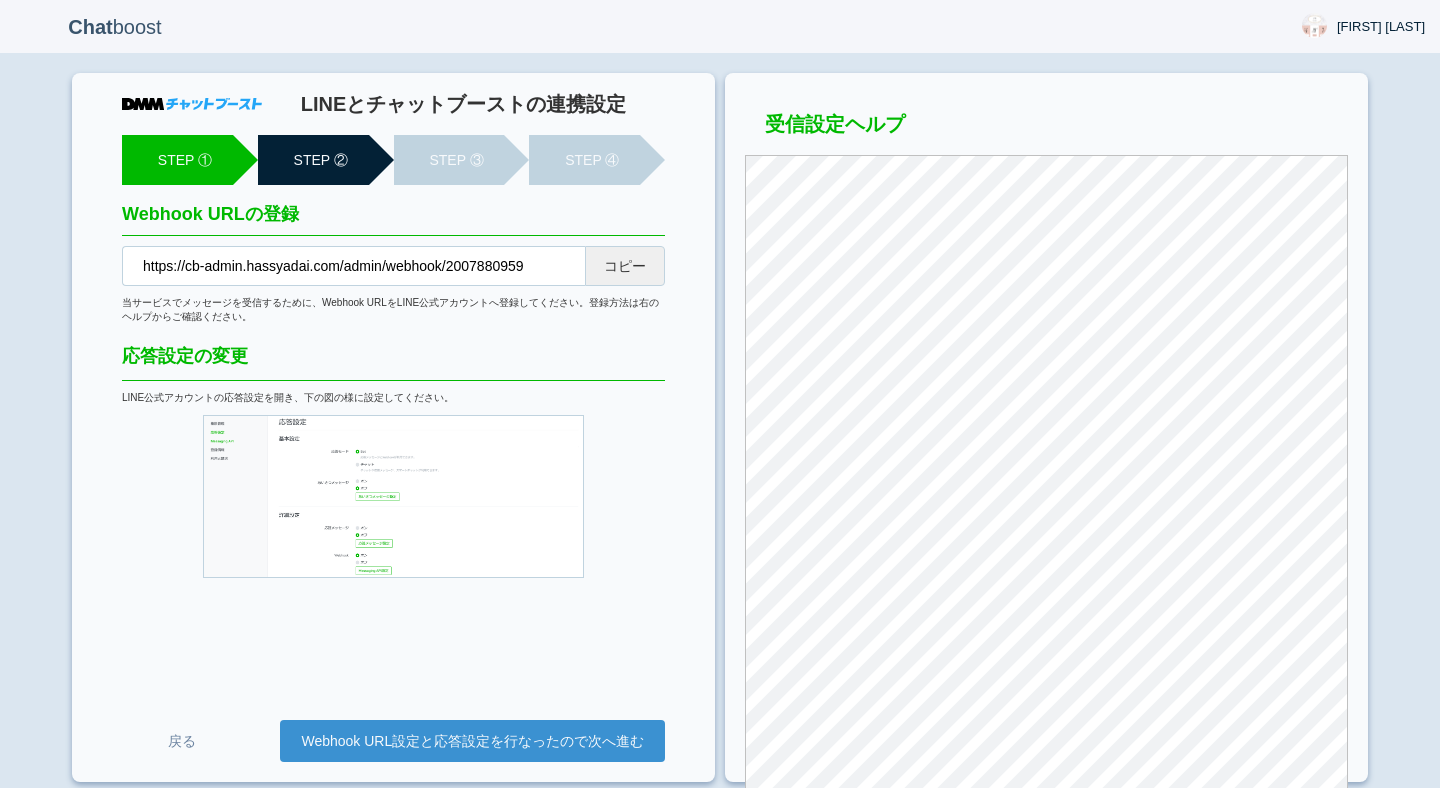 click on "Webhook URL設定と応答設定を行なったので次へ進む" at bounding box center [472, 741] 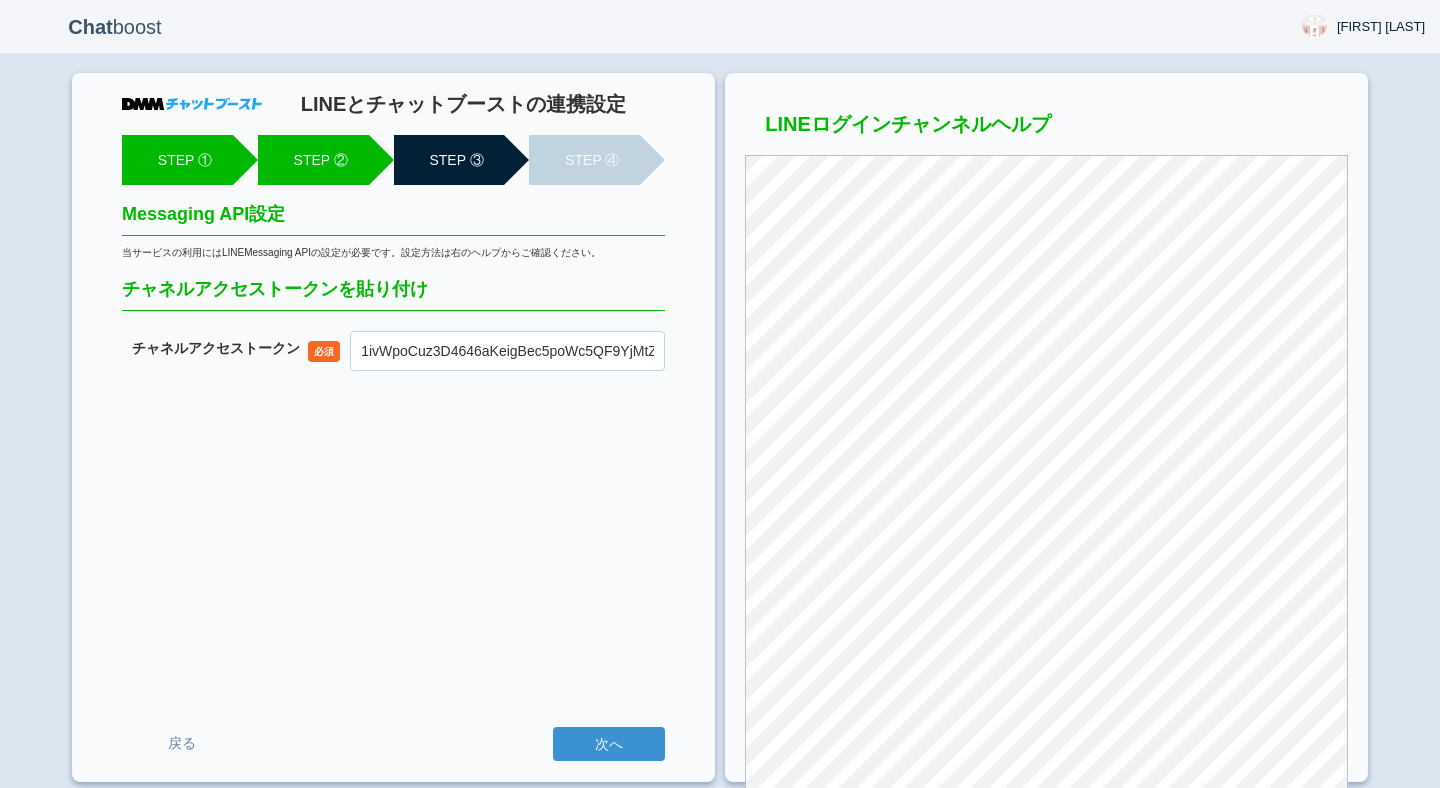 scroll, scrollTop: 0, scrollLeft: 0, axis: both 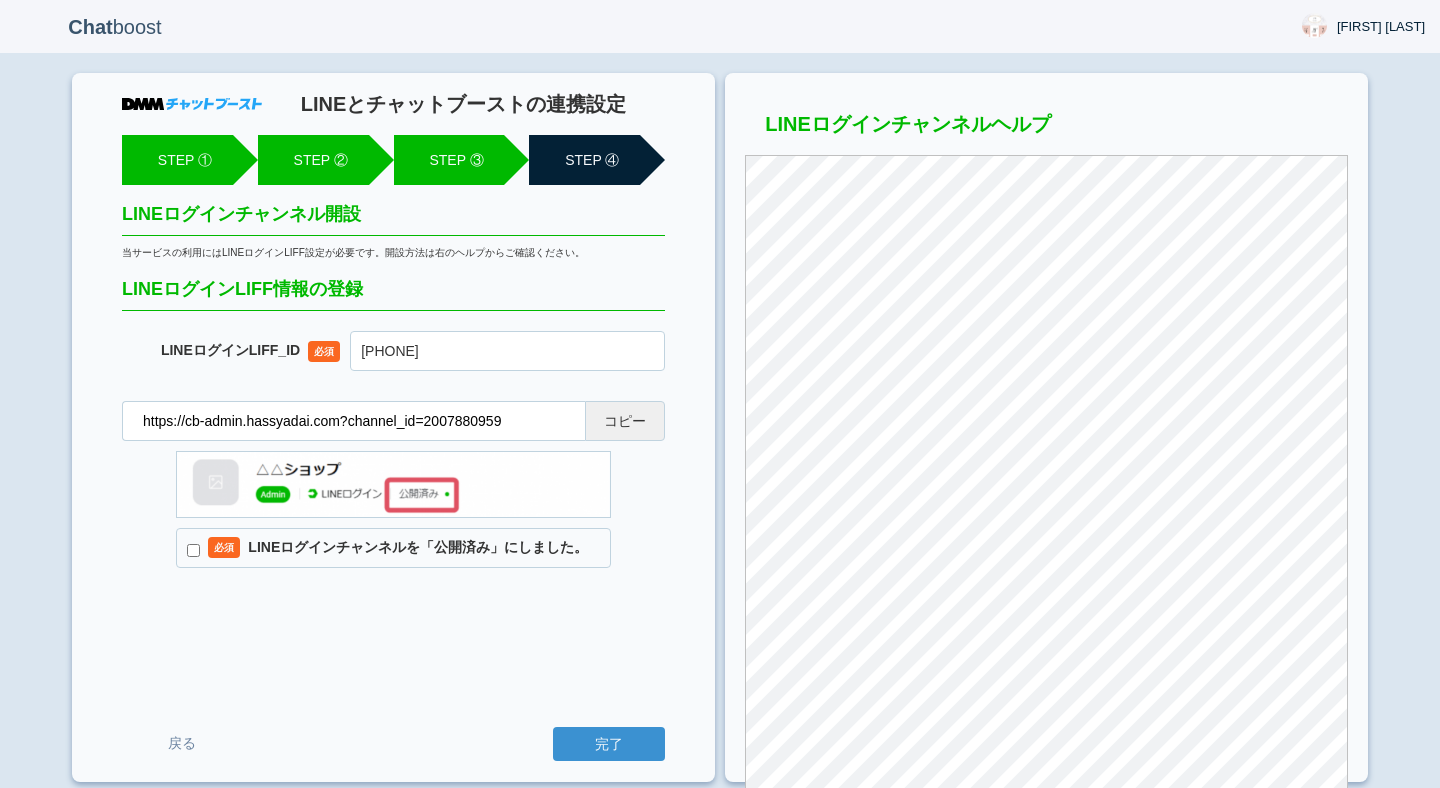 click on "必須 LINEログインチャンネルを「公開済み」にしました。" at bounding box center [393, 548] 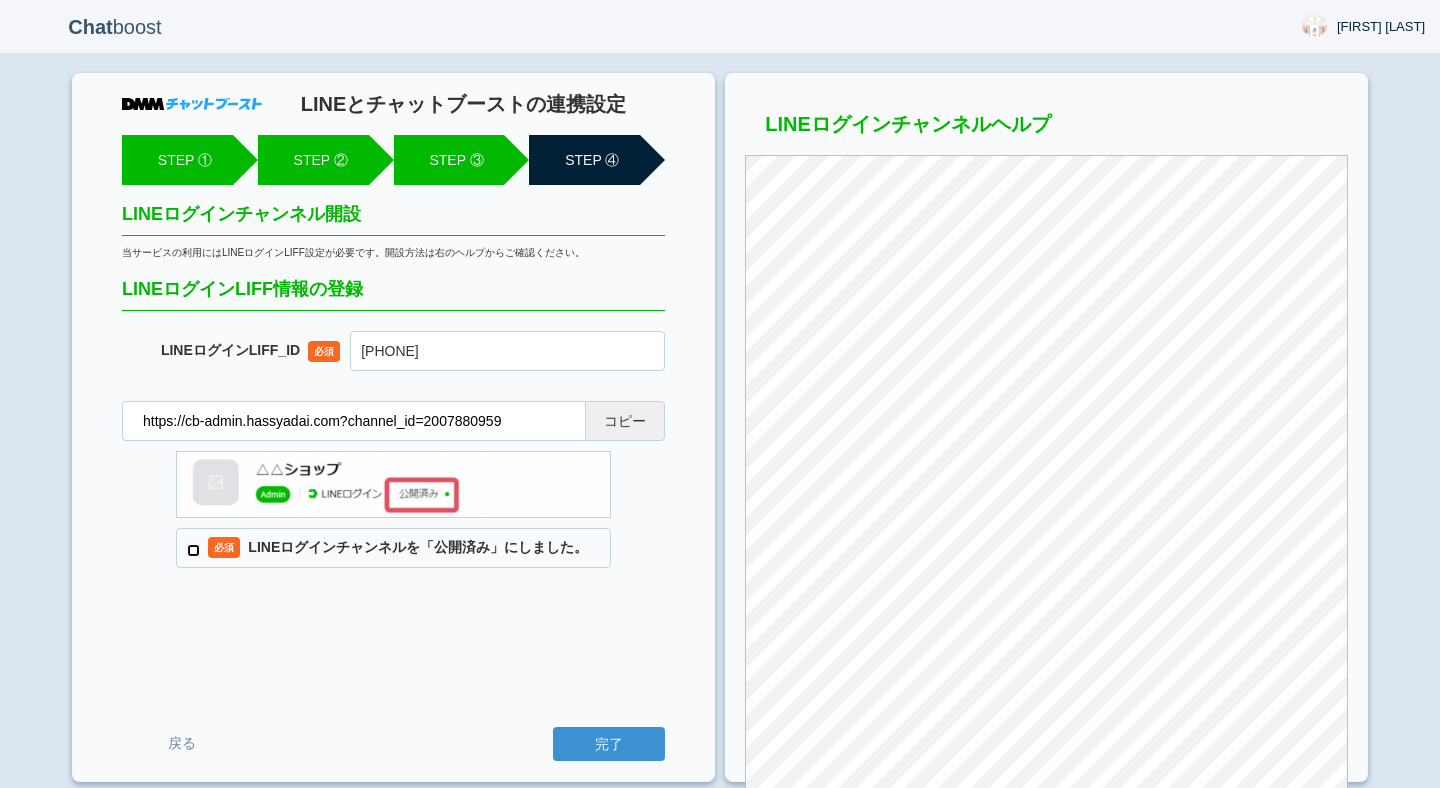checkbox on "true" 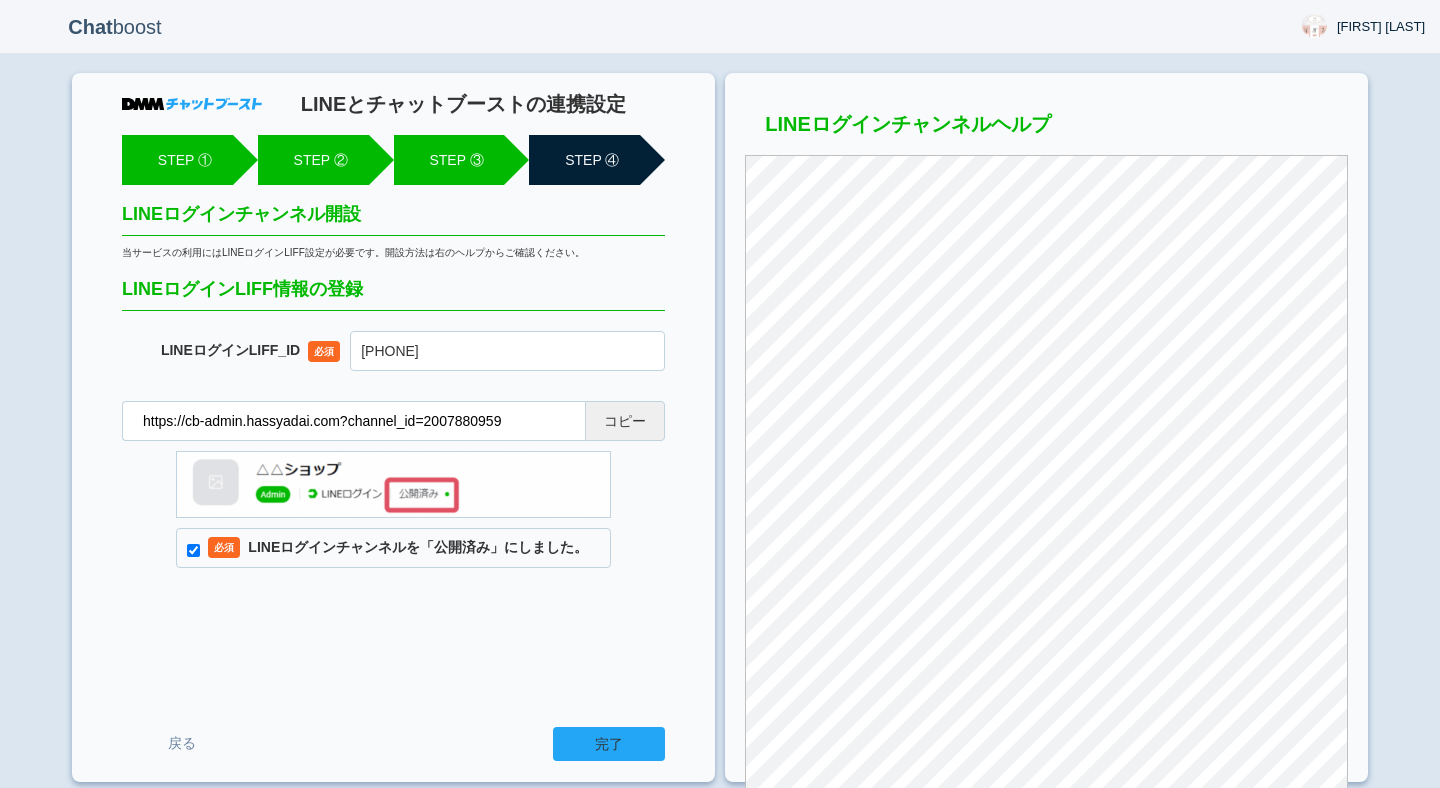 click on "完了" at bounding box center (609, 744) 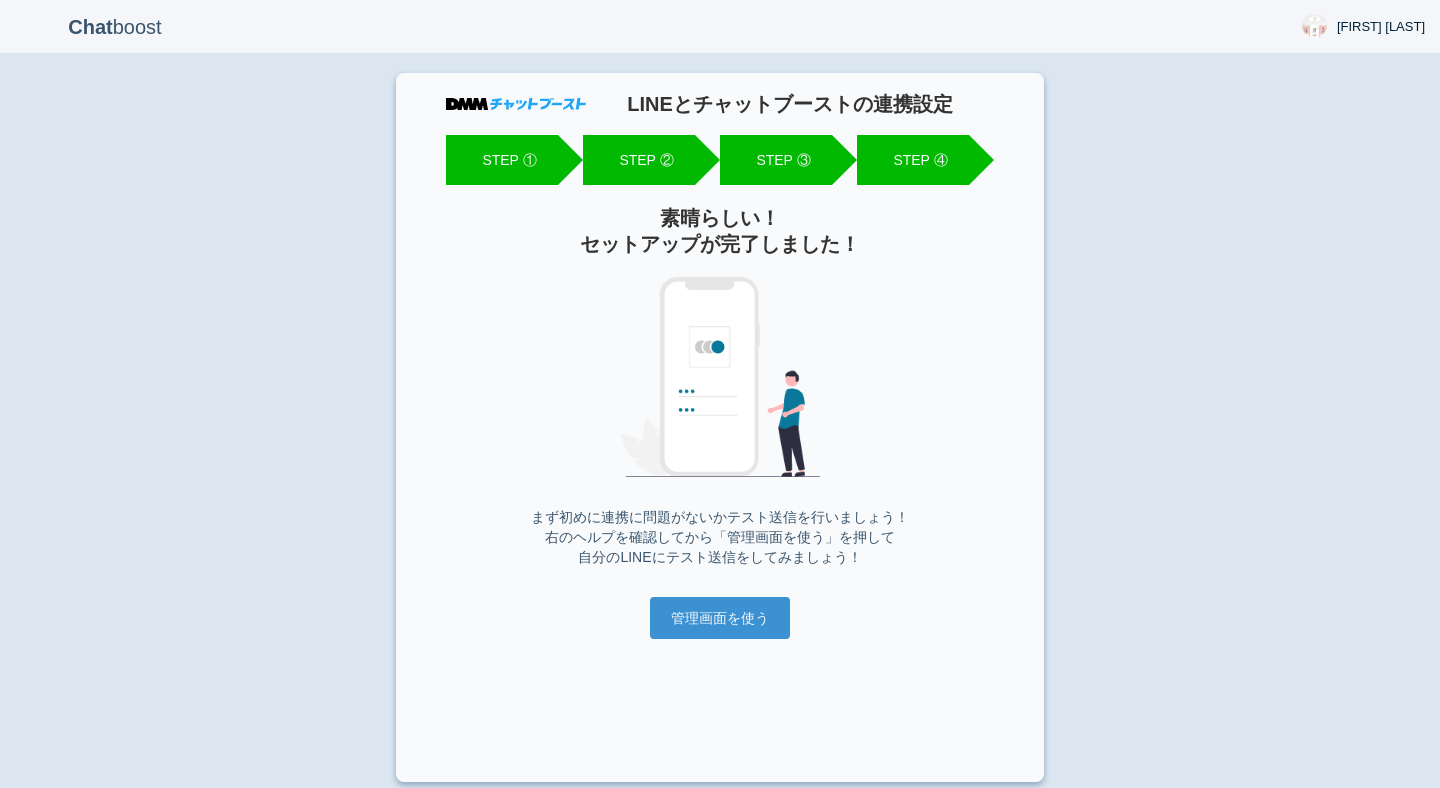 scroll, scrollTop: 0, scrollLeft: 0, axis: both 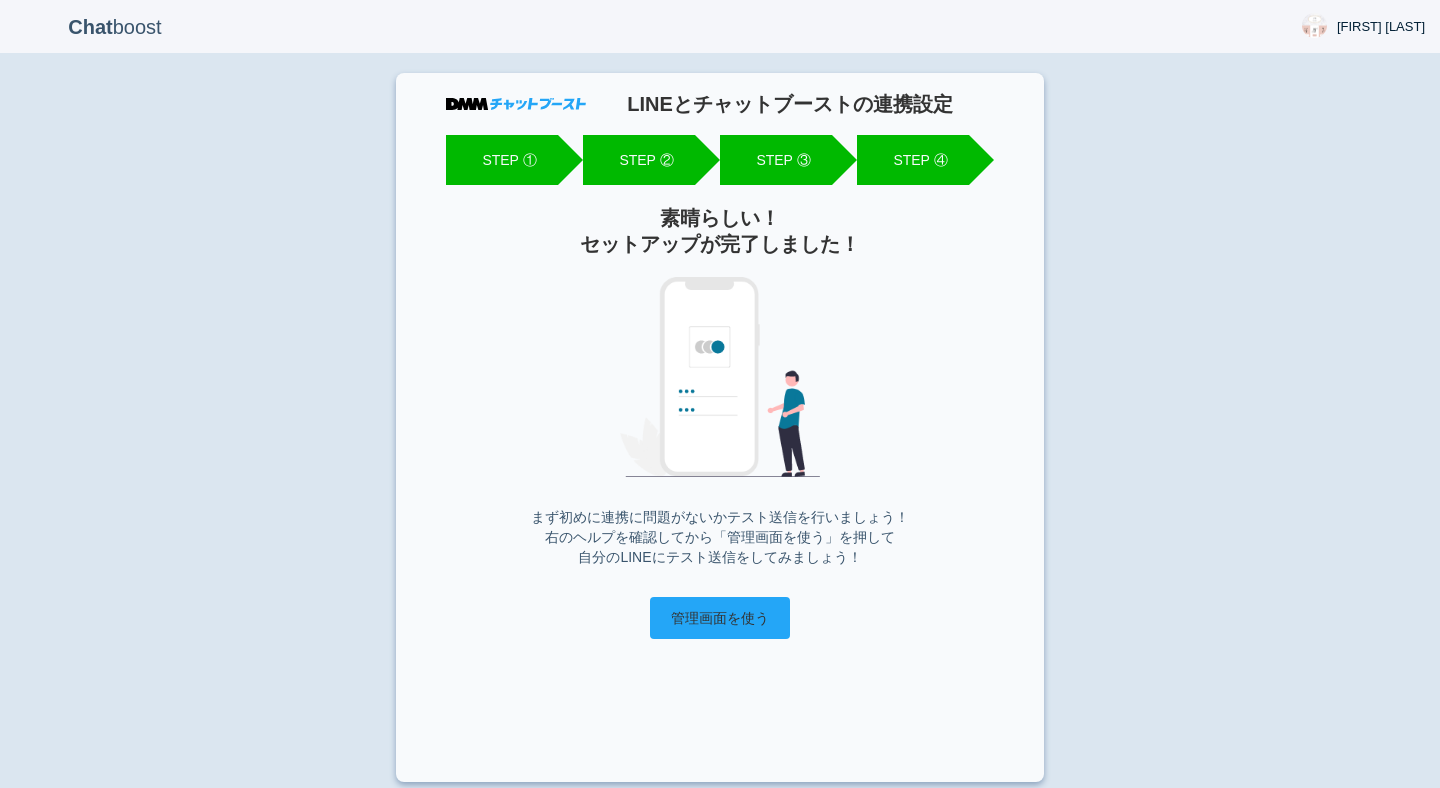 click on "管理画面を使う" at bounding box center (720, 618) 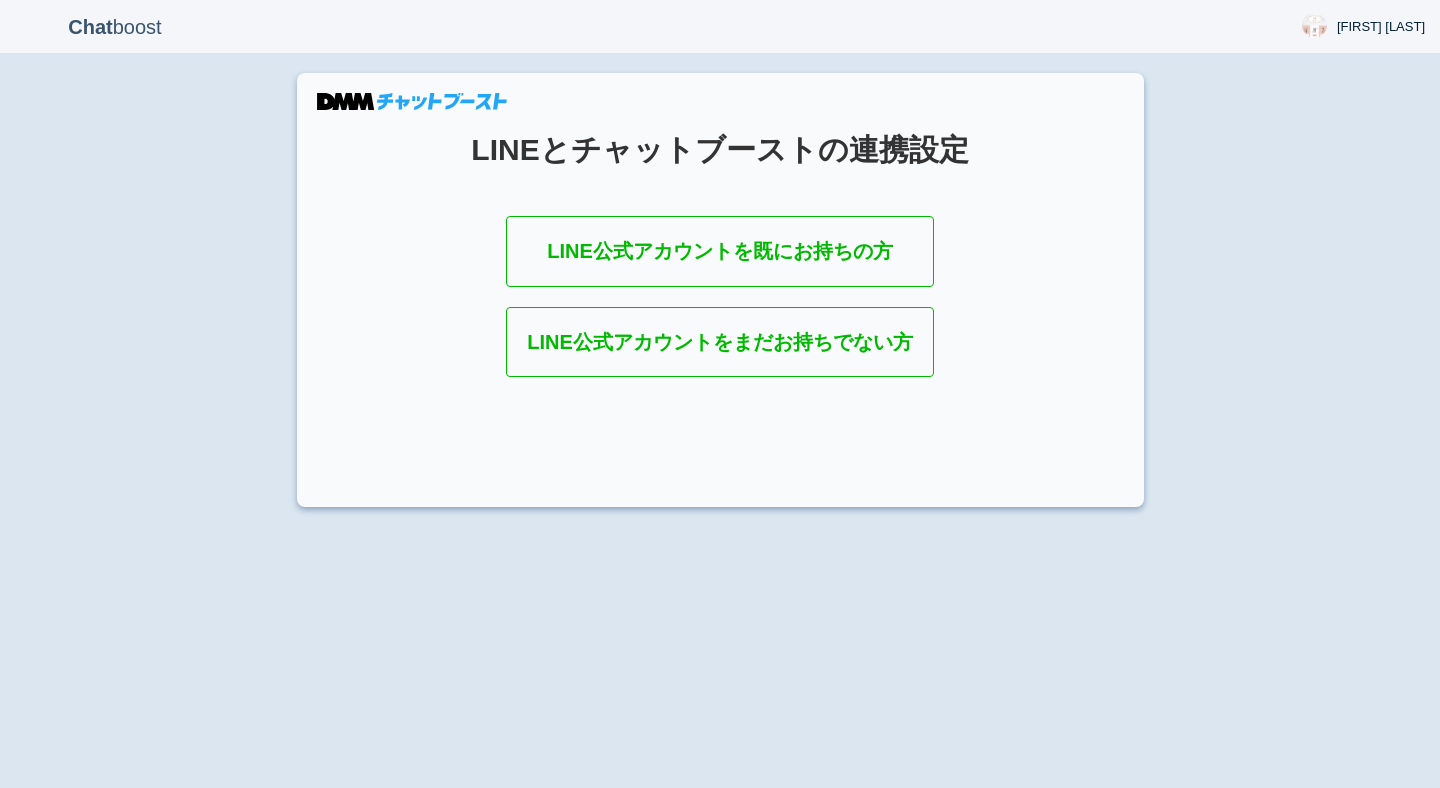 scroll, scrollTop: 0, scrollLeft: 0, axis: both 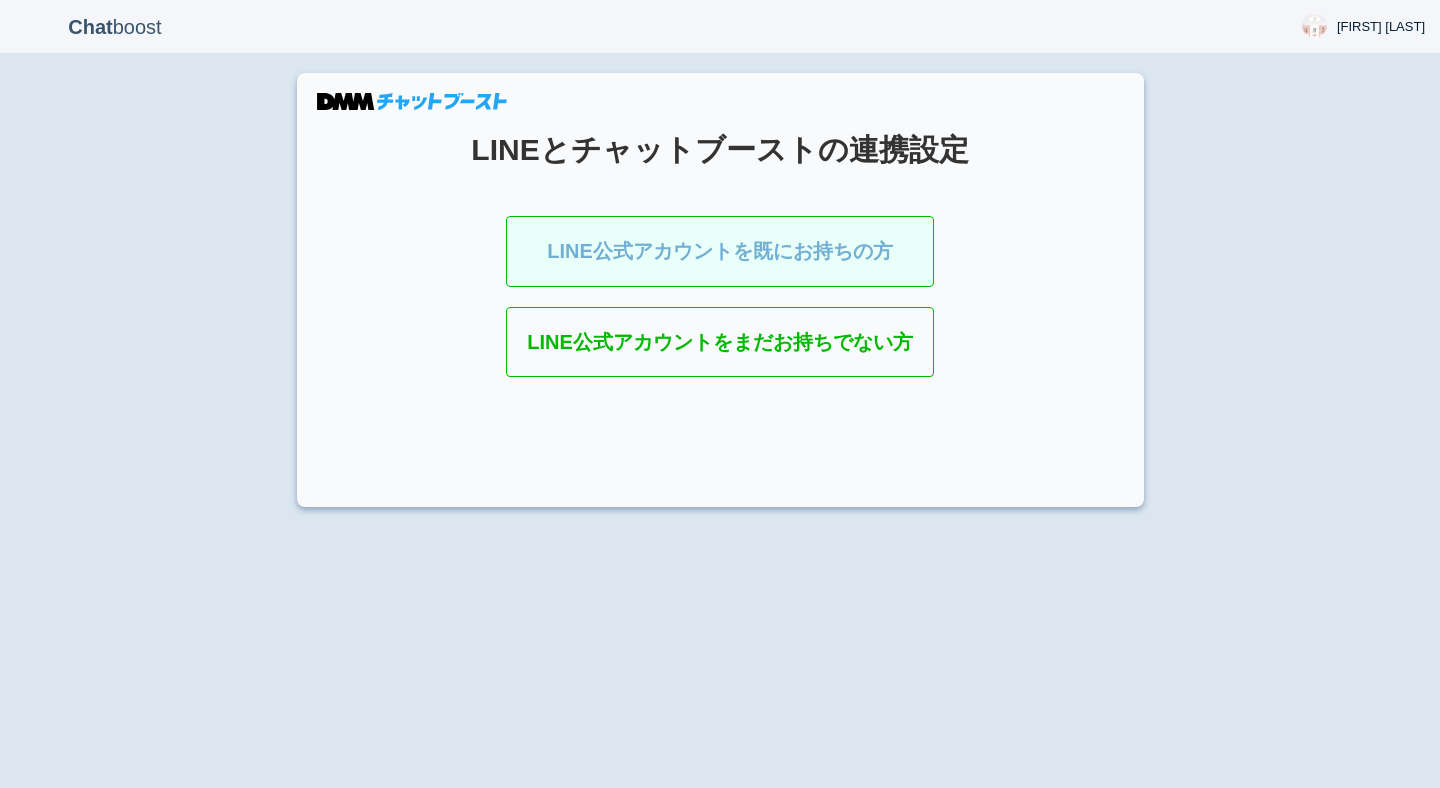click on "LINE公式アカウントを既にお持ちの方" at bounding box center [720, 251] 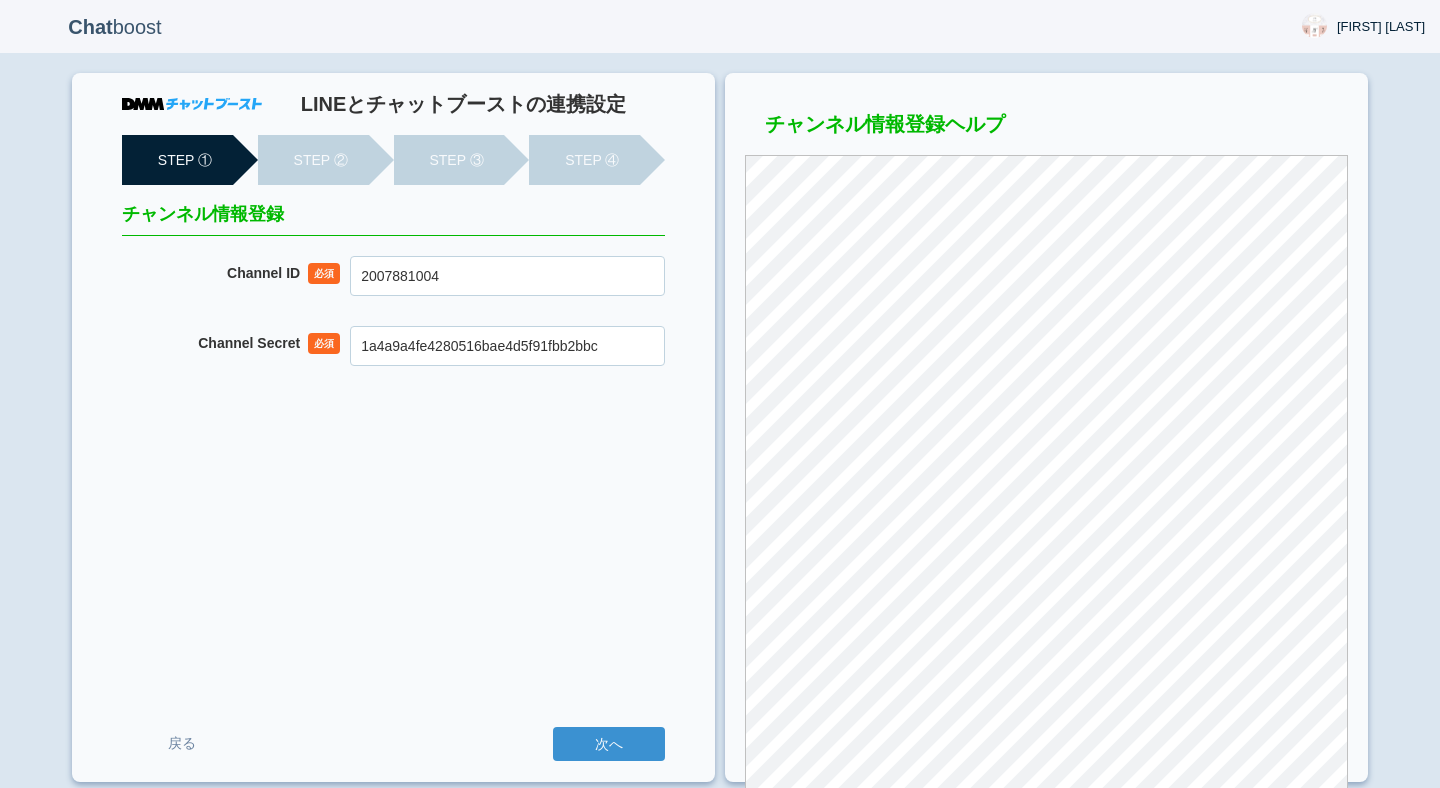 scroll, scrollTop: 0, scrollLeft: 0, axis: both 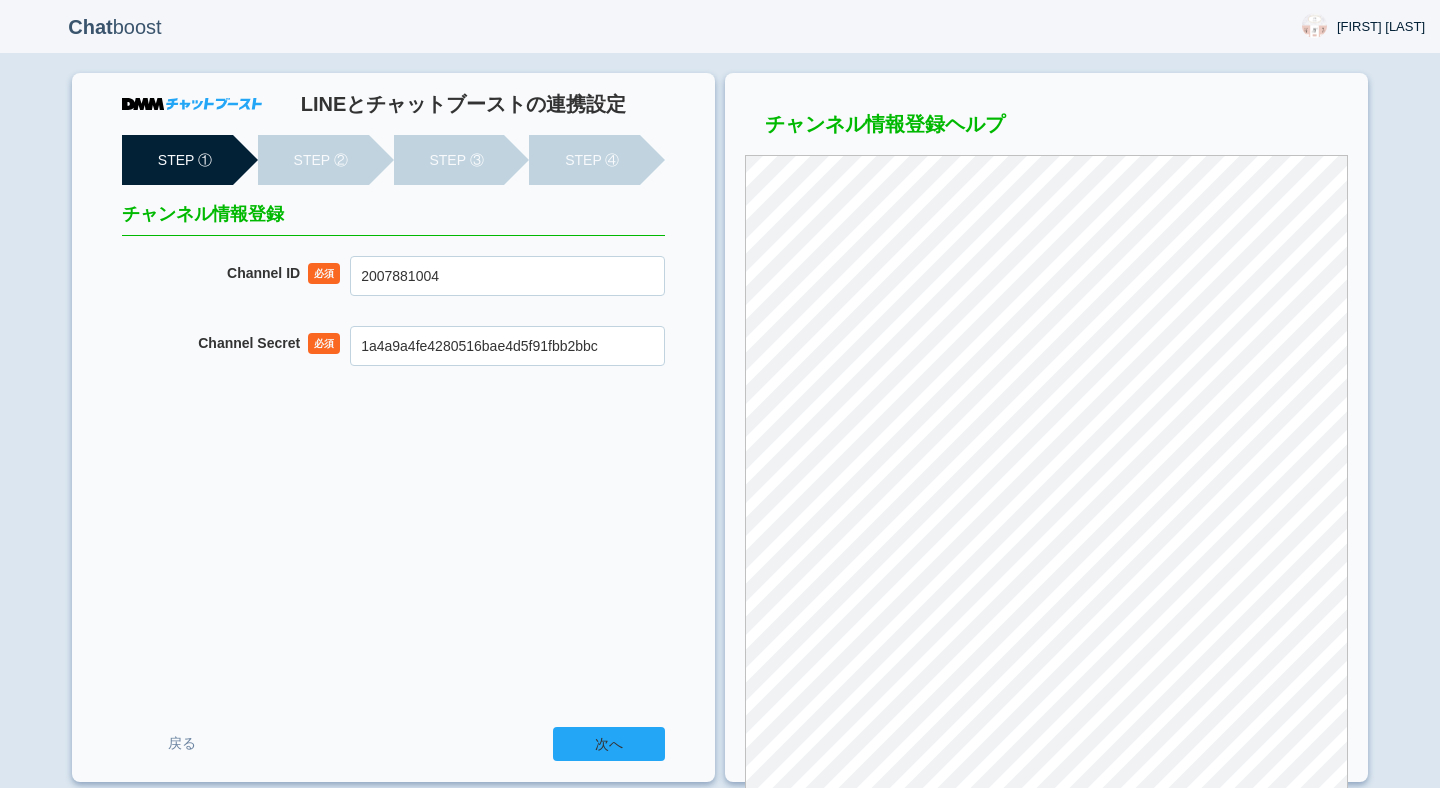 click on "次へ" at bounding box center (609, 744) 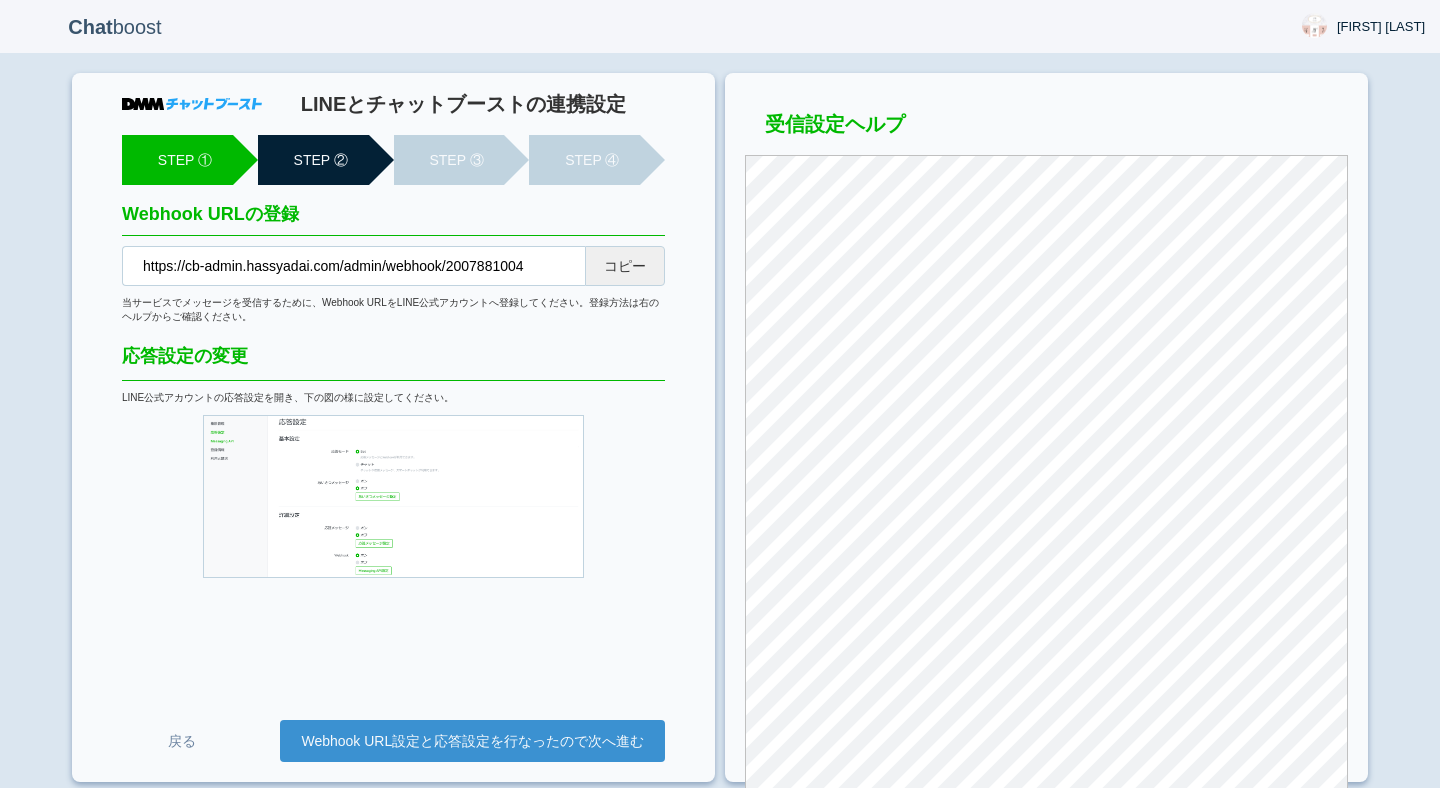 click on "Webhook URL設定と応答設定を行なったので次へ進む" at bounding box center (472, 741) 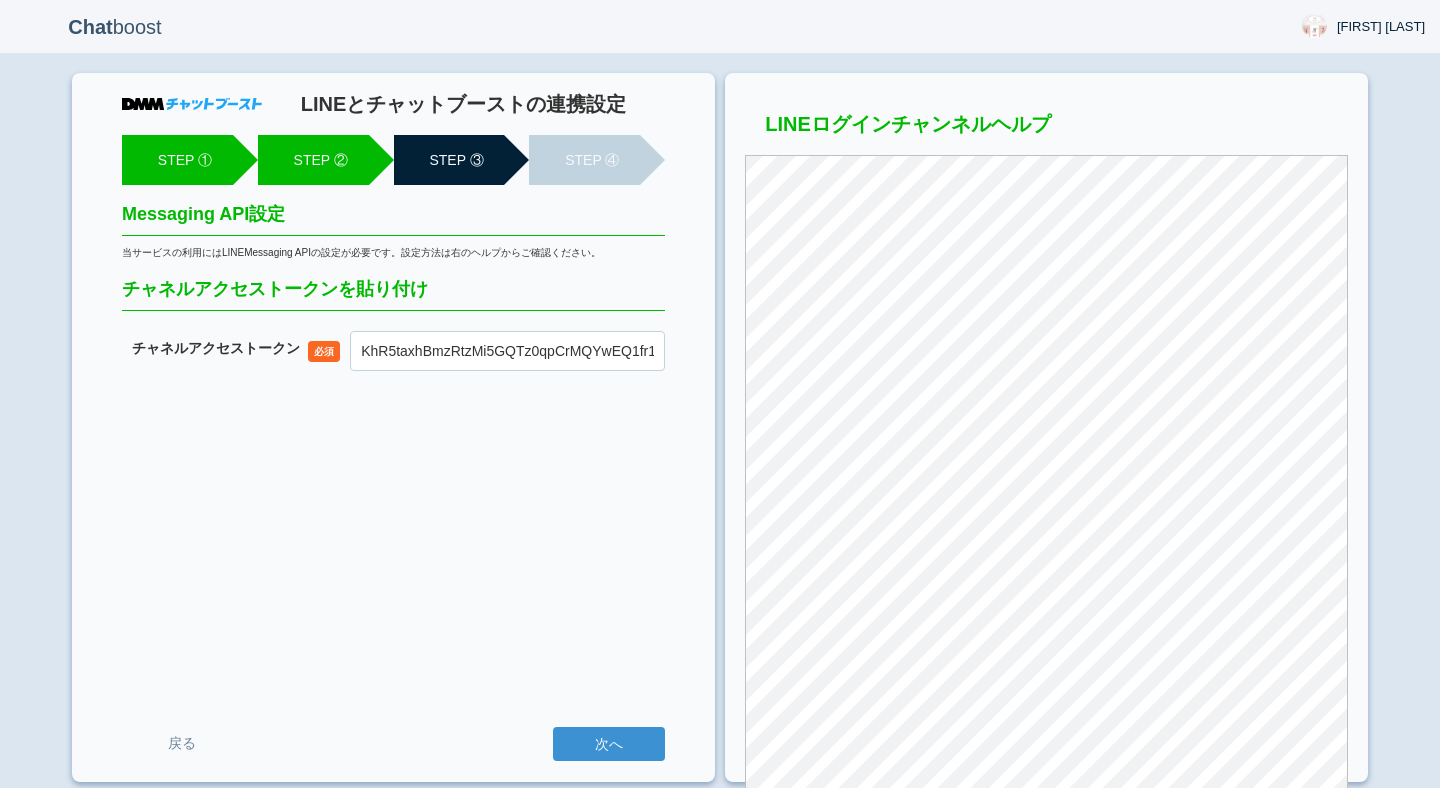 scroll, scrollTop: 0, scrollLeft: 0, axis: both 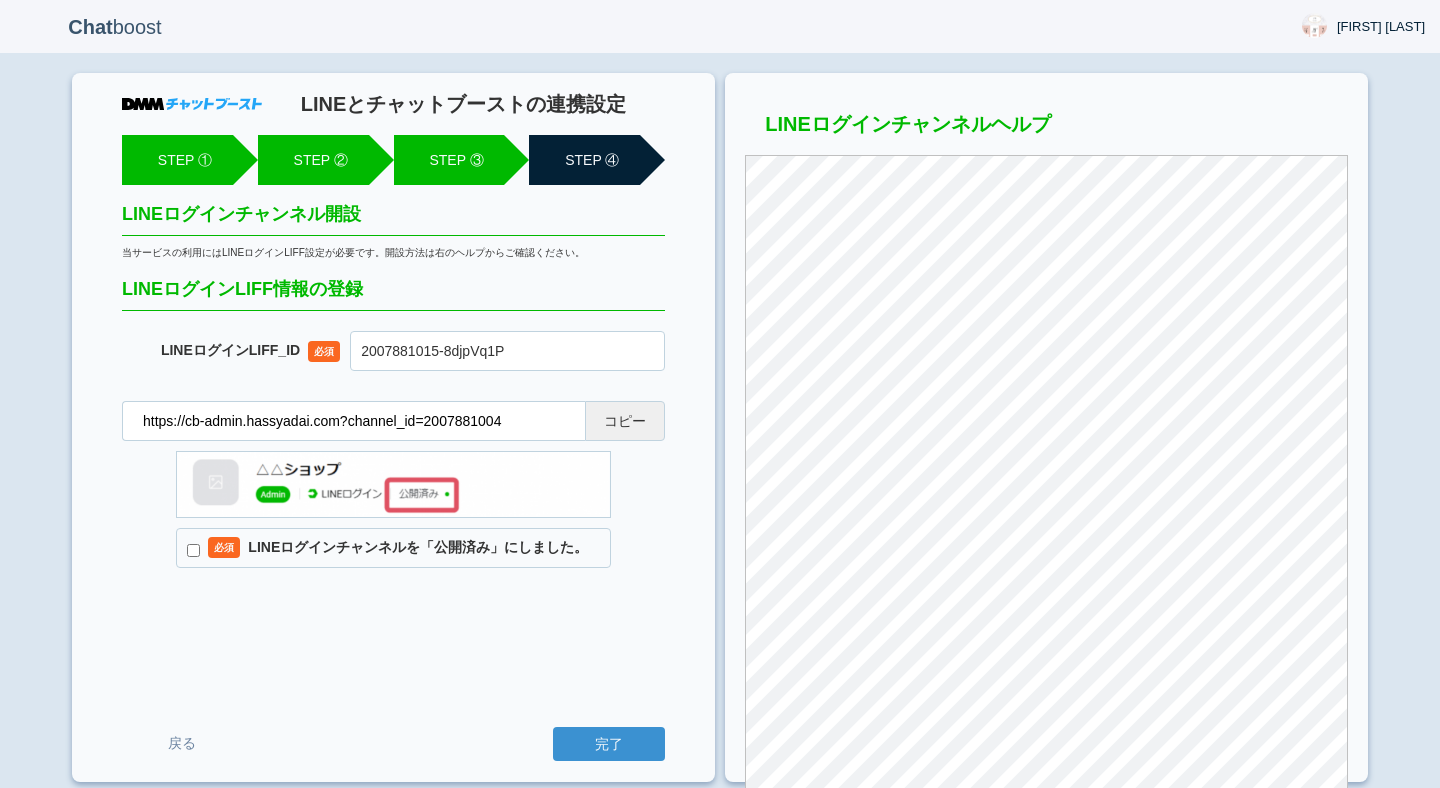 click on "必須 LINEログインチャンネルを「公開済み」にしました。" at bounding box center (393, 548) 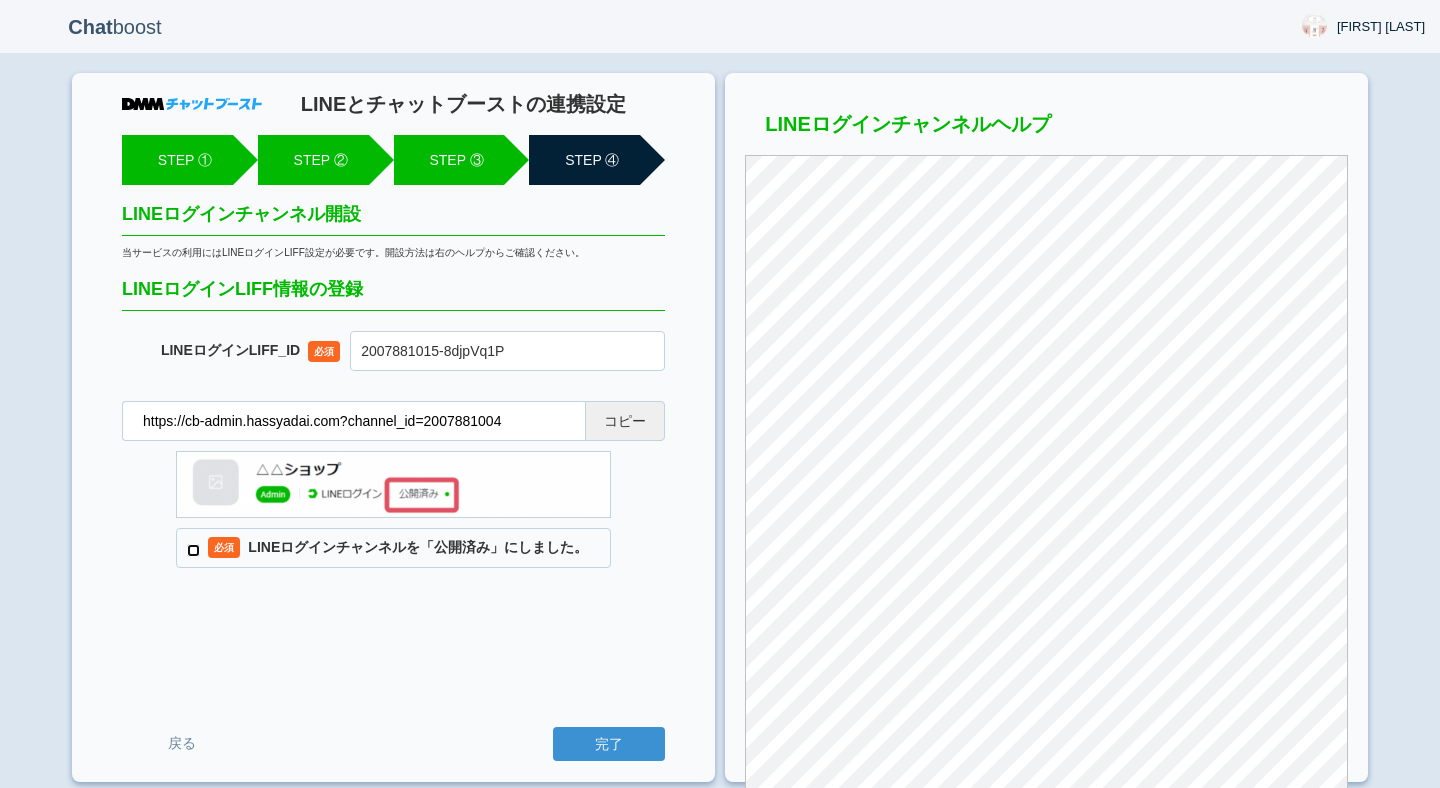click on "必須 LINEログインチャンネルを「公開済み」にしました。" at bounding box center (193, 550) 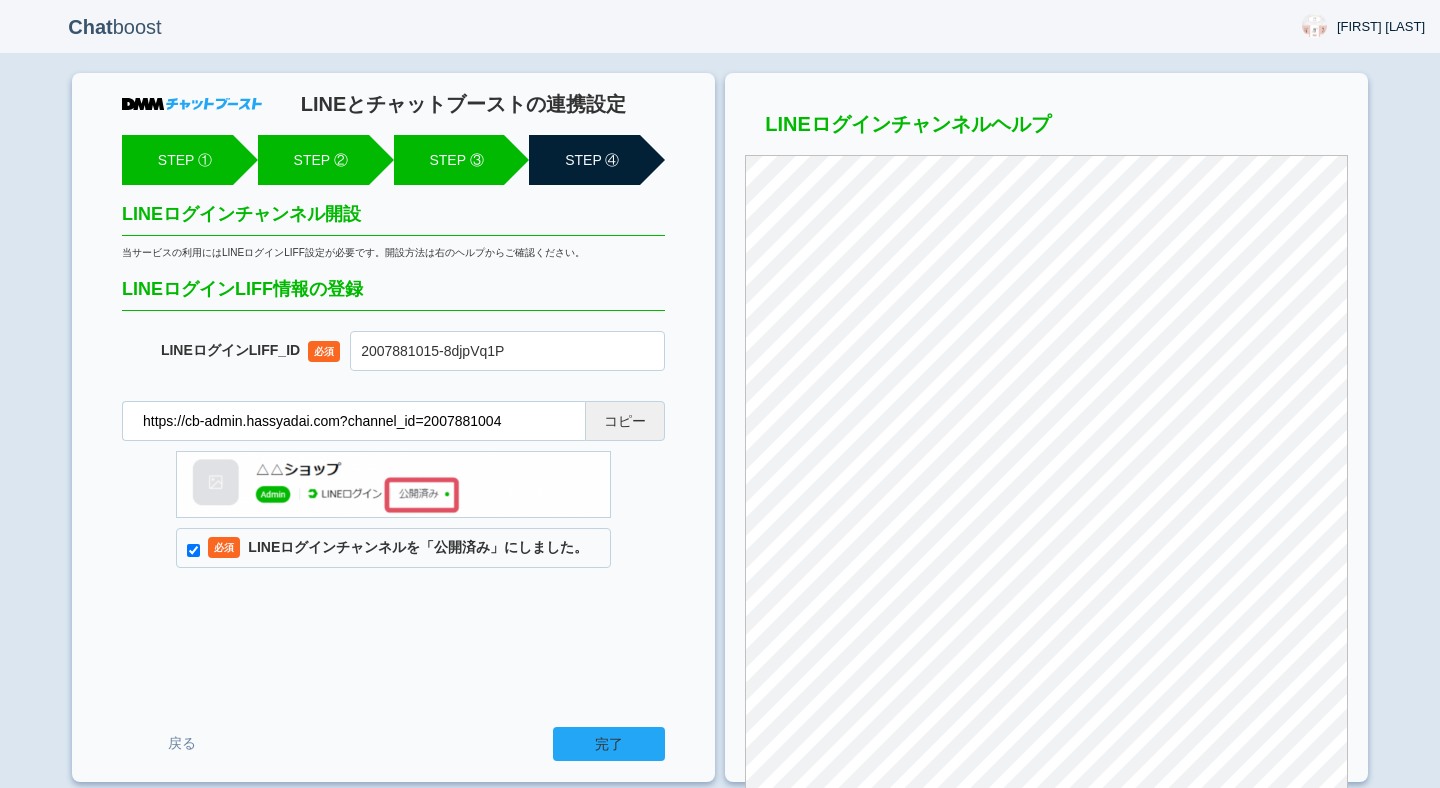 click on "完了" at bounding box center [609, 744] 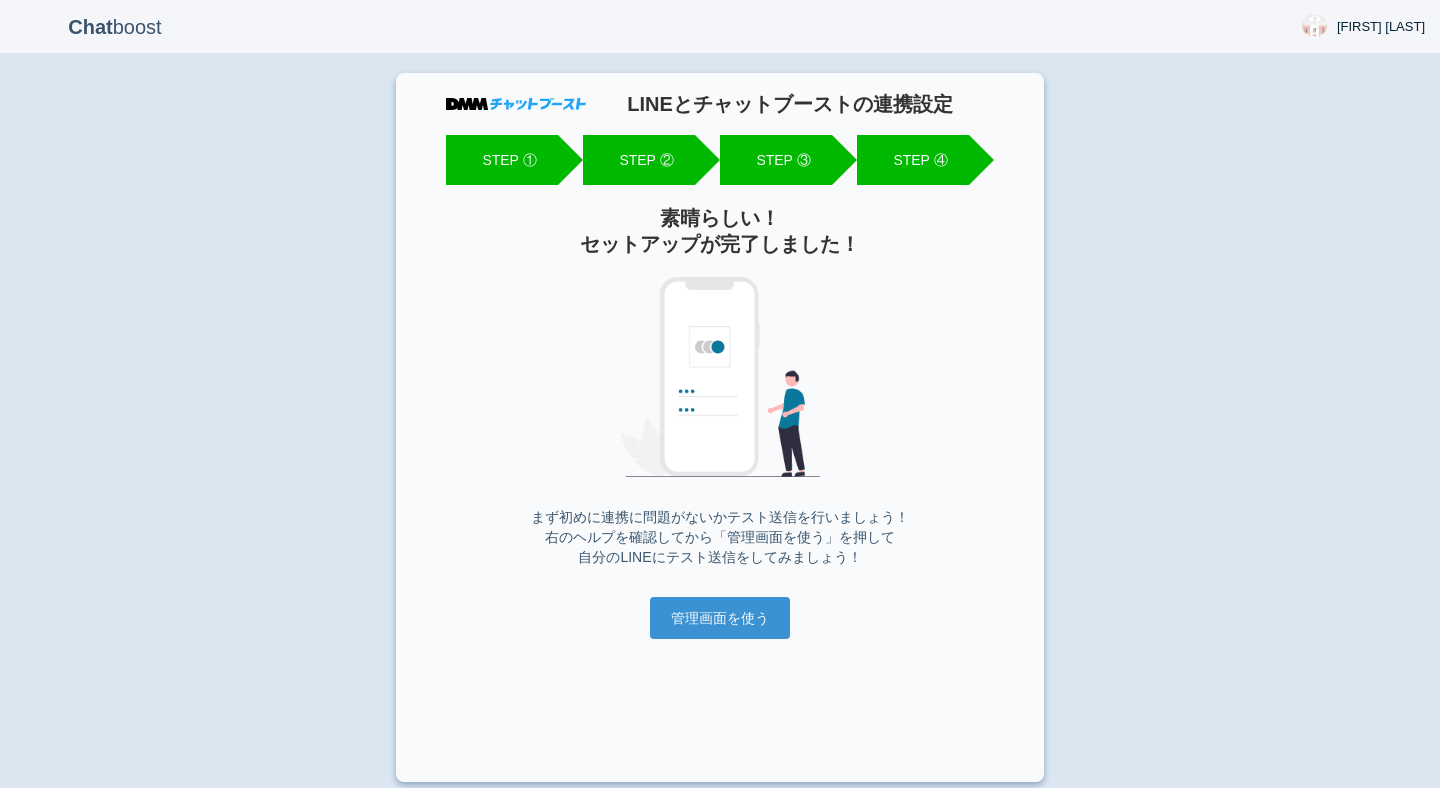 scroll, scrollTop: 0, scrollLeft: 0, axis: both 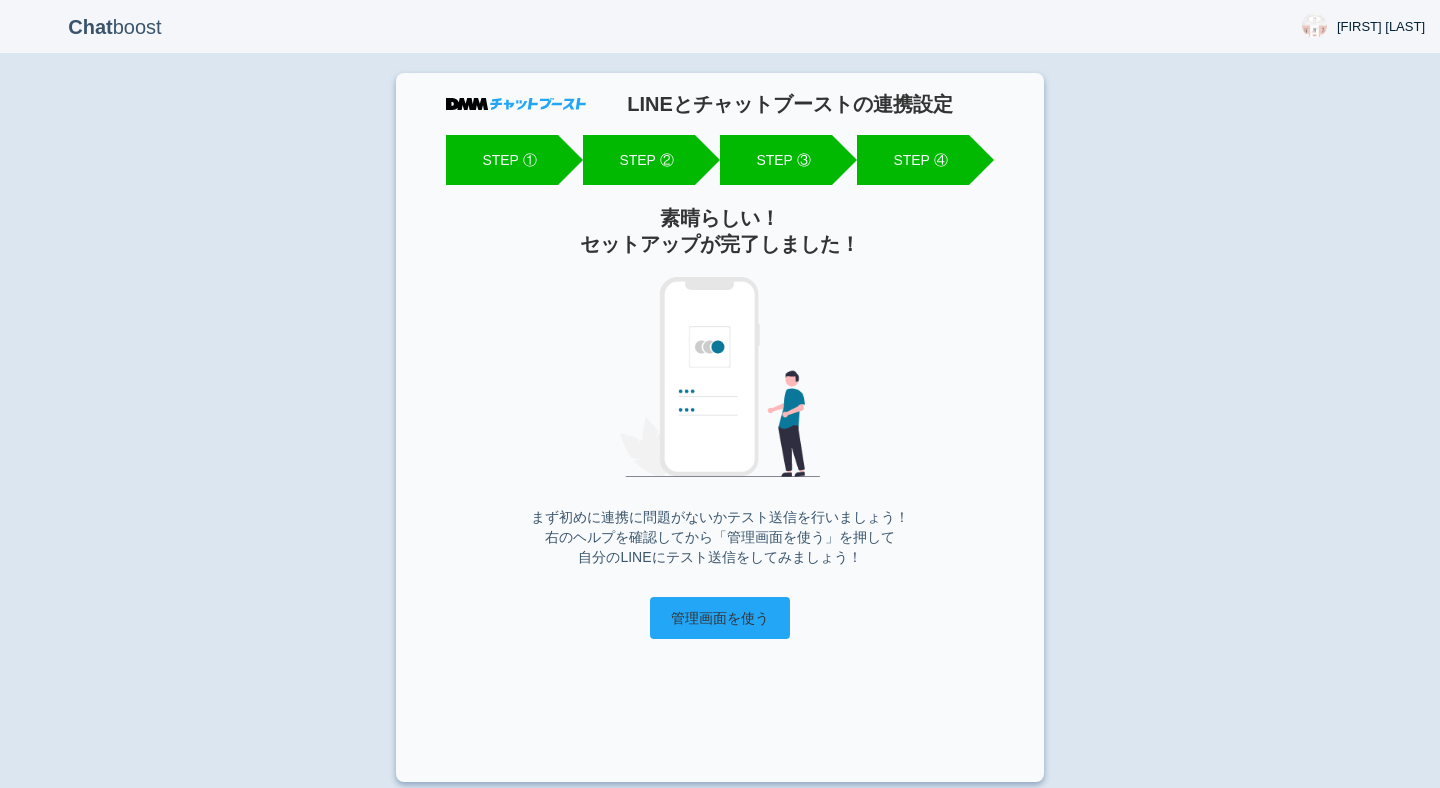 click on "管理画面を使う" at bounding box center [720, 618] 